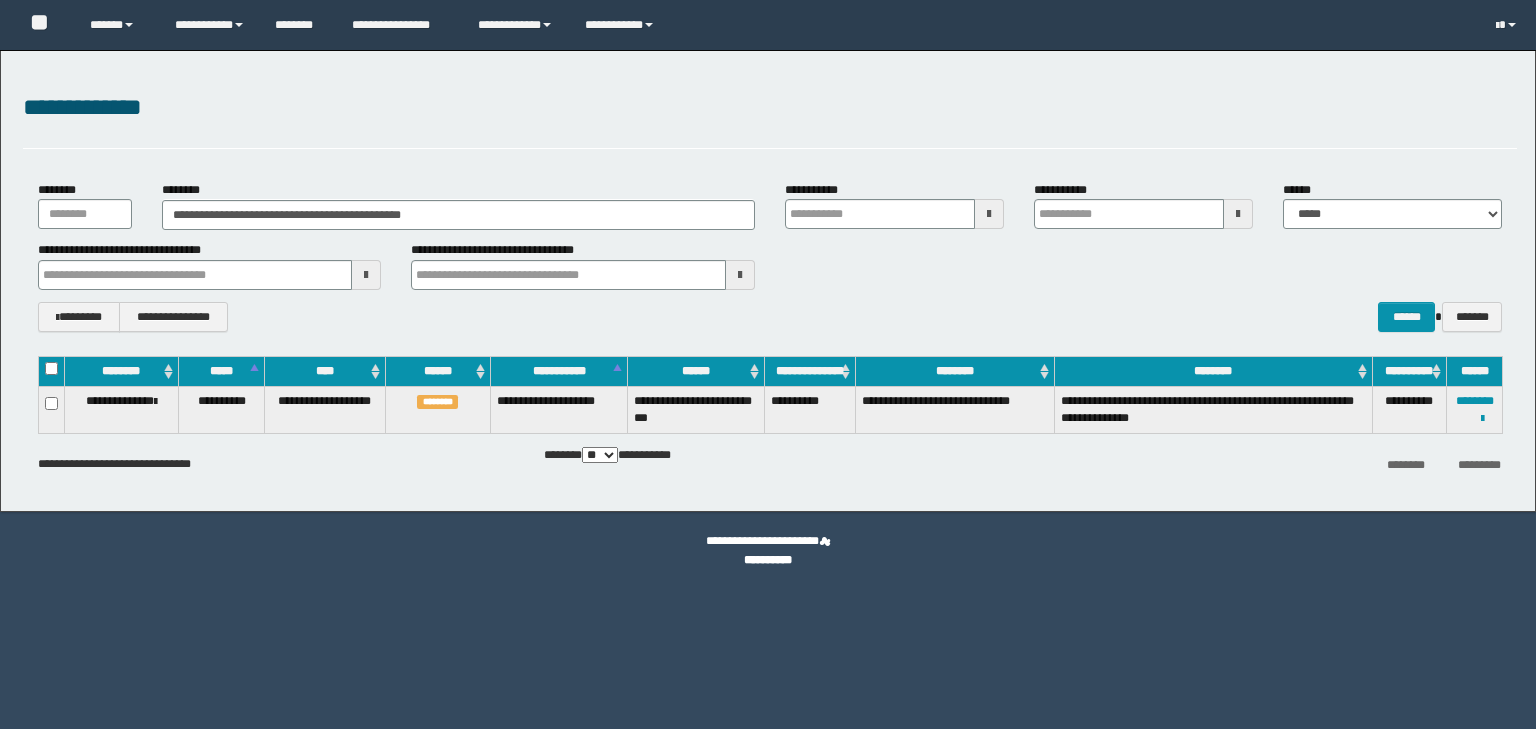 scroll, scrollTop: 0, scrollLeft: 0, axis: both 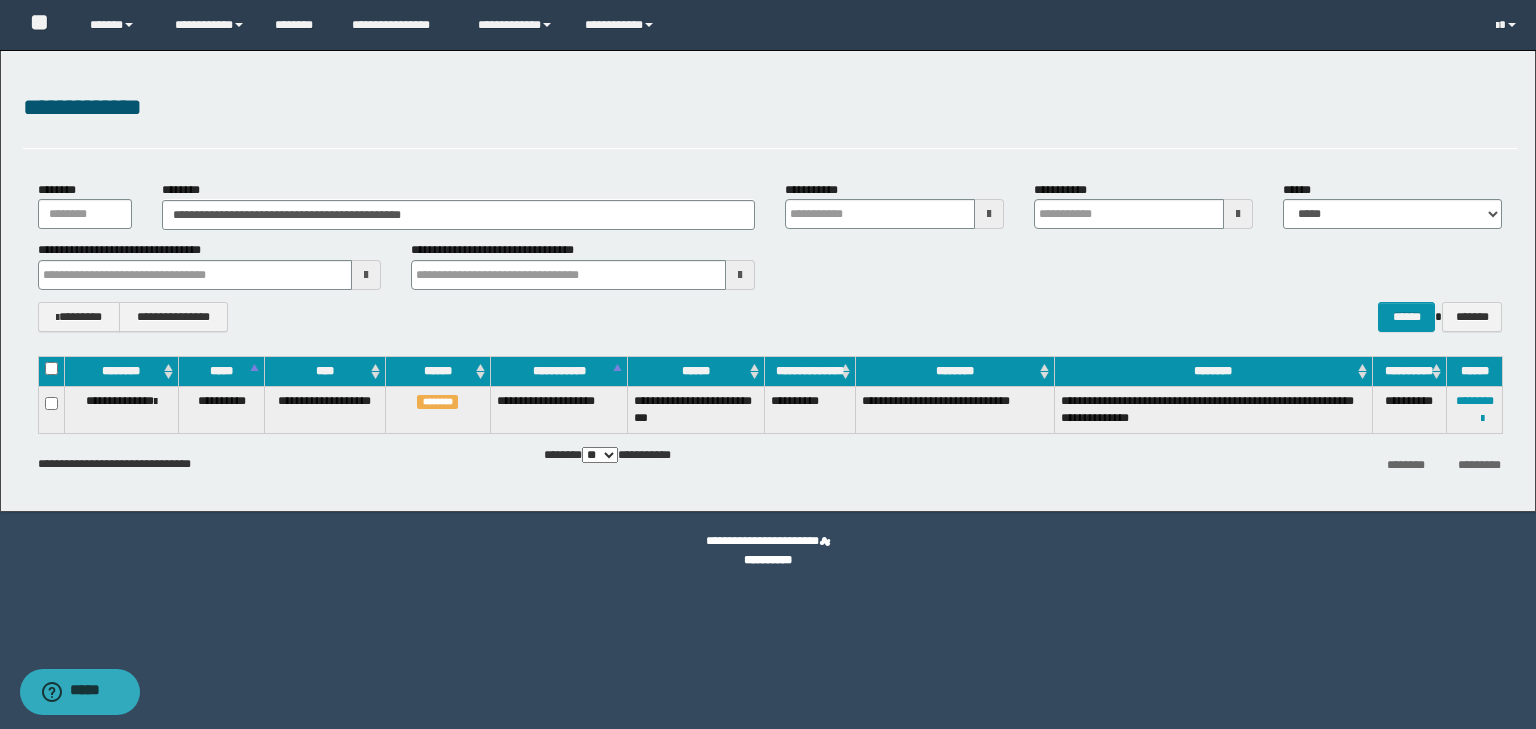 click on "**********" at bounding box center [770, 205] 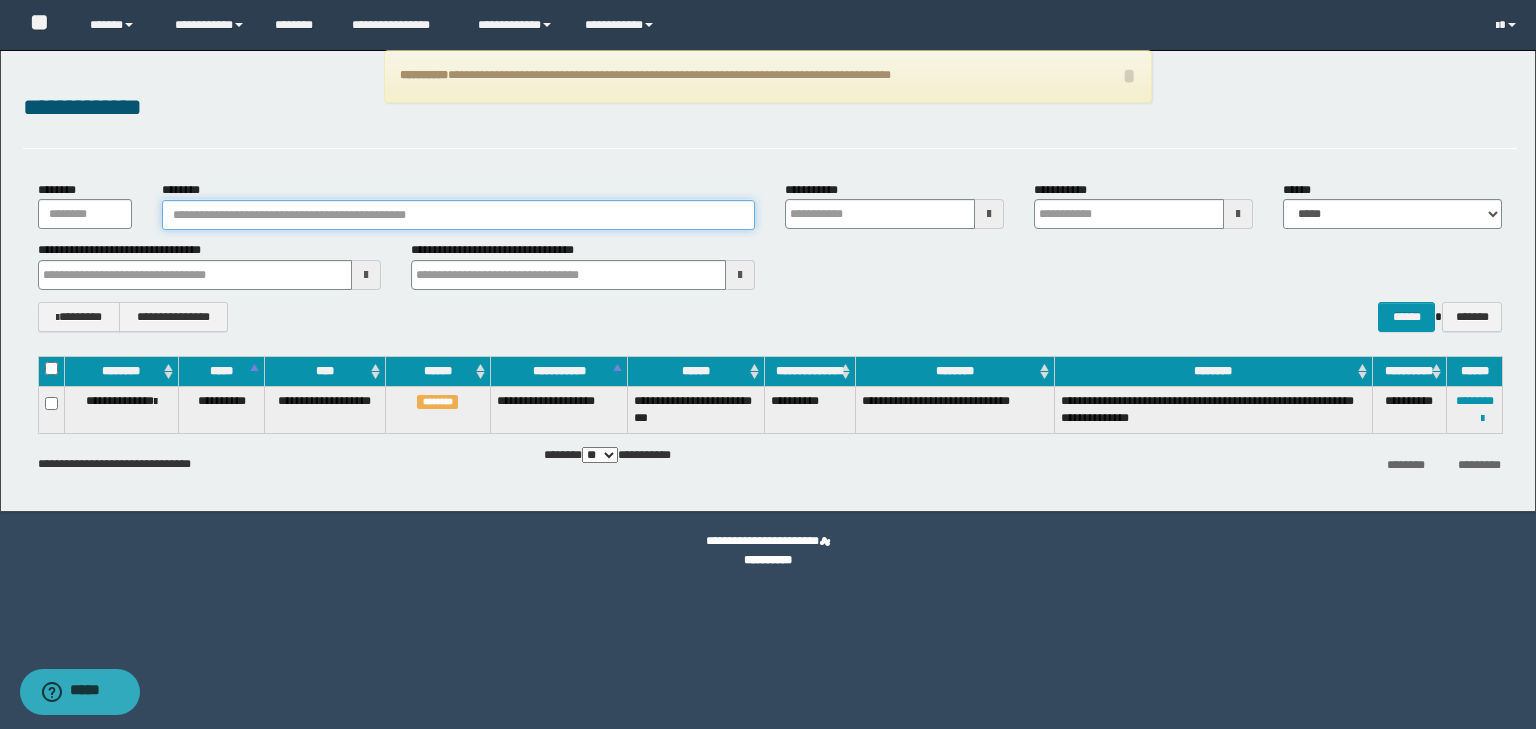 click on "********" at bounding box center [458, 215] 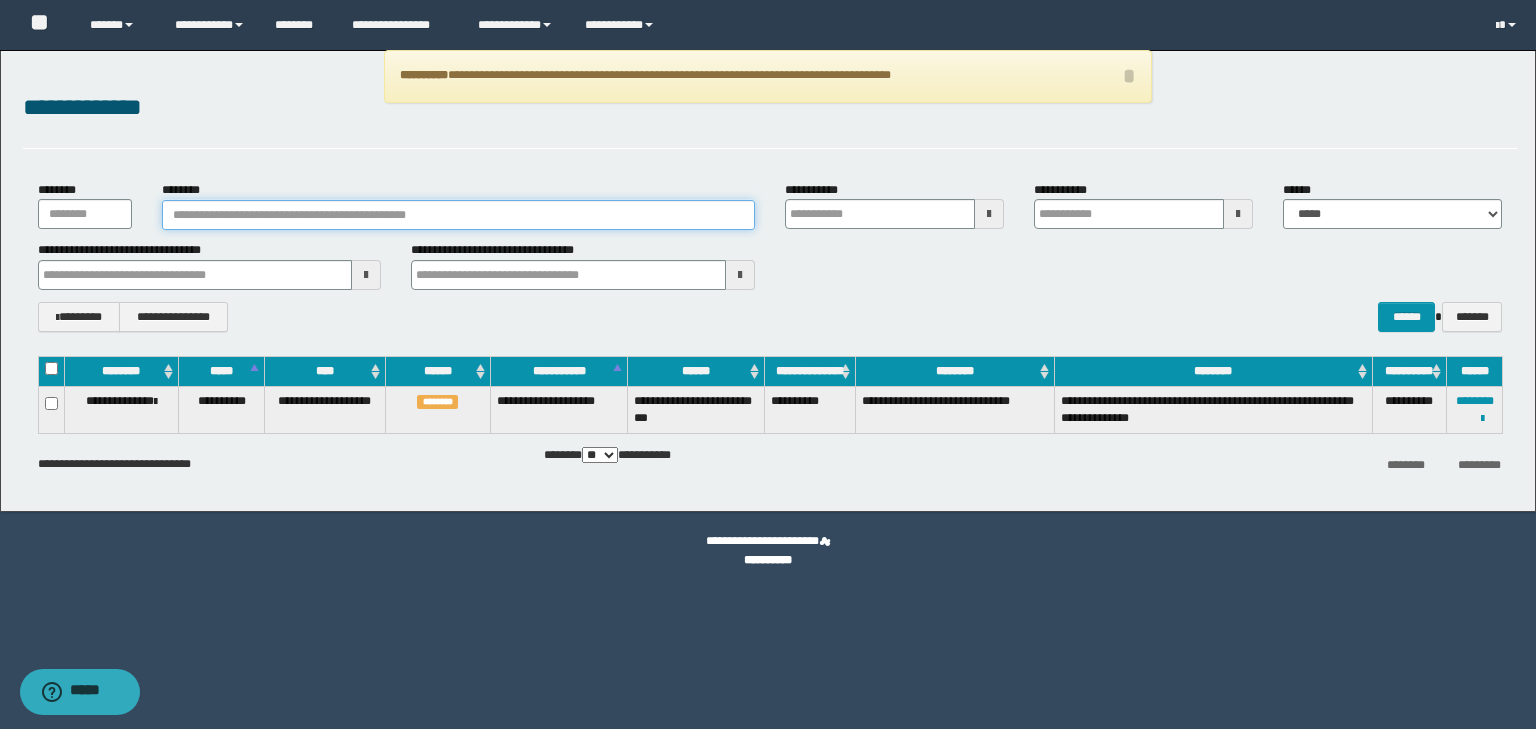 paste on "*******" 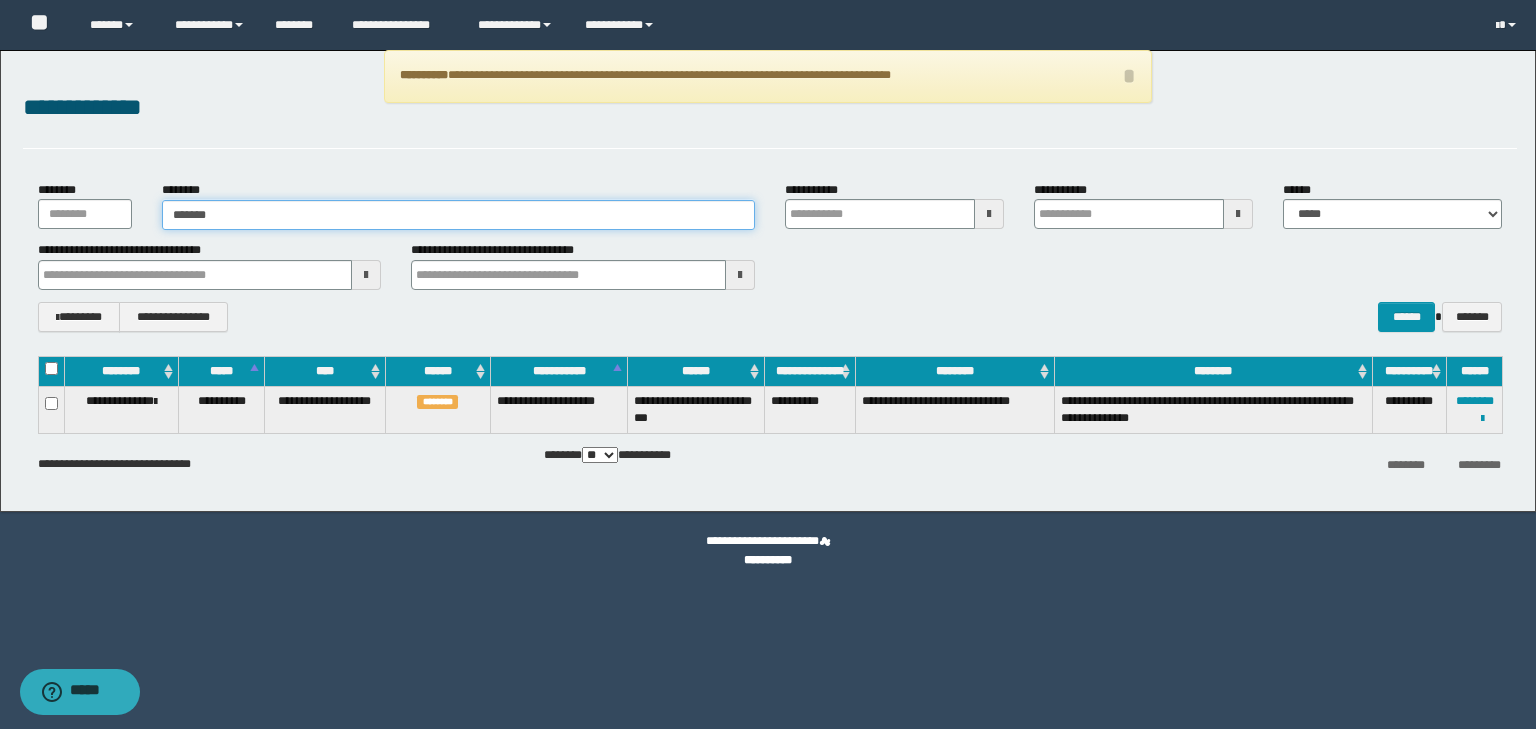 type on "*******" 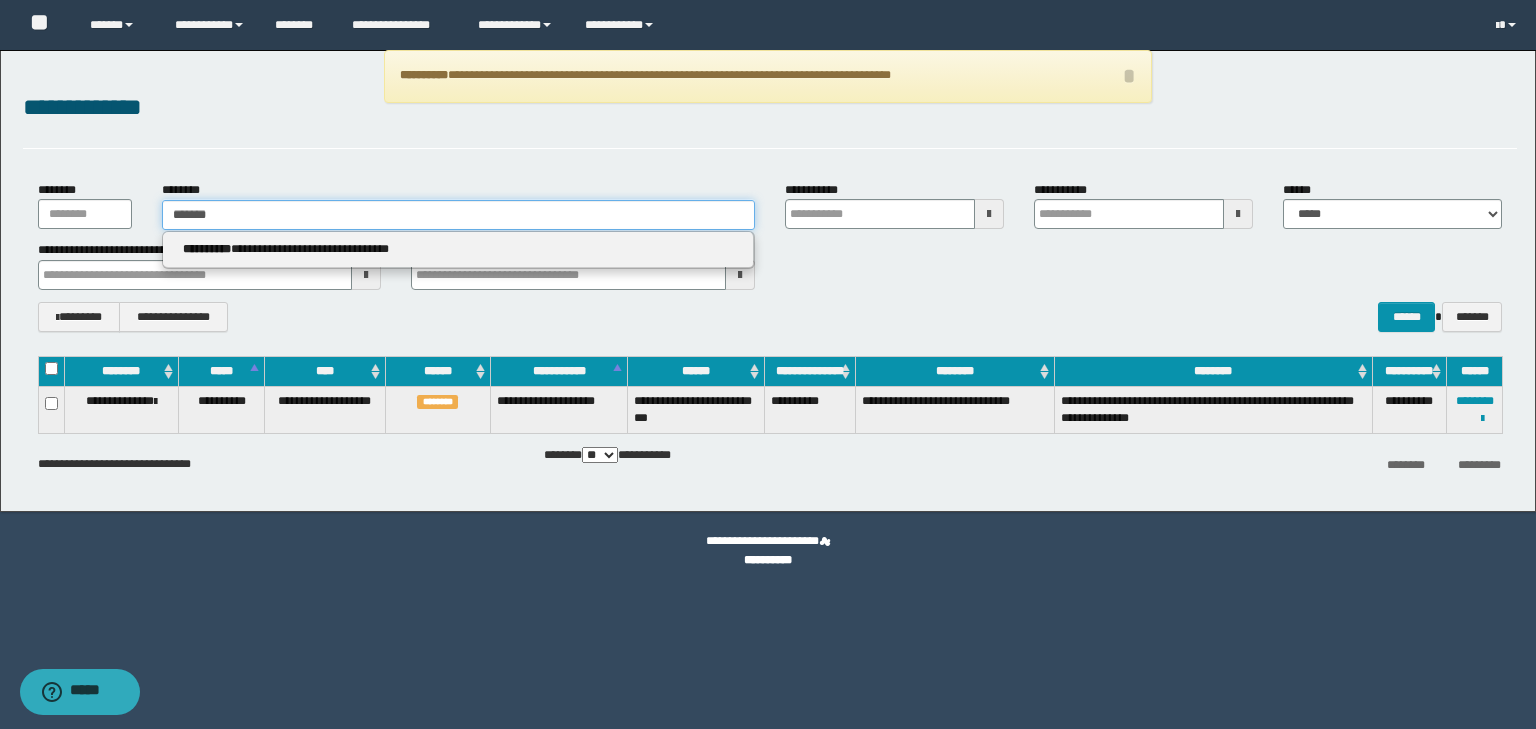 type on "*******" 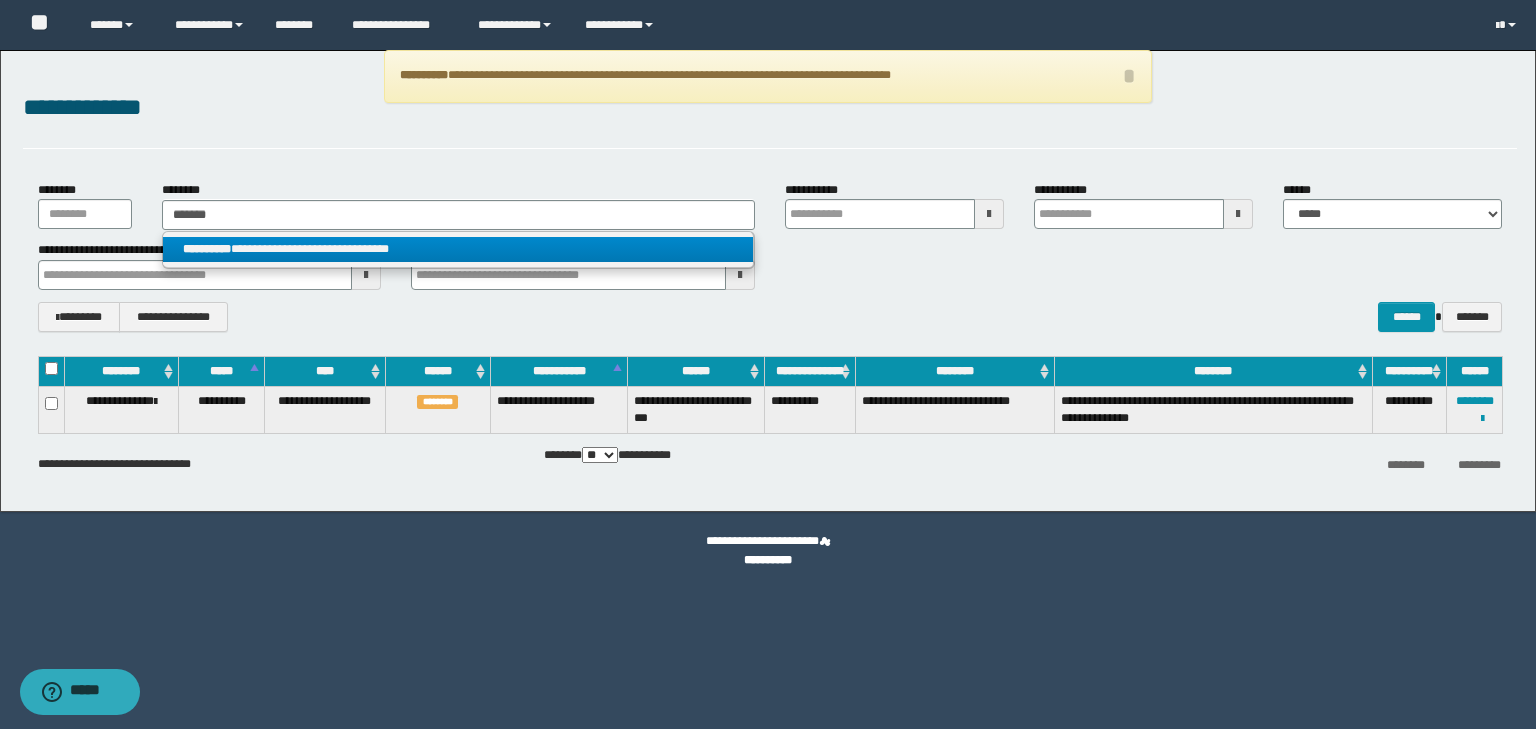 click on "**********" at bounding box center (458, 249) 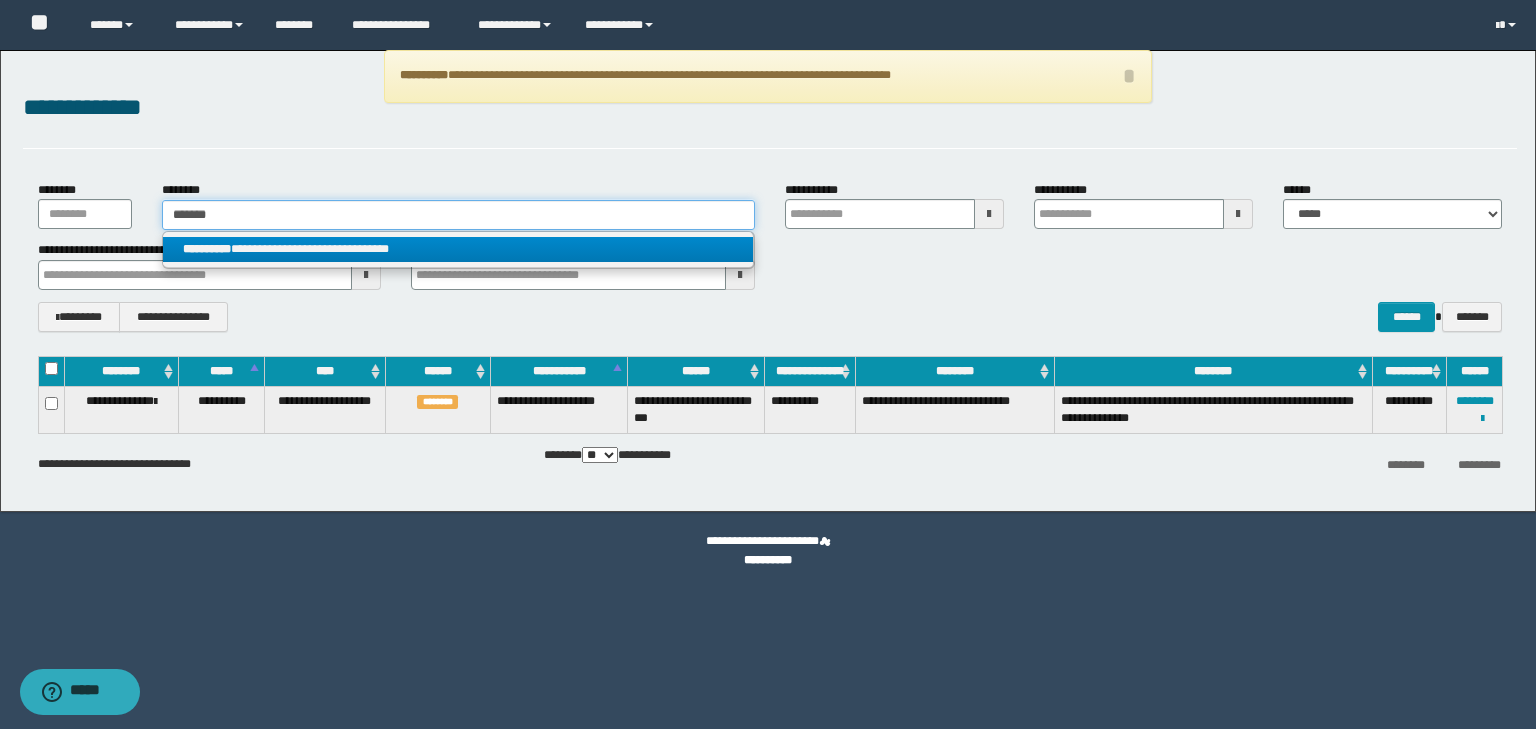 type 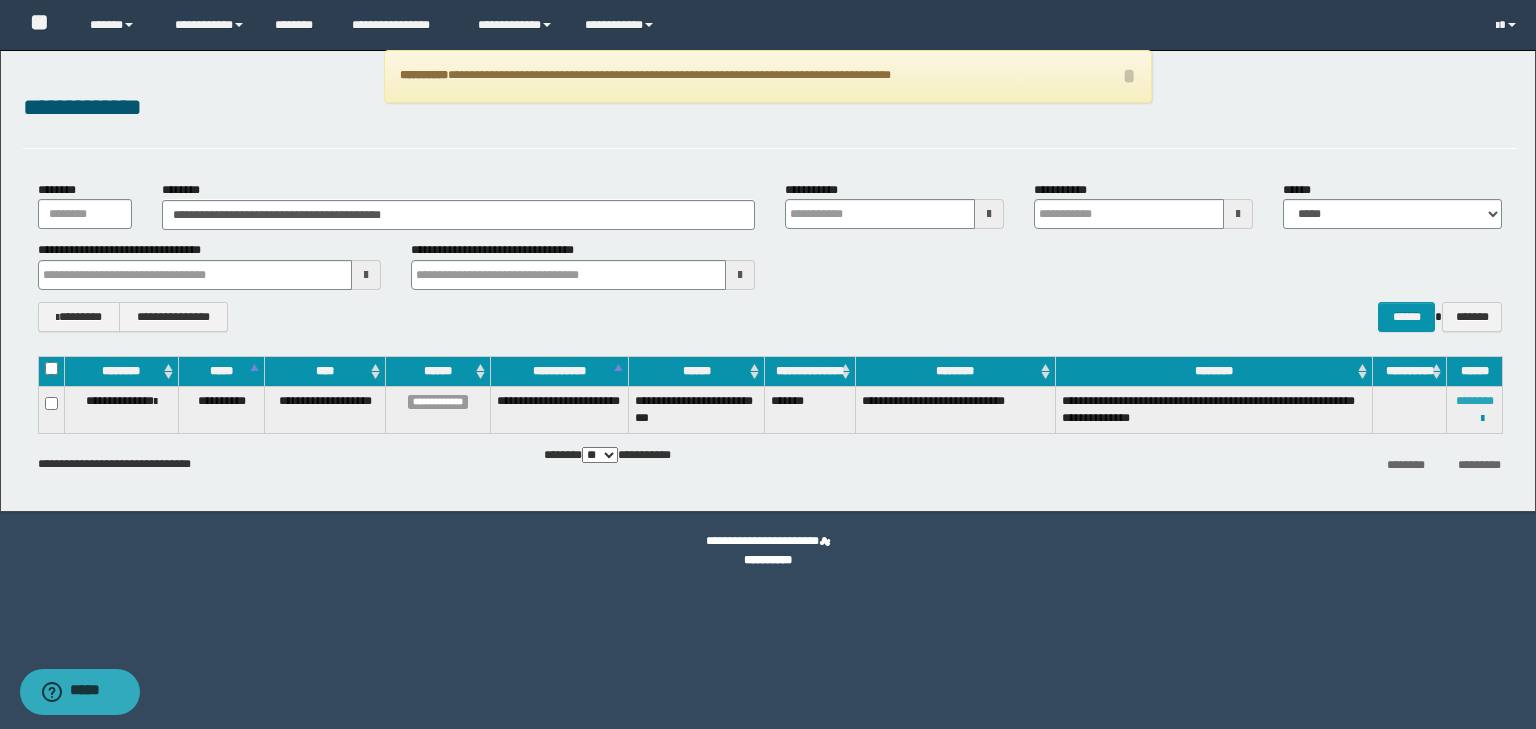 click on "********" at bounding box center [1475, 401] 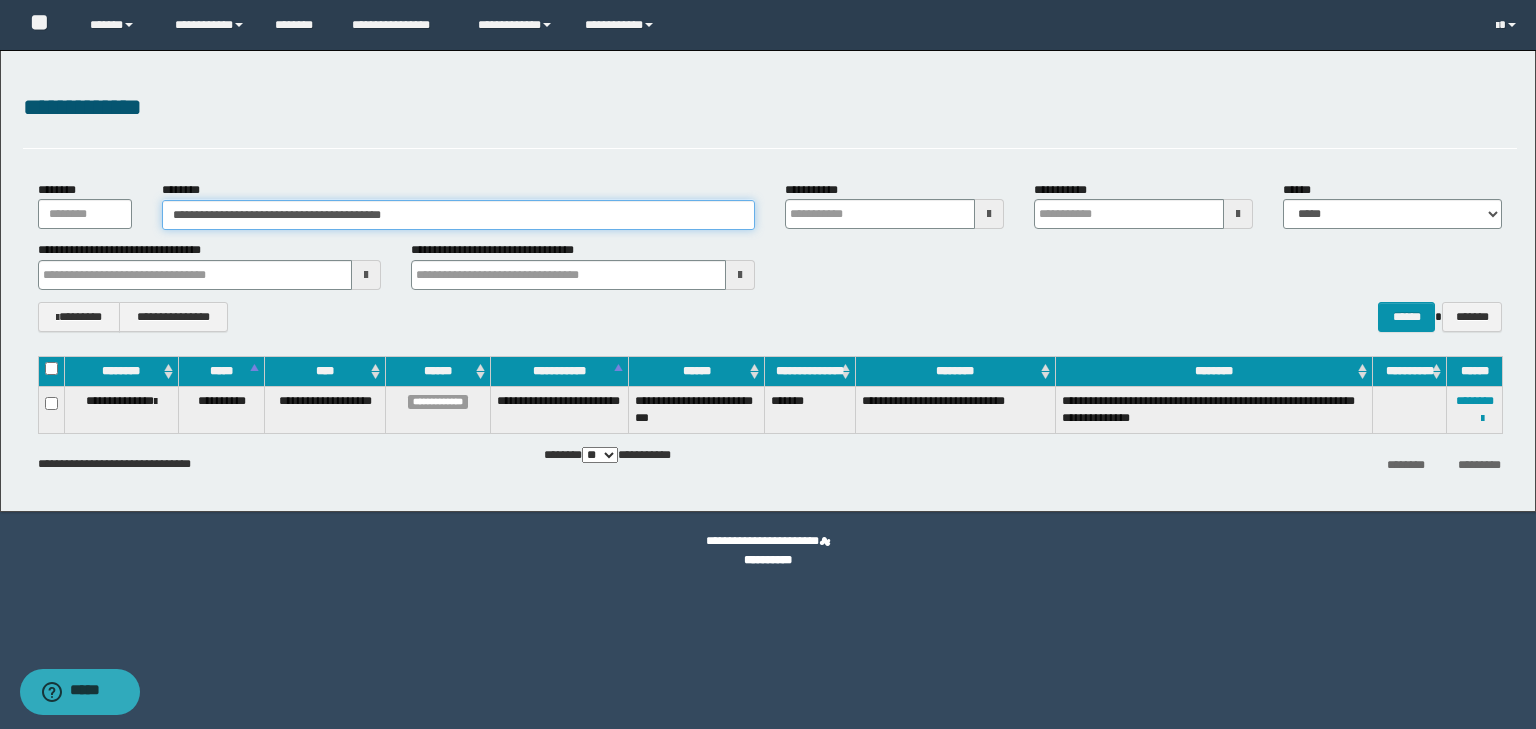 drag, startPoint x: 464, startPoint y: 216, endPoint x: 45, endPoint y: 220, distance: 419.0191 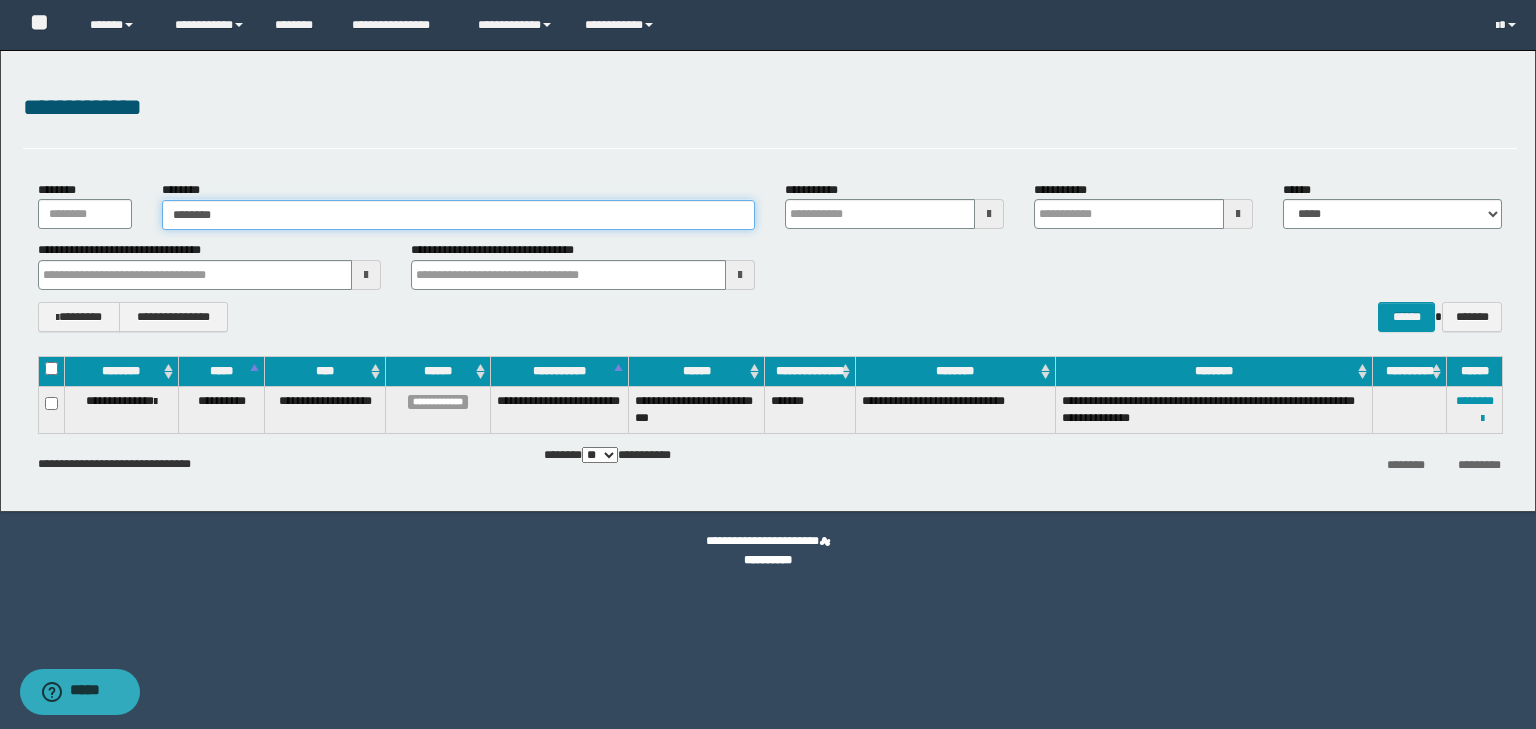 type on "********" 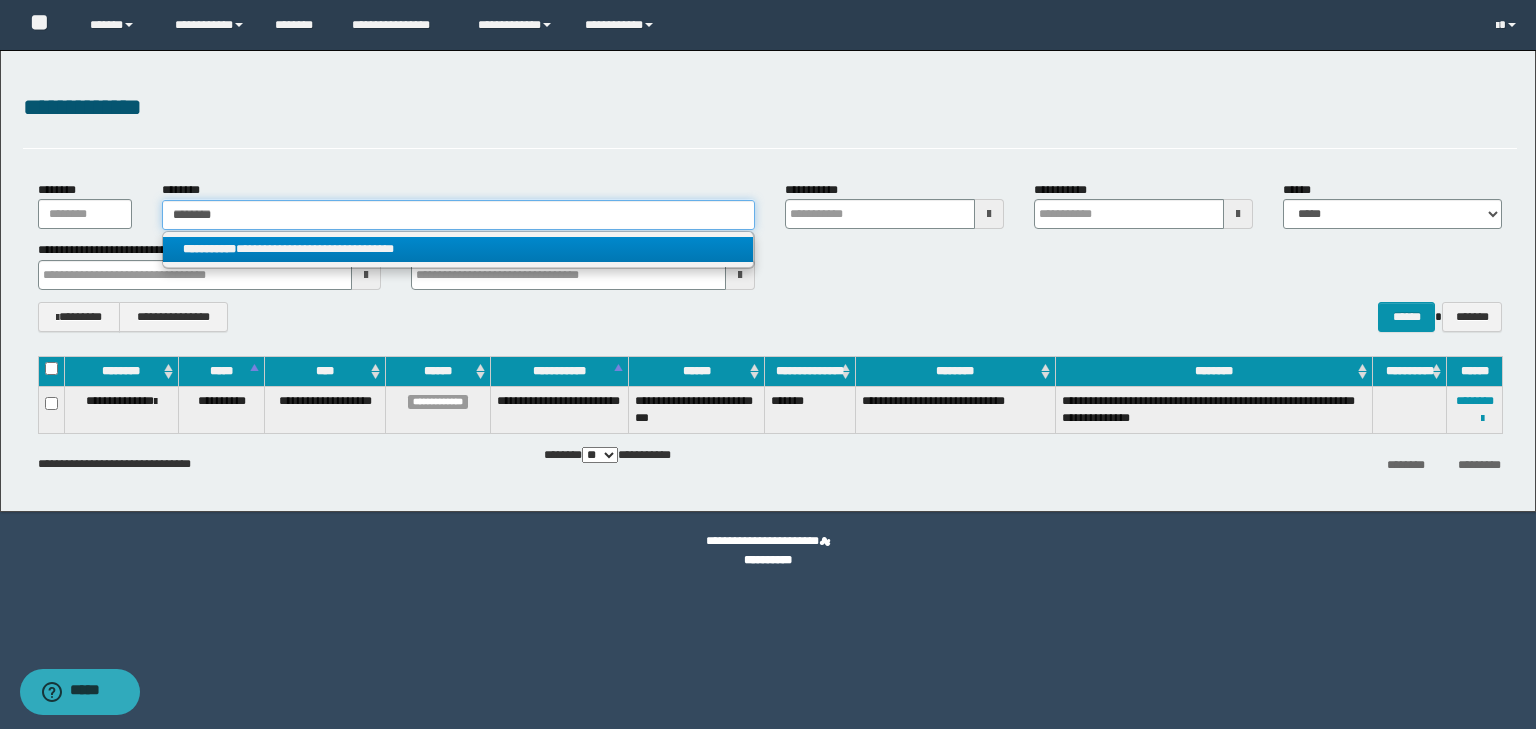 type on "********" 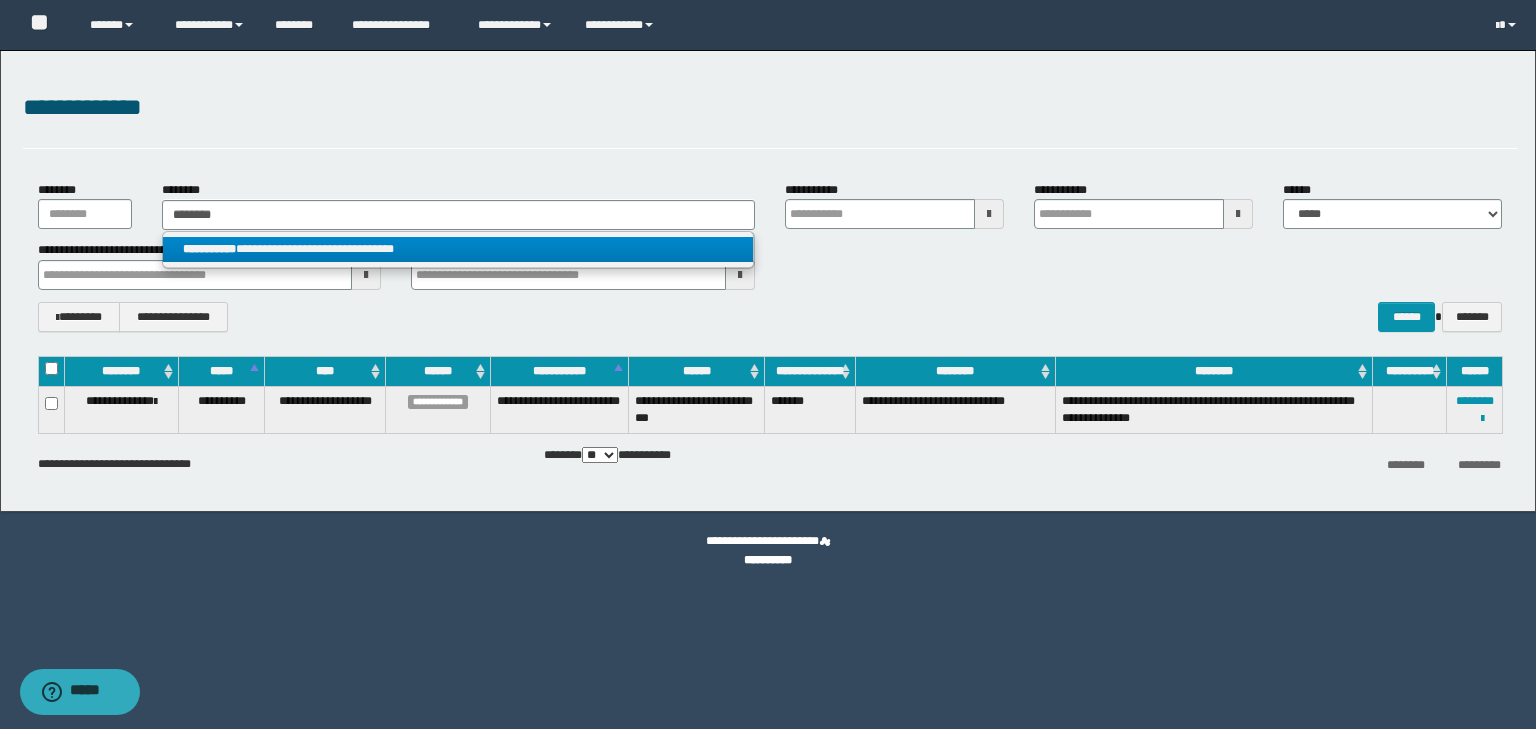 click on "**********" at bounding box center [458, 249] 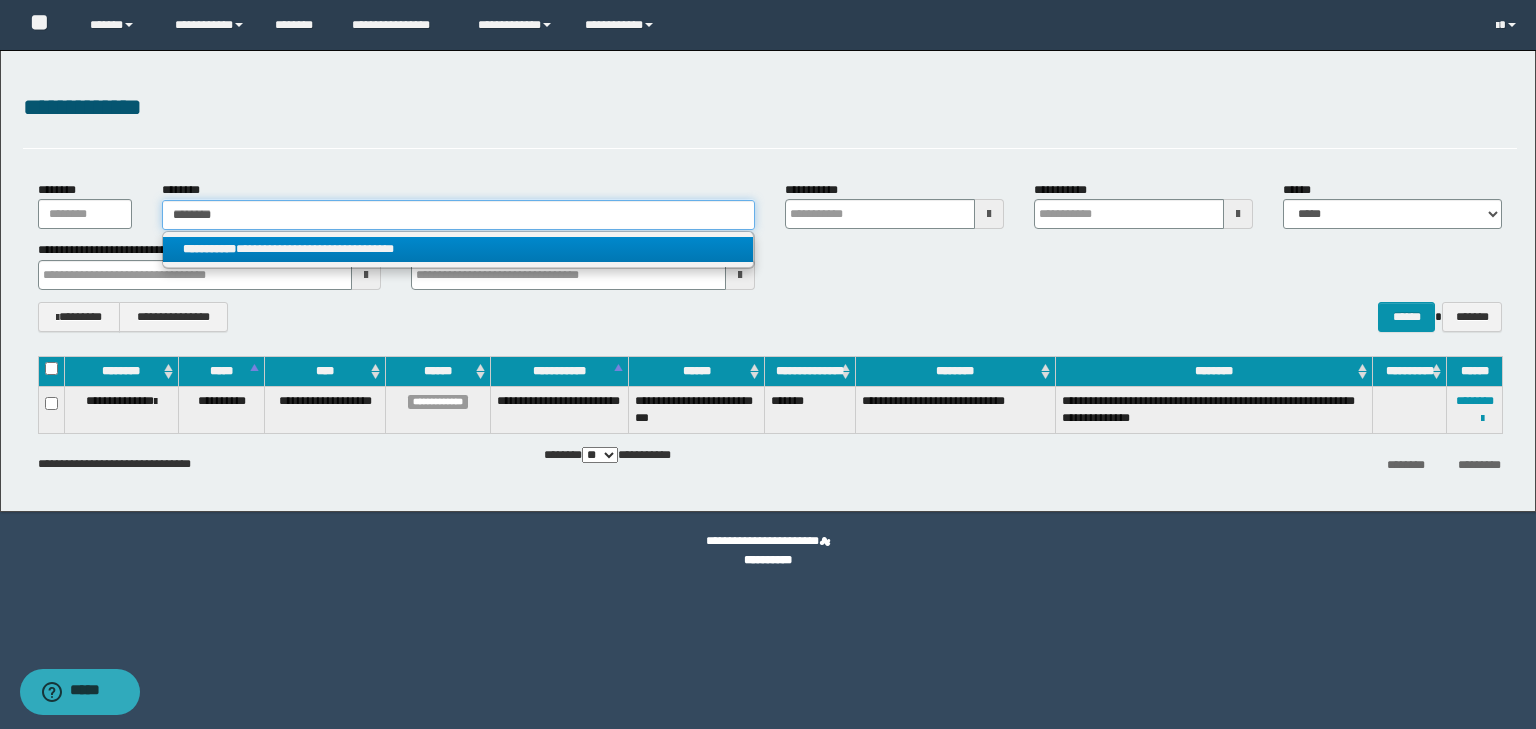 type 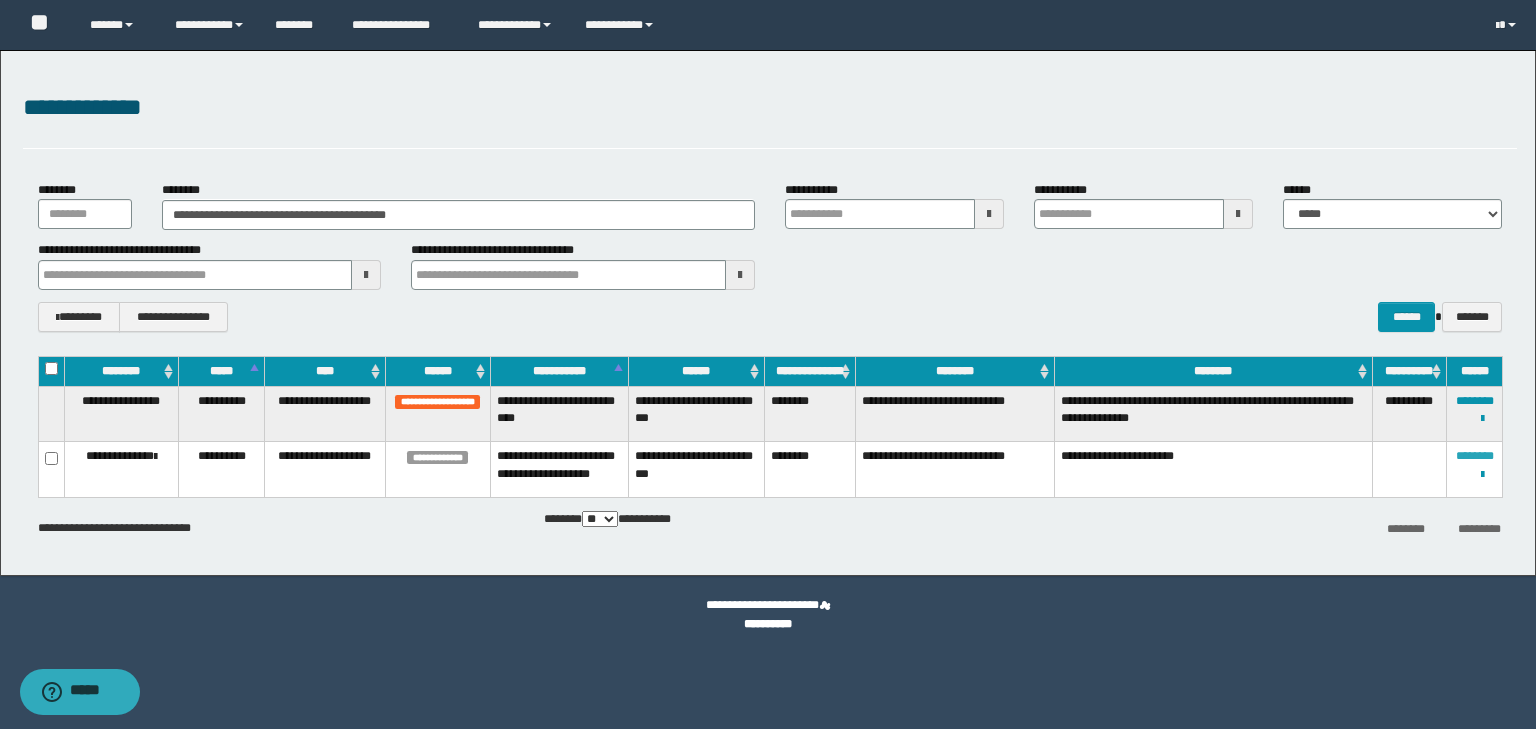 click on "********" at bounding box center [1475, 456] 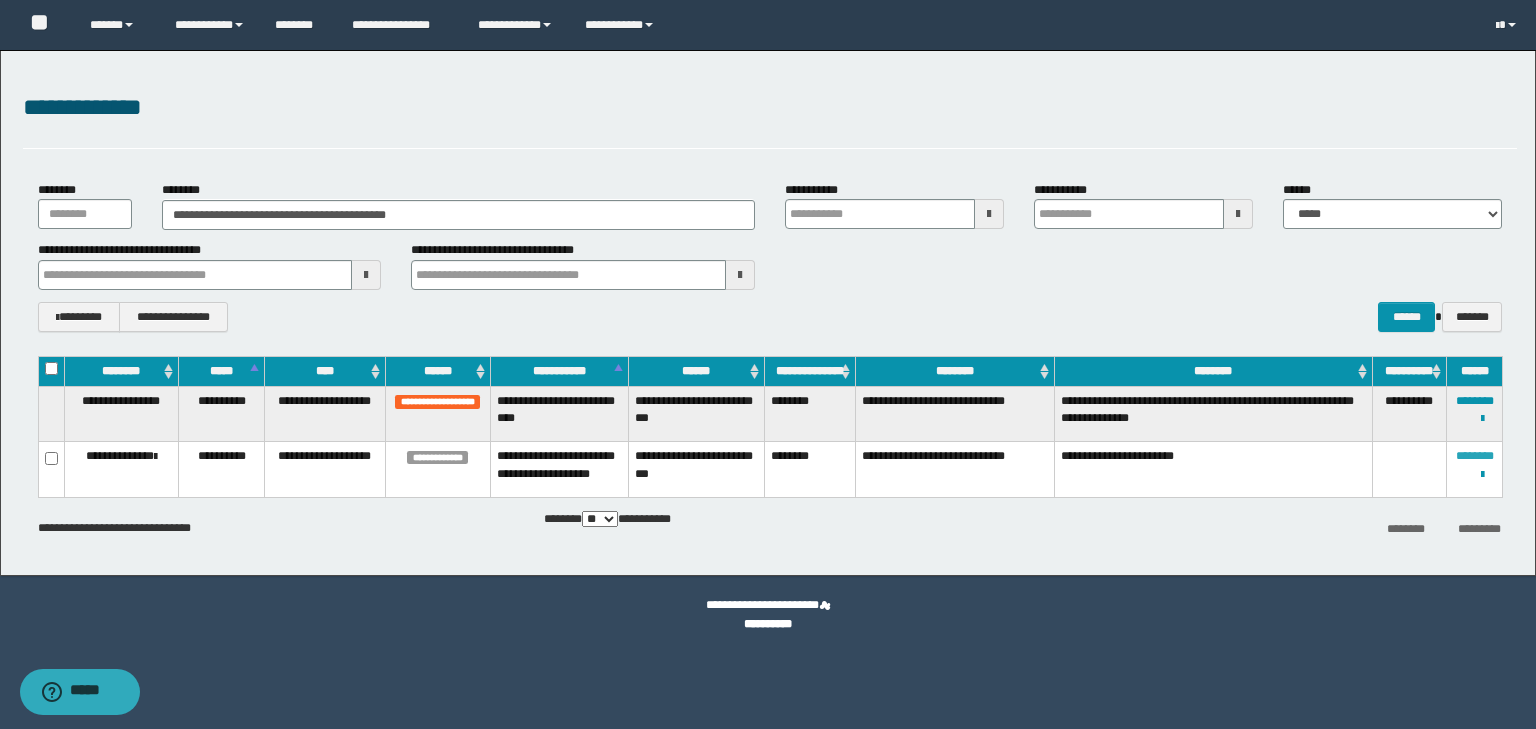 click on "********" at bounding box center (1475, 456) 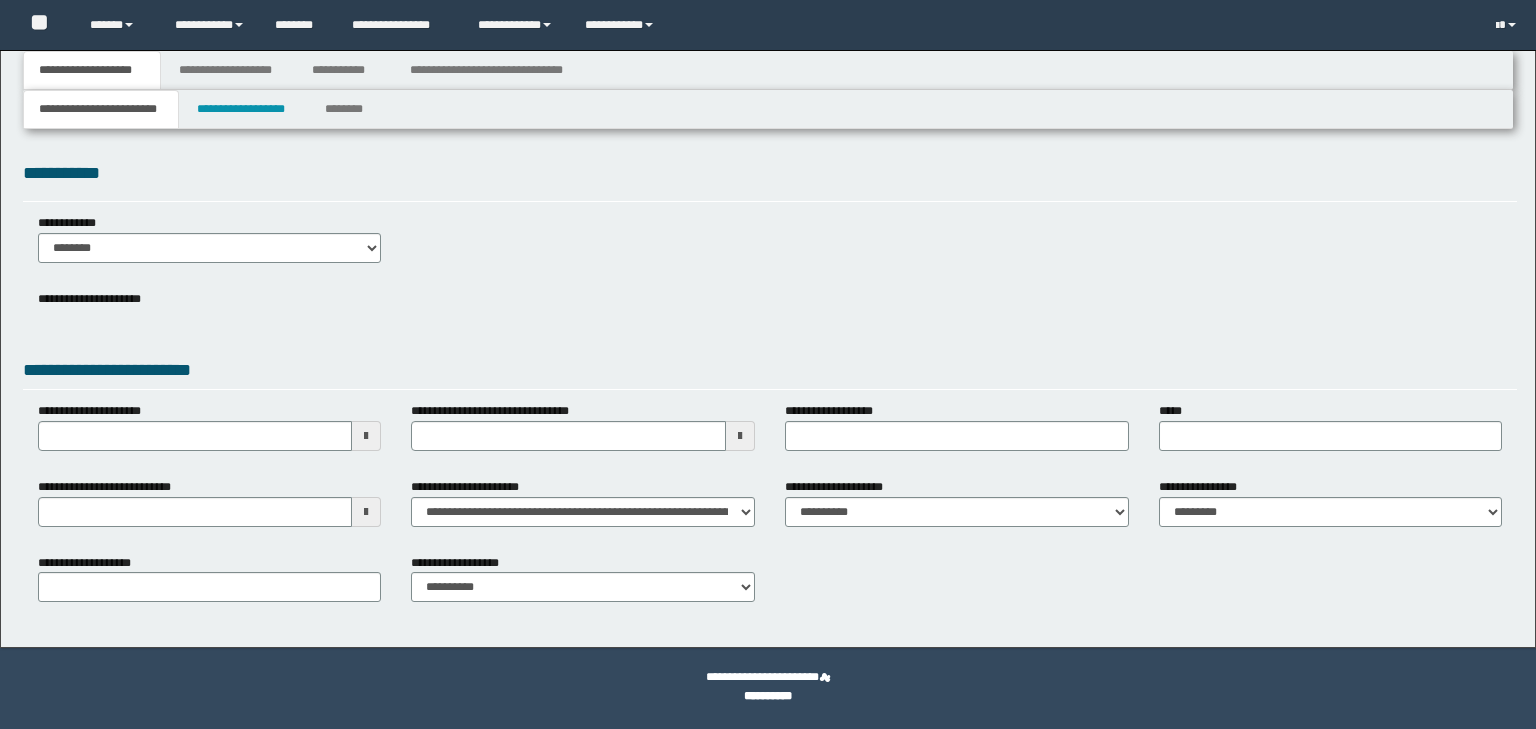 scroll, scrollTop: 0, scrollLeft: 0, axis: both 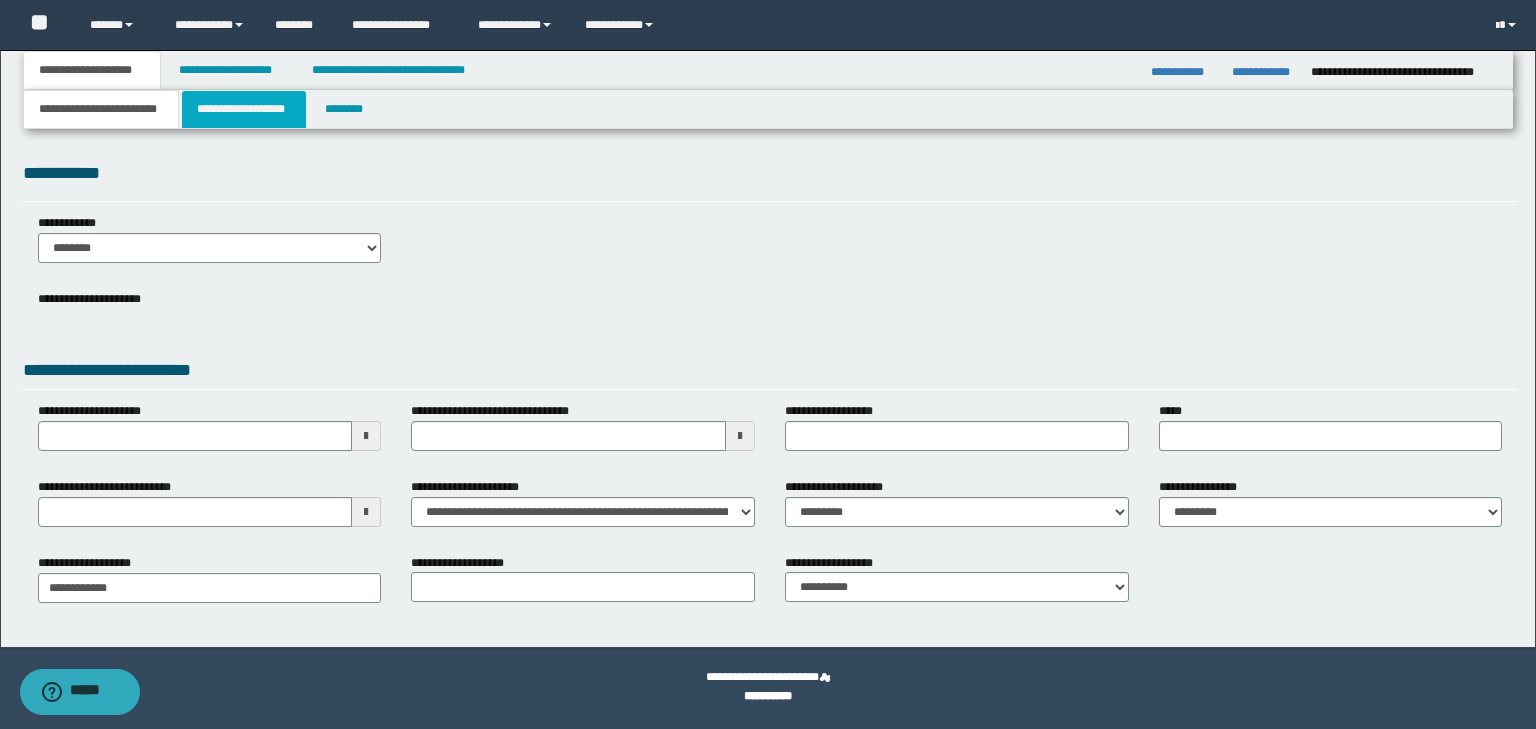 click on "**********" at bounding box center (244, 109) 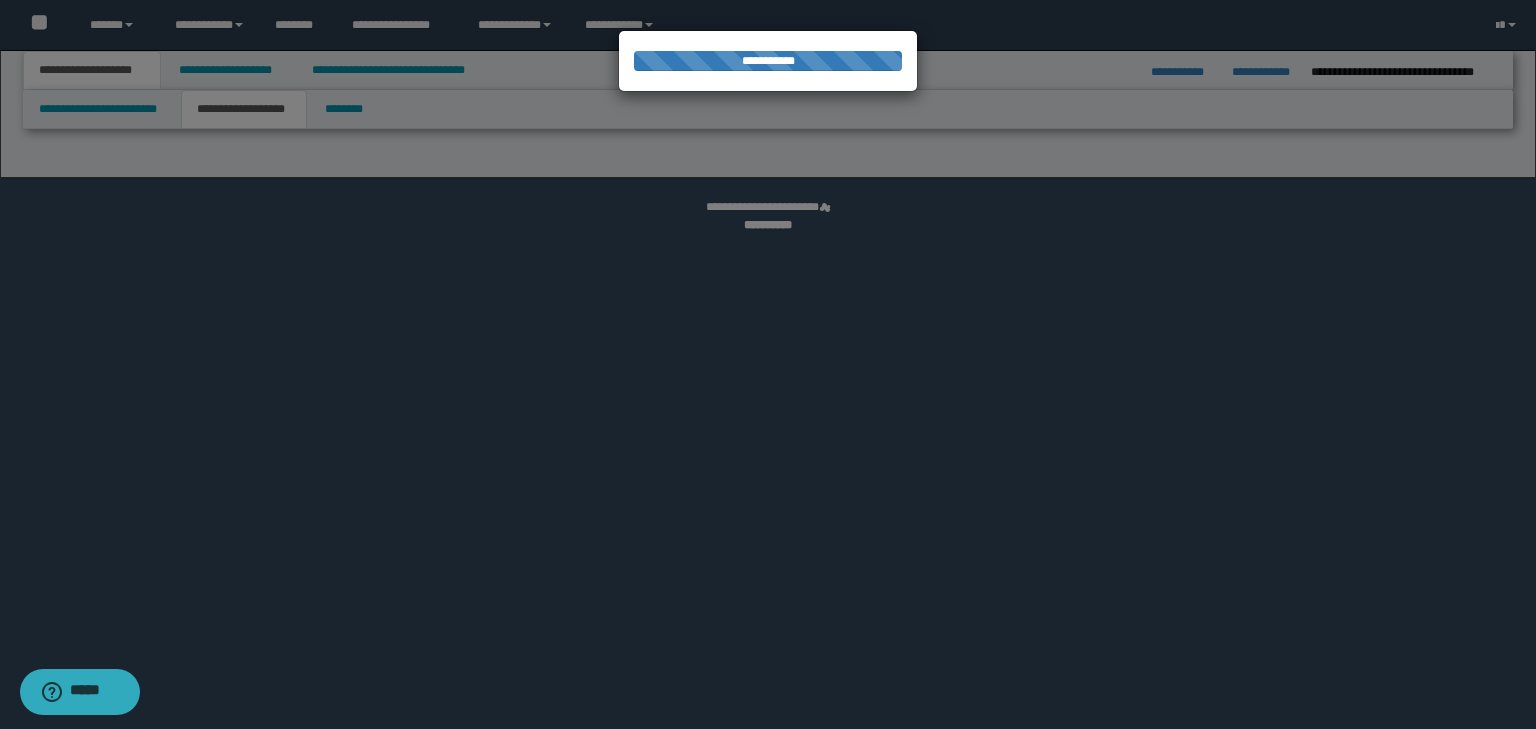 select on "*" 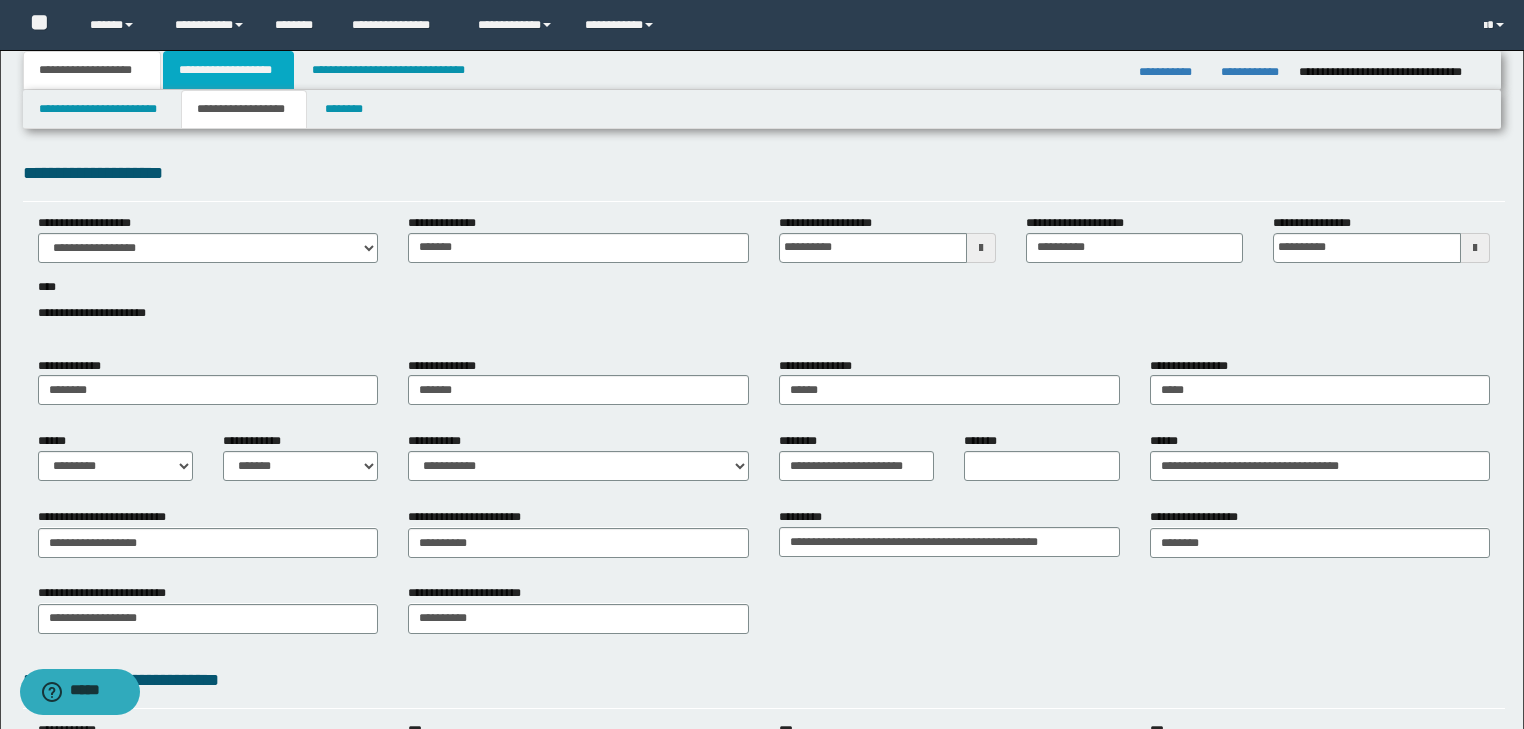 click on "**********" at bounding box center [228, 70] 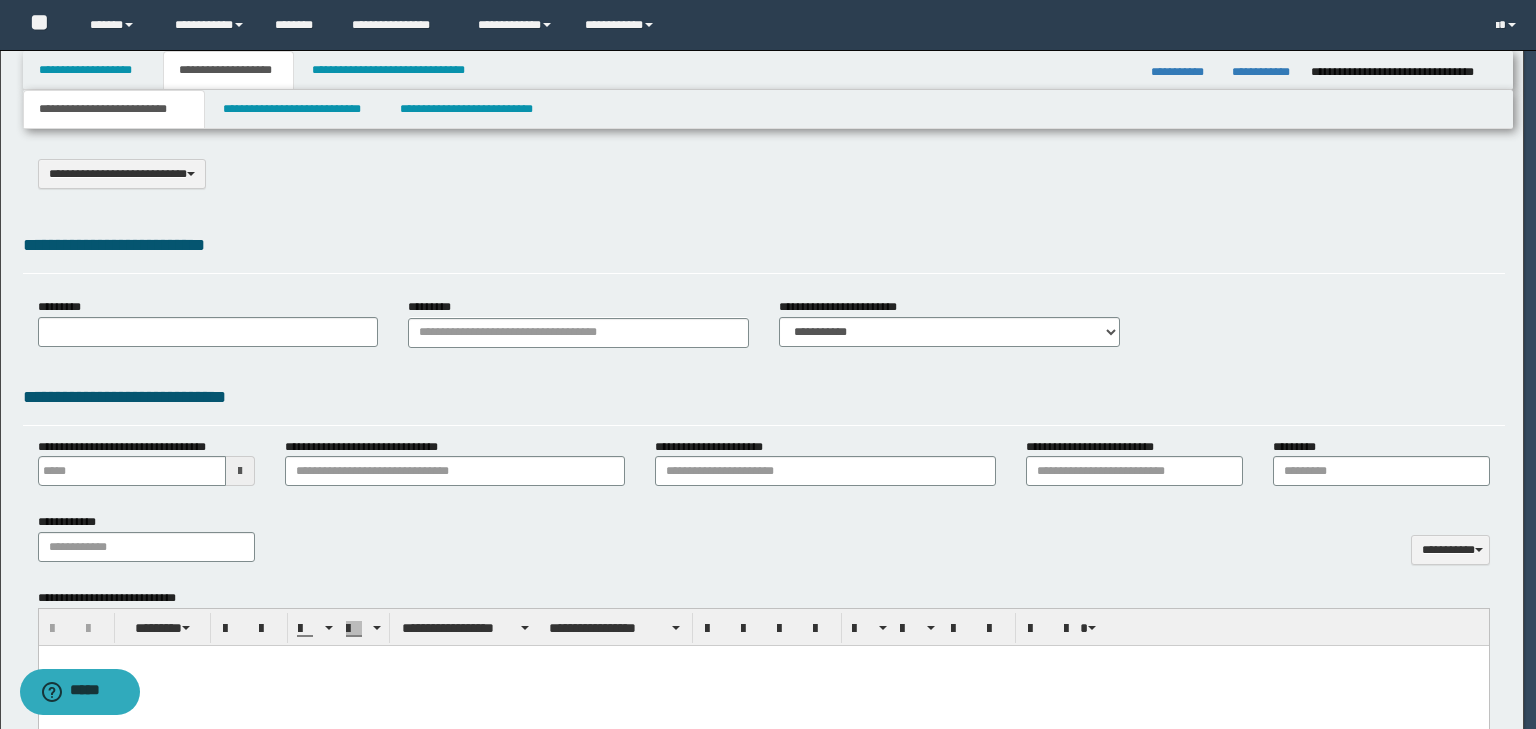 type on "**********" 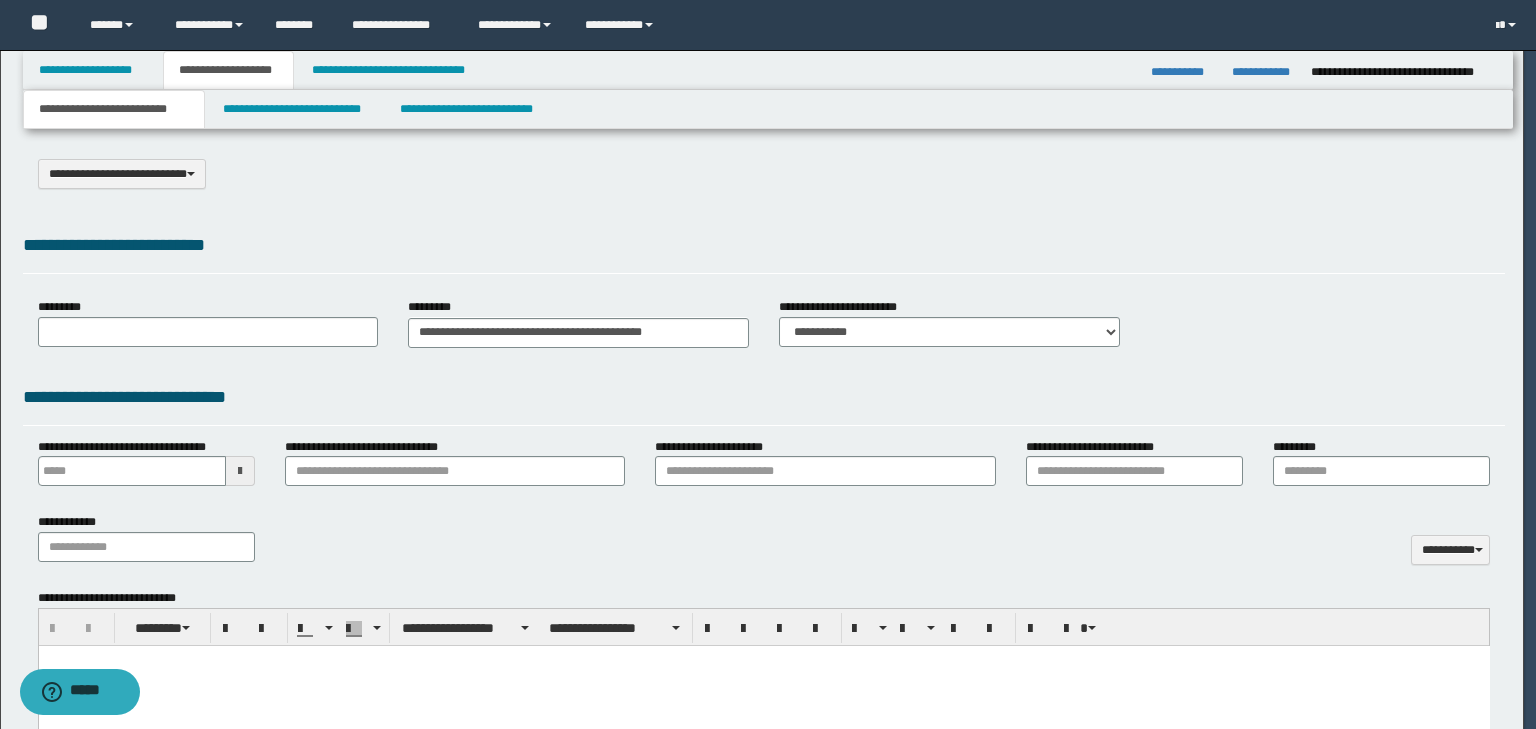 scroll, scrollTop: 0, scrollLeft: 0, axis: both 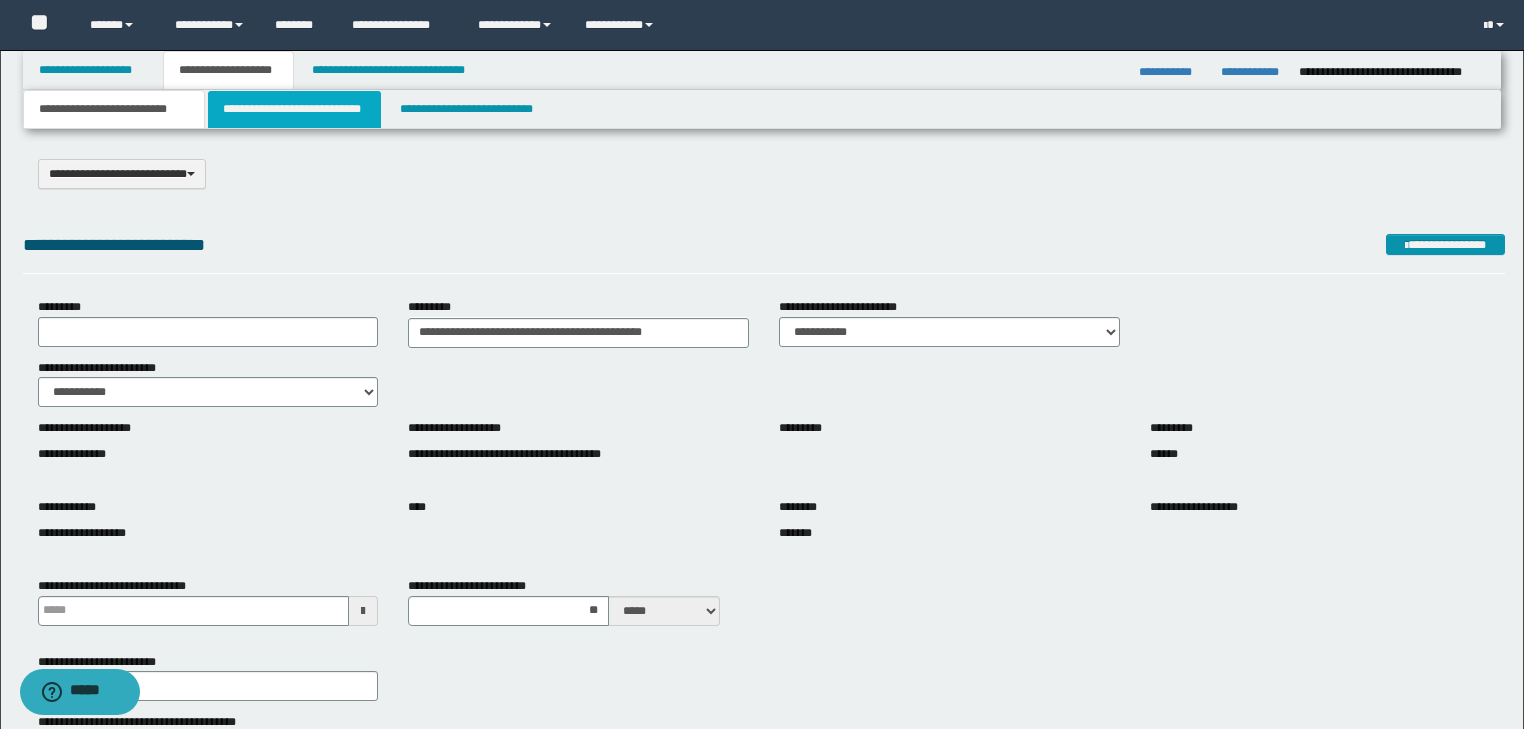 click on "**********" at bounding box center (294, 109) 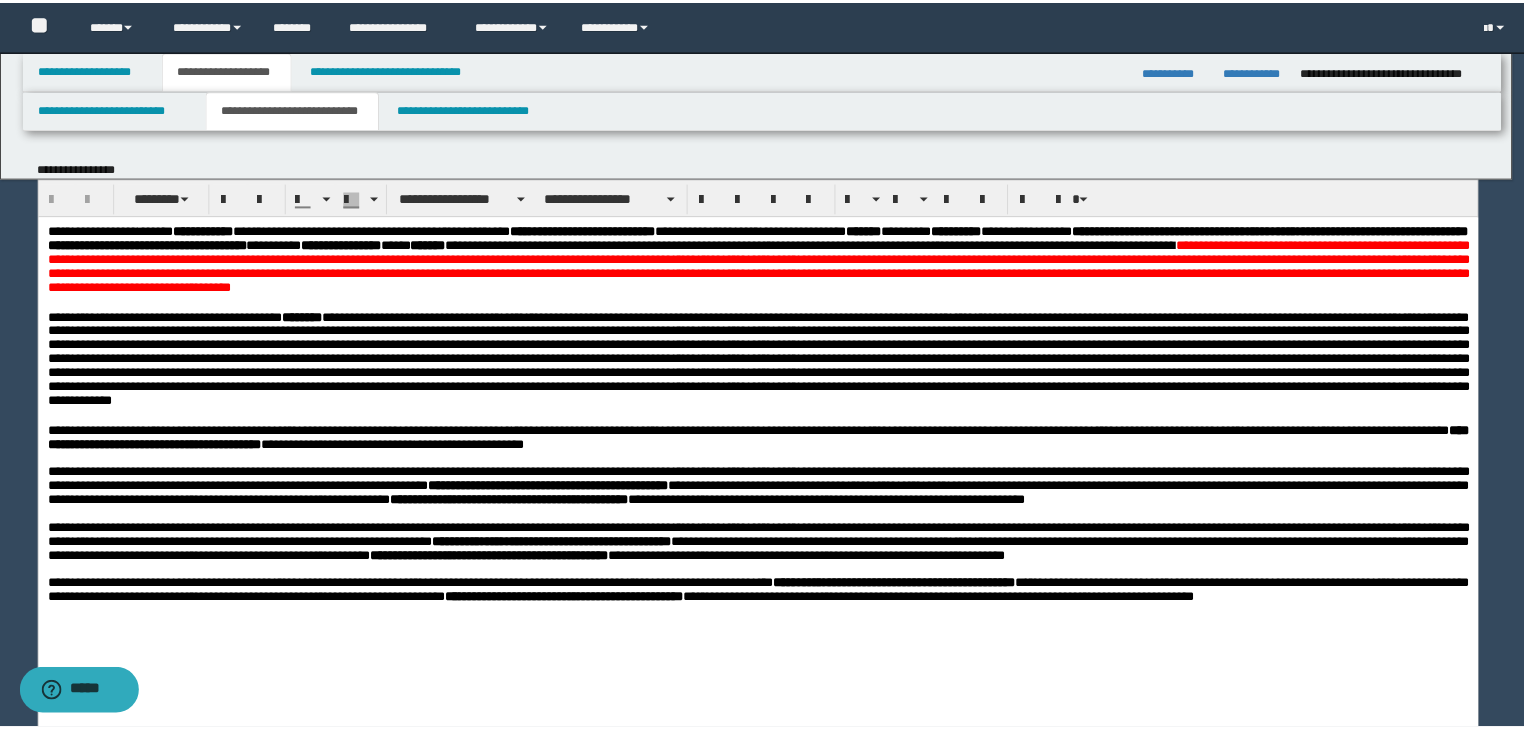 scroll, scrollTop: 0, scrollLeft: 0, axis: both 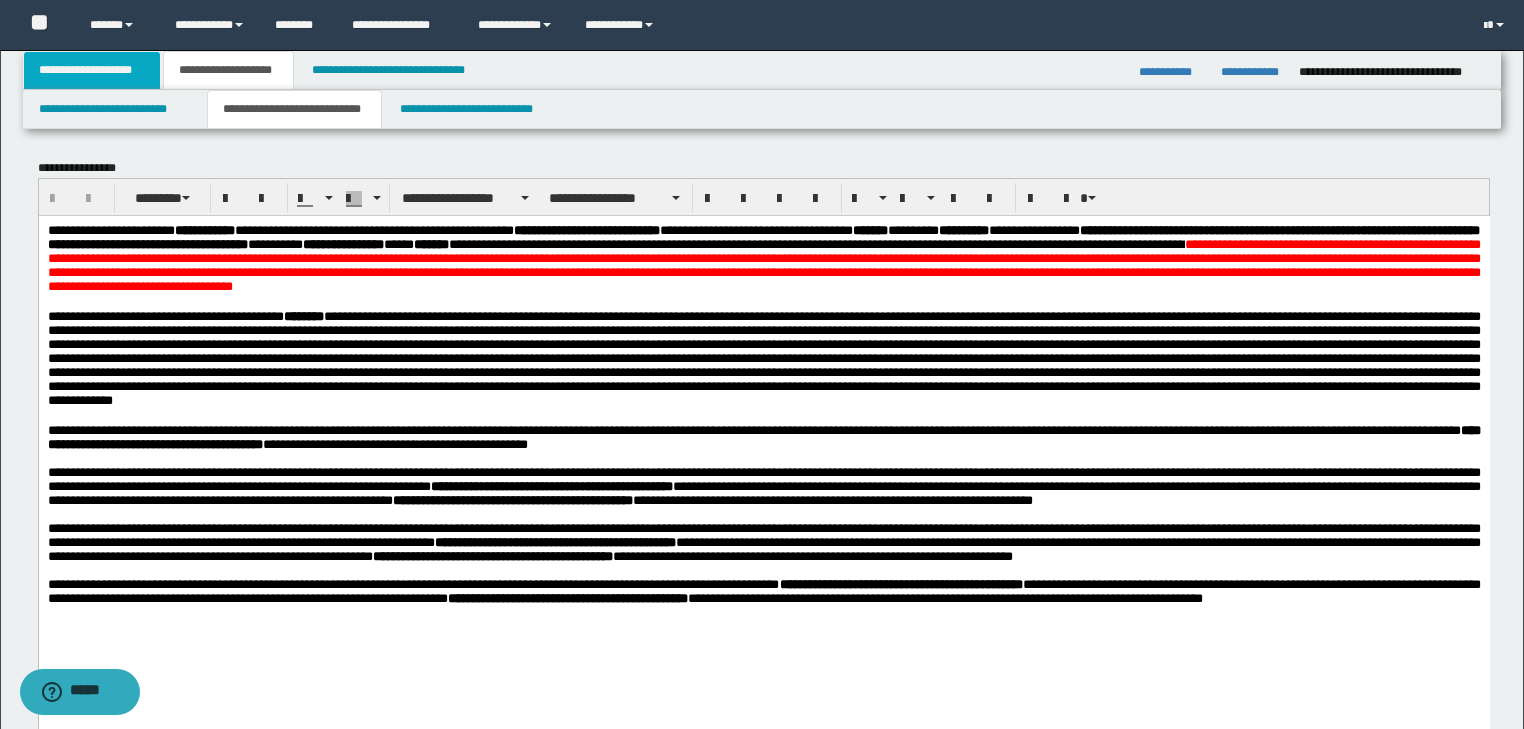click on "**********" at bounding box center [92, 70] 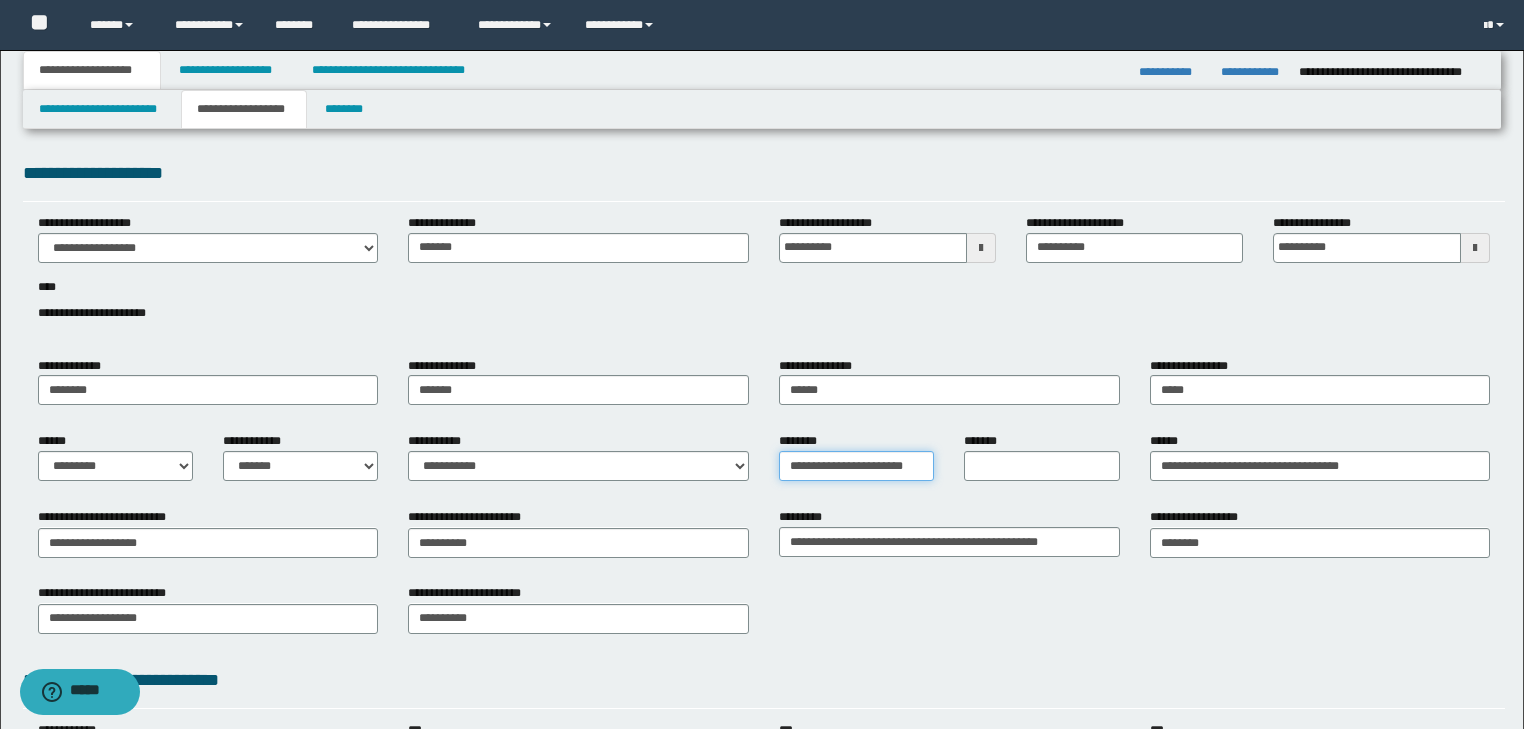 scroll, scrollTop: 0, scrollLeft: 7, axis: horizontal 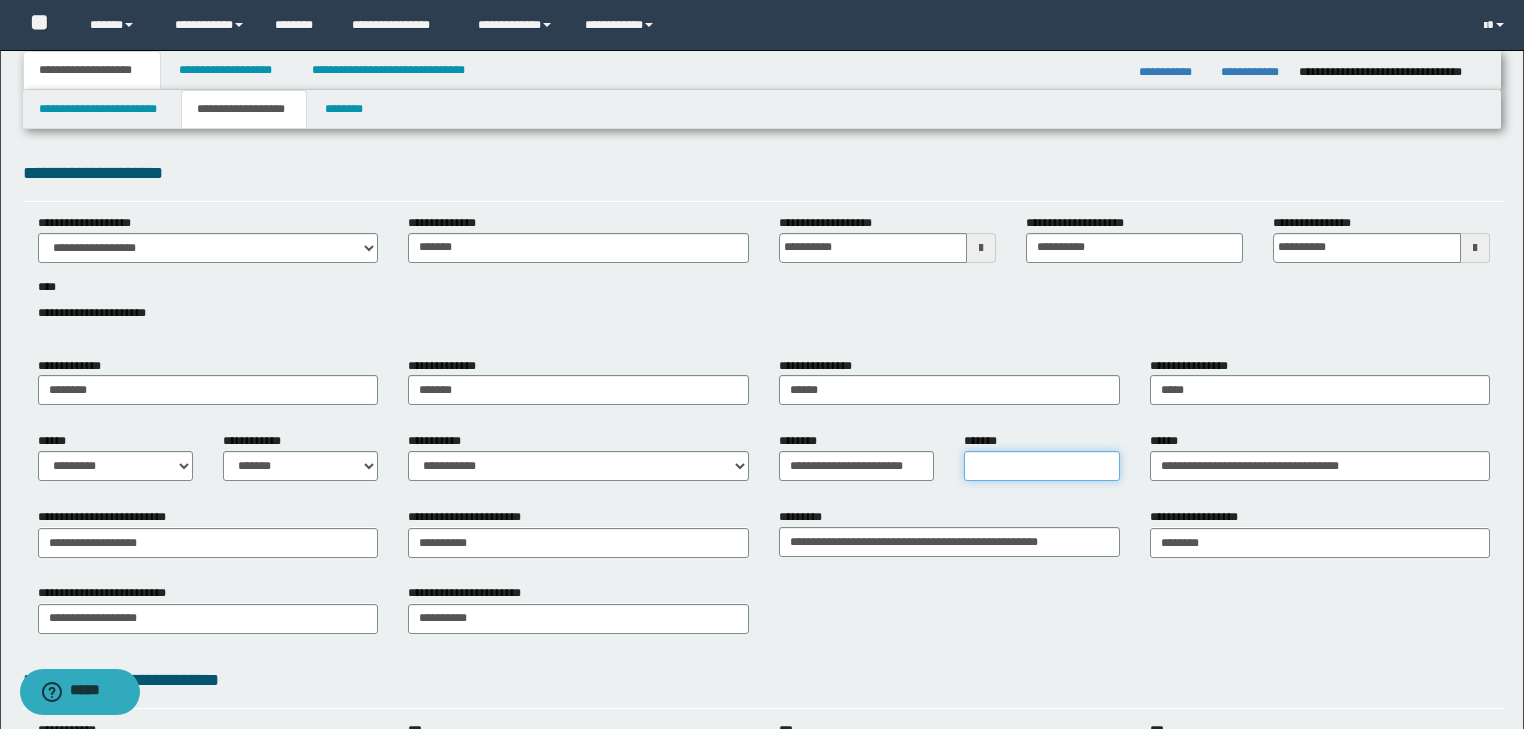 click on "*******" at bounding box center [1041, 466] 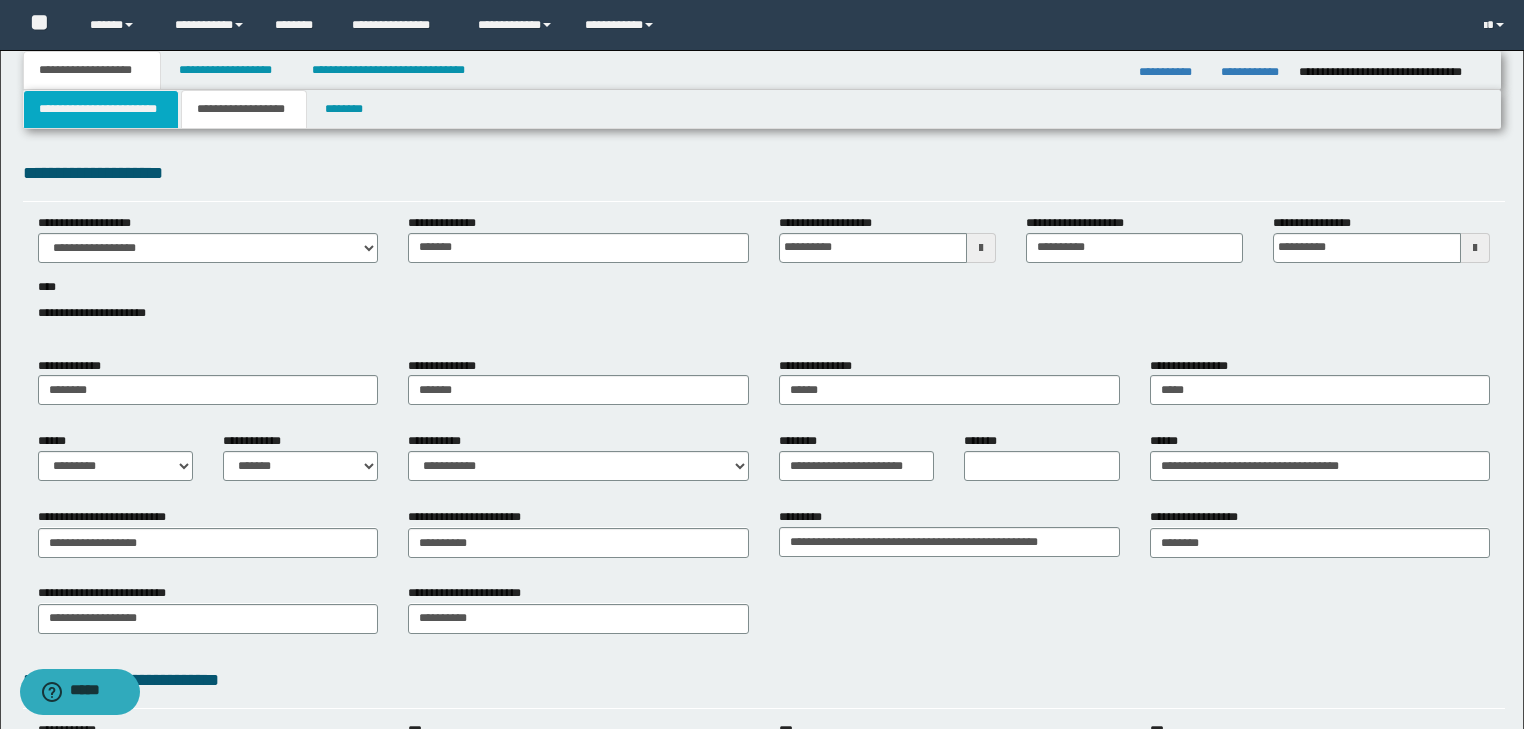 click on "**********" at bounding box center (101, 109) 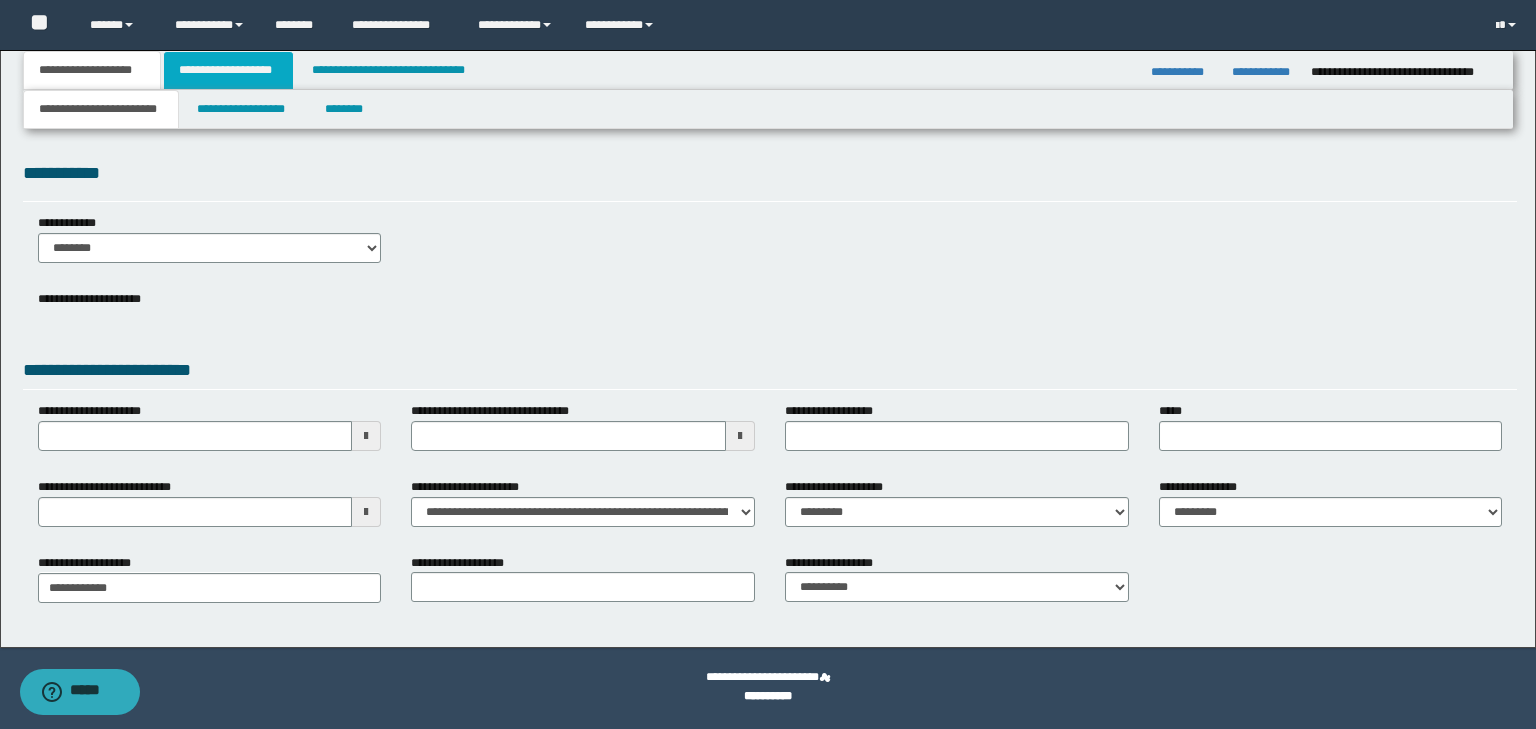 click on "**********" at bounding box center [228, 70] 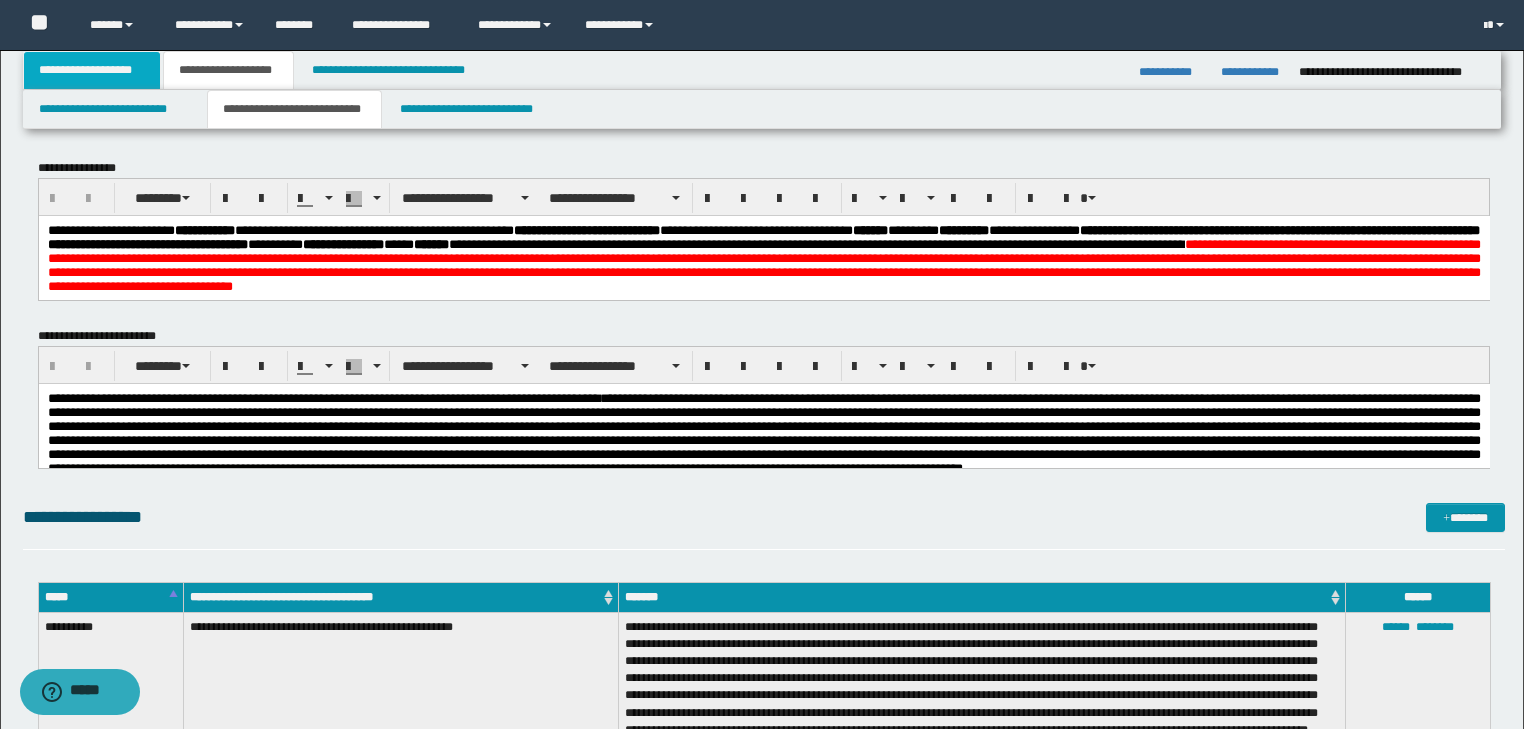 click on "**********" at bounding box center [92, 70] 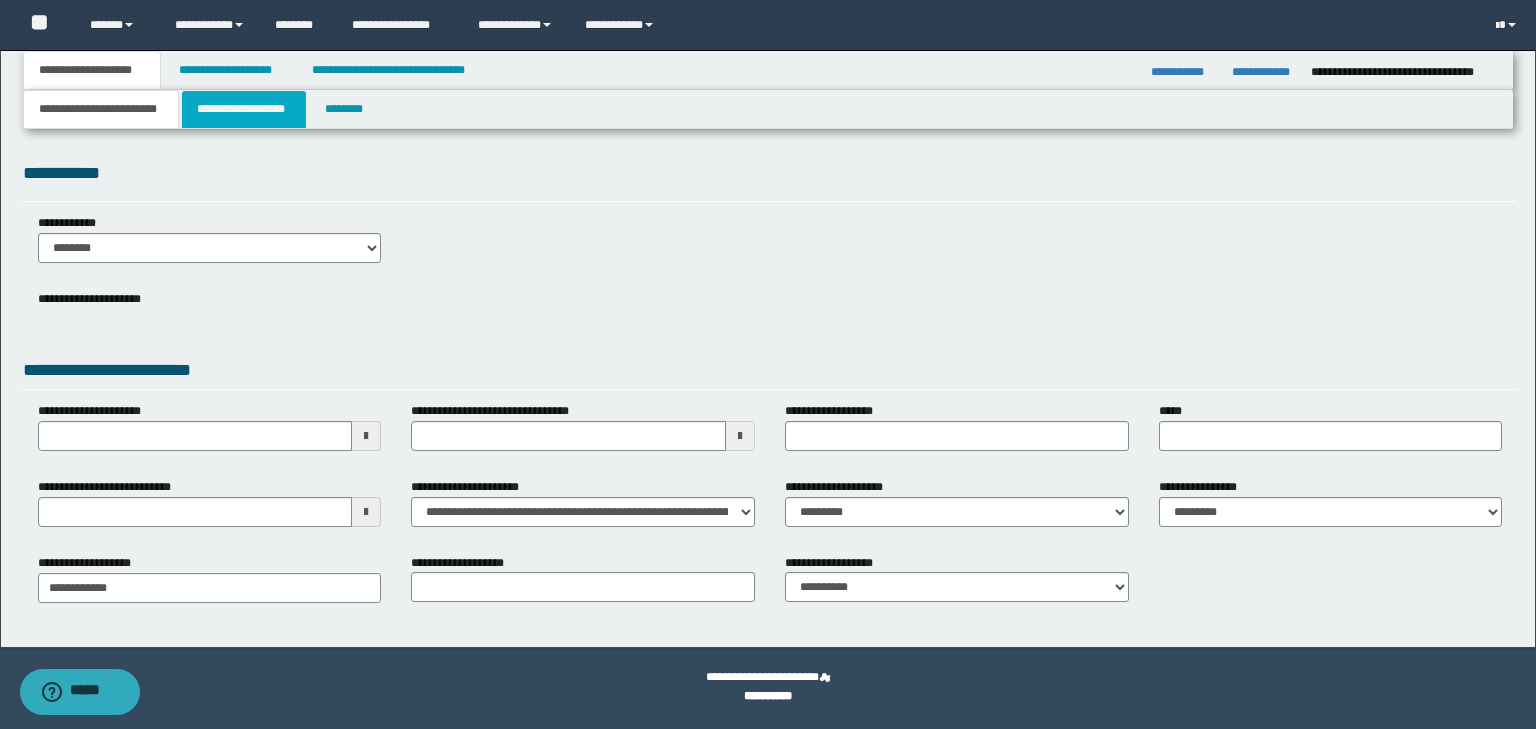 click on "**********" at bounding box center [244, 109] 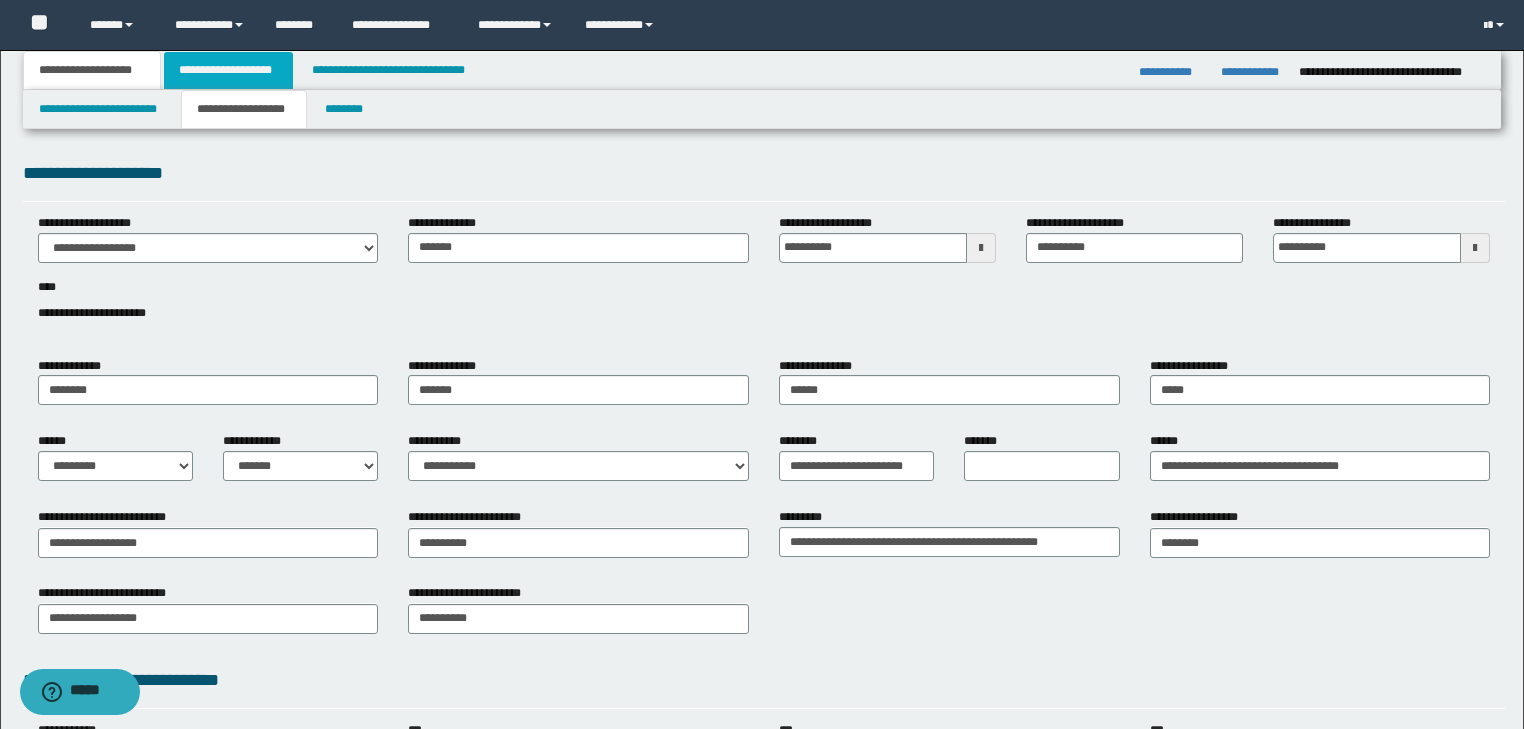 click on "**********" at bounding box center (228, 70) 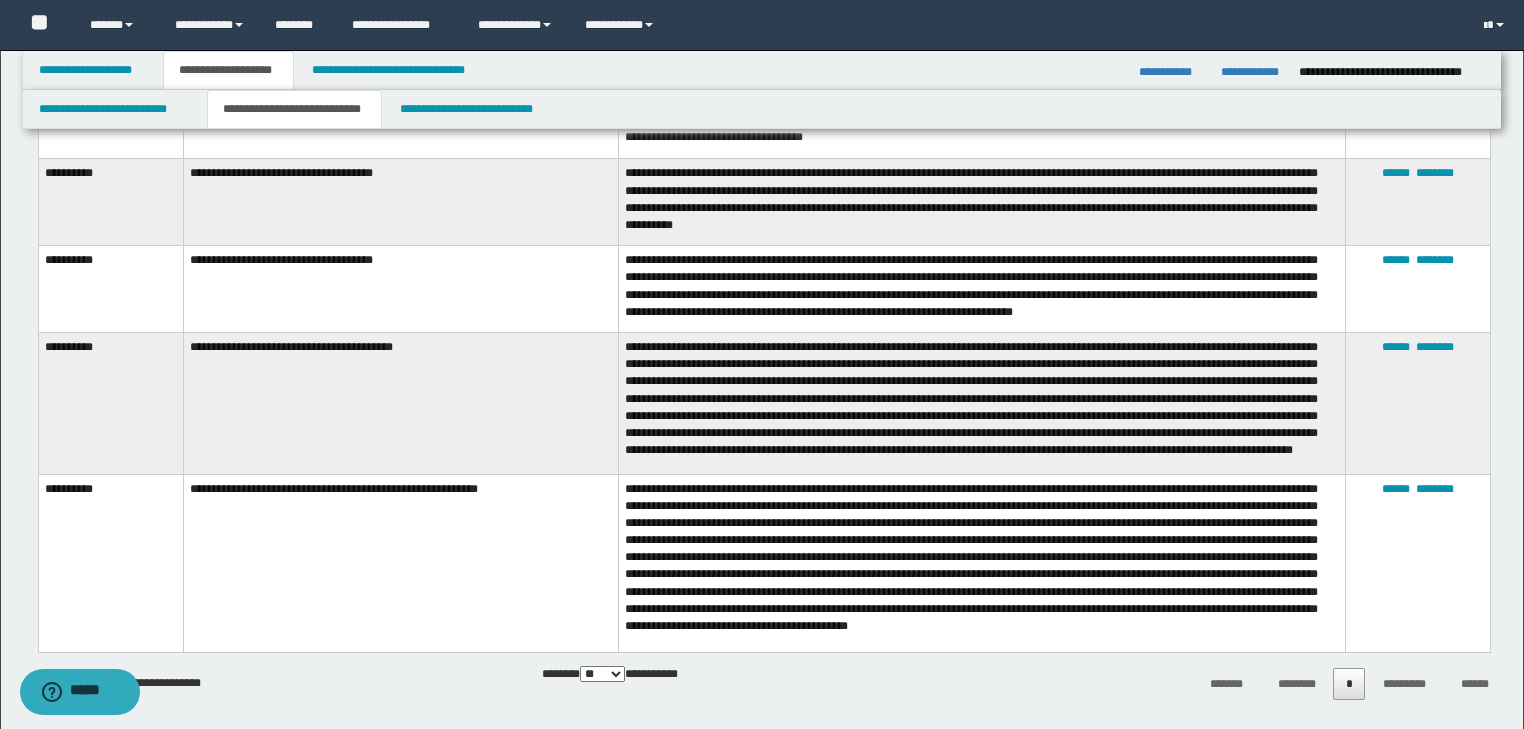 scroll, scrollTop: 3840, scrollLeft: 0, axis: vertical 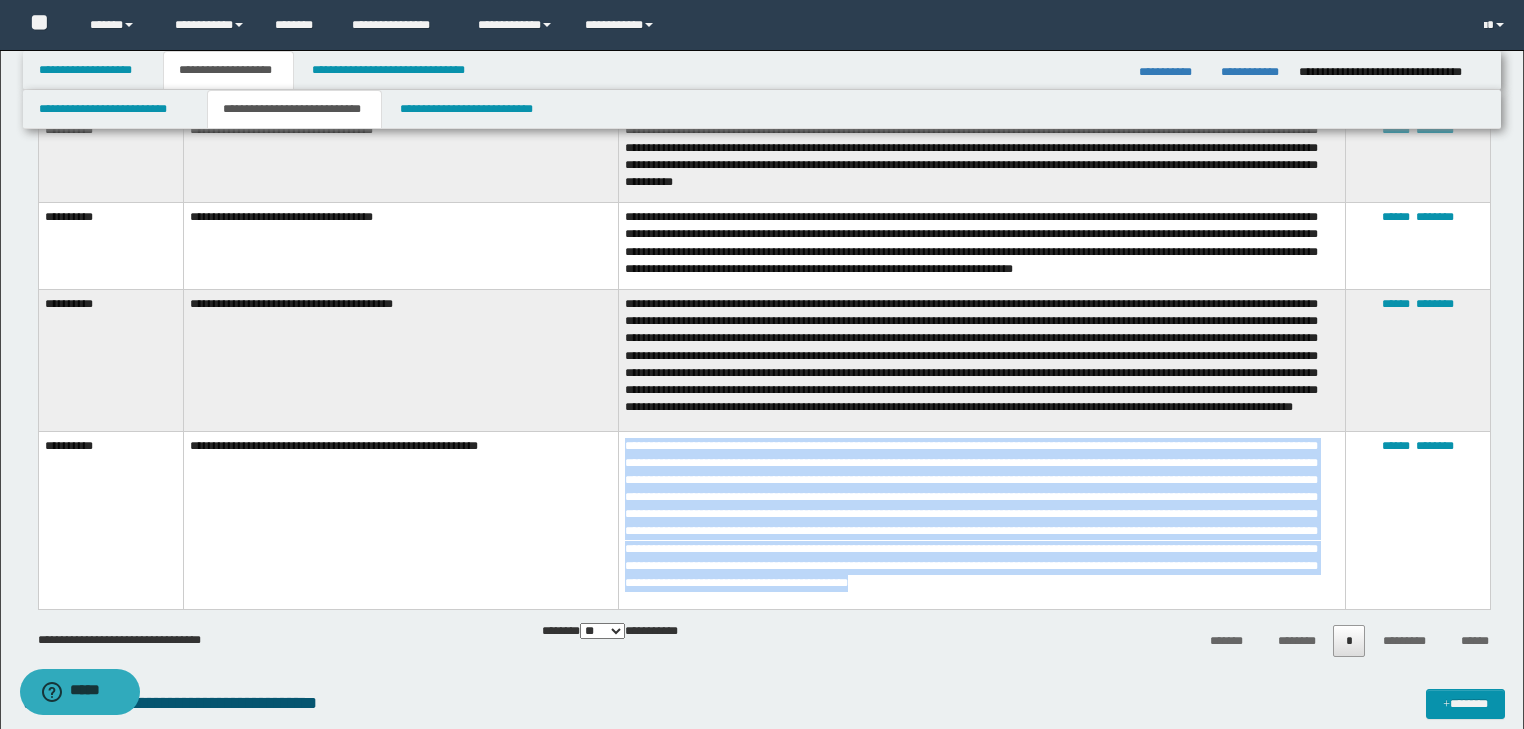 drag, startPoint x: 626, startPoint y: 456, endPoint x: 1200, endPoint y: 601, distance: 592.03125 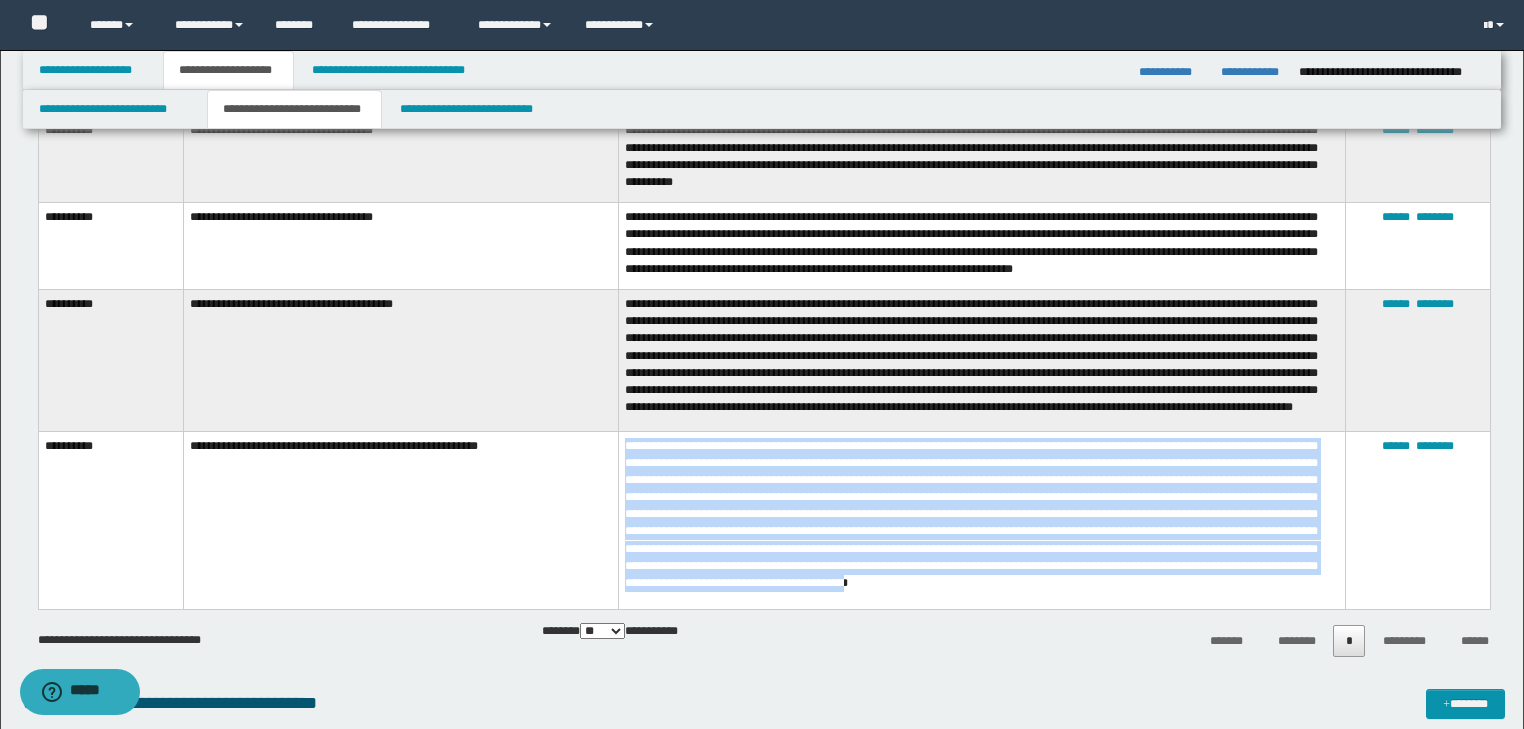 drag, startPoint x: 1165, startPoint y: 600, endPoint x: 612, endPoint y: 464, distance: 569.47784 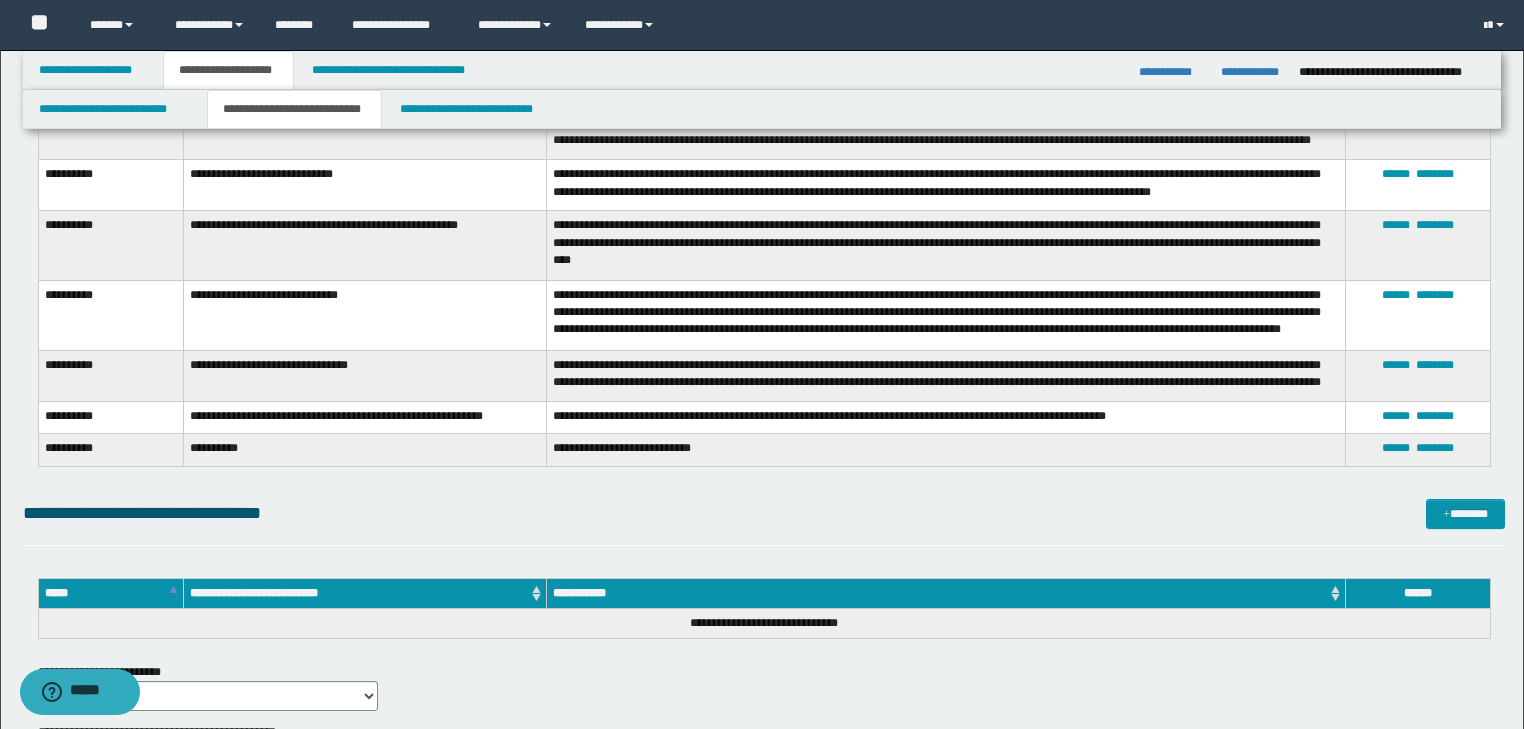 scroll, scrollTop: 4960, scrollLeft: 0, axis: vertical 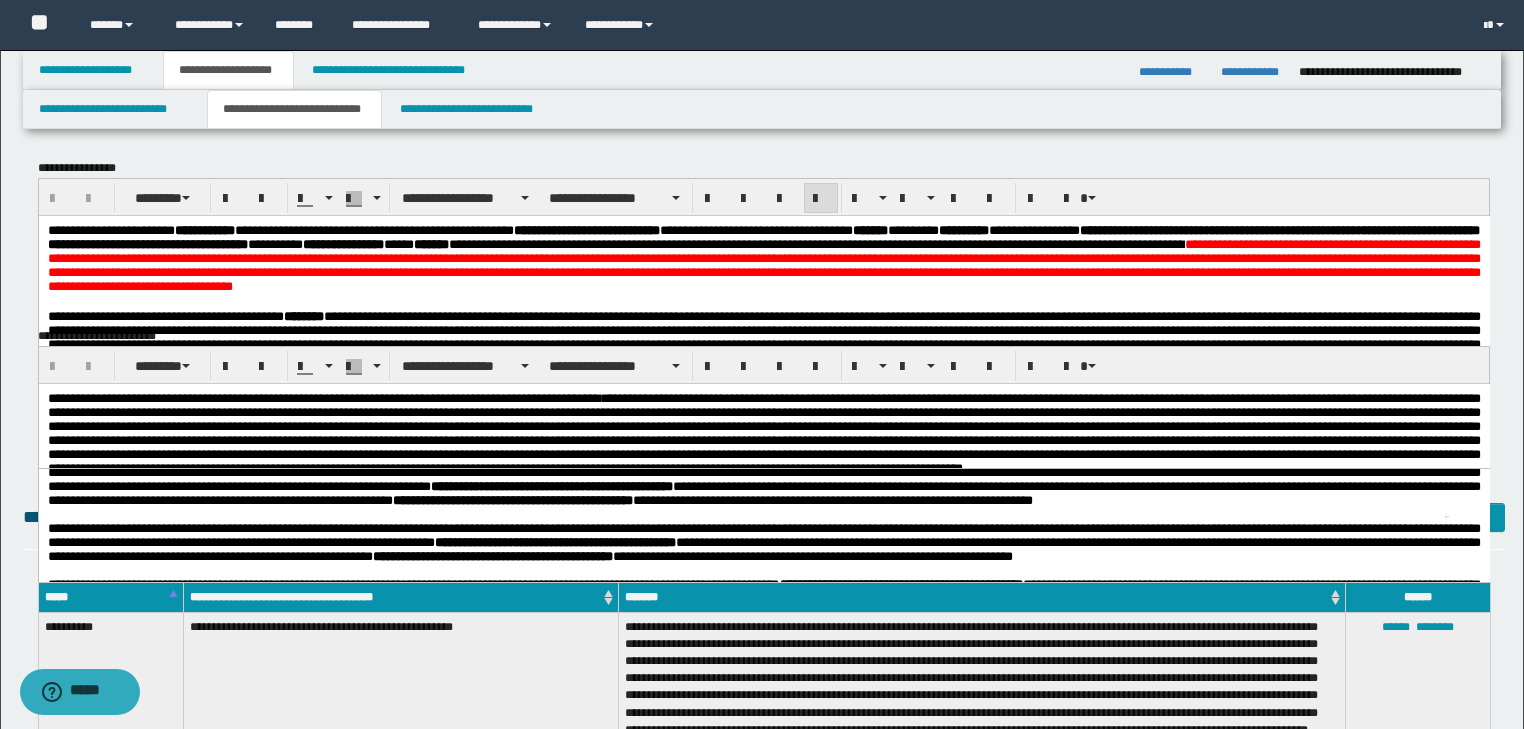 click on "**********" at bounding box center (763, 264) 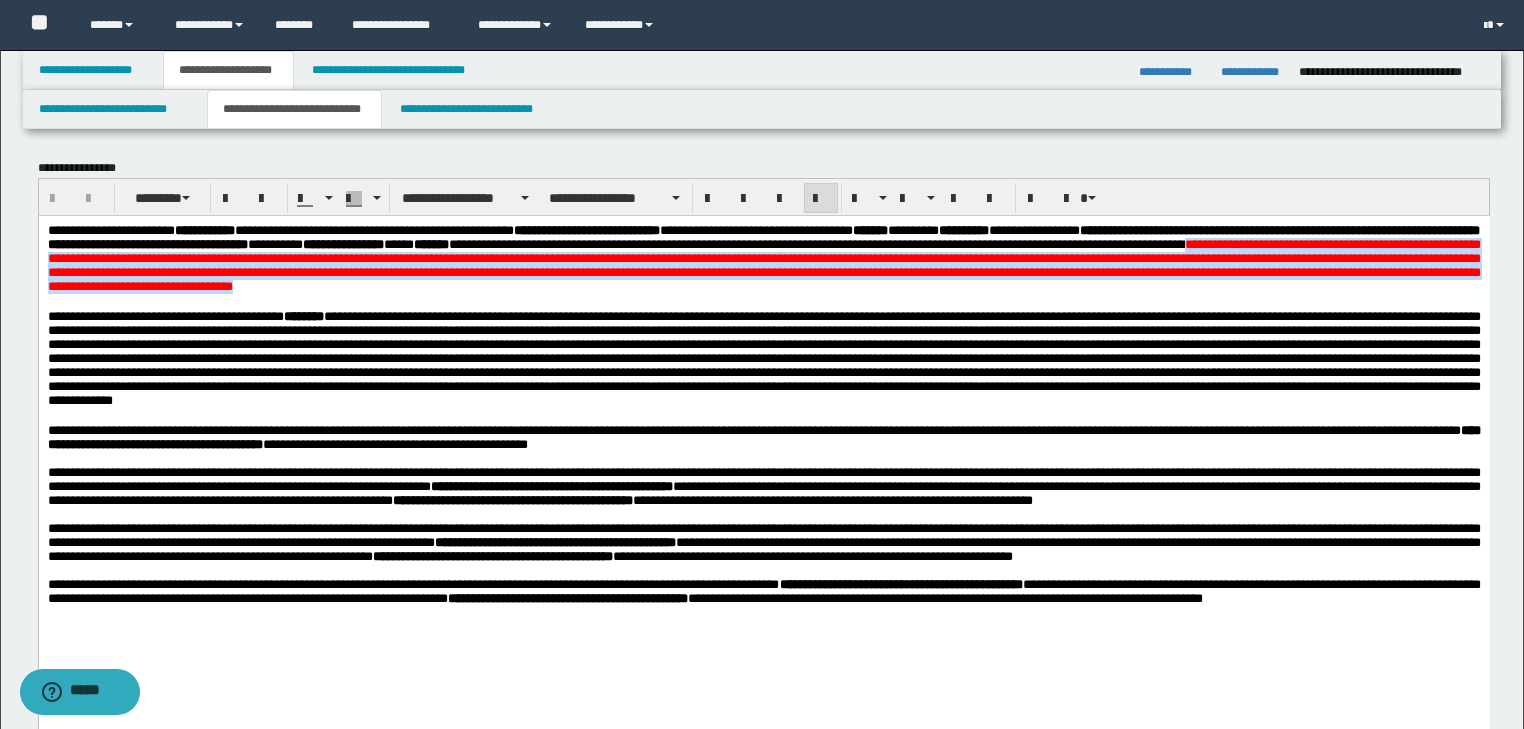 drag, startPoint x: 1478, startPoint y: 295, endPoint x: 403, endPoint y: 267, distance: 1075.3646 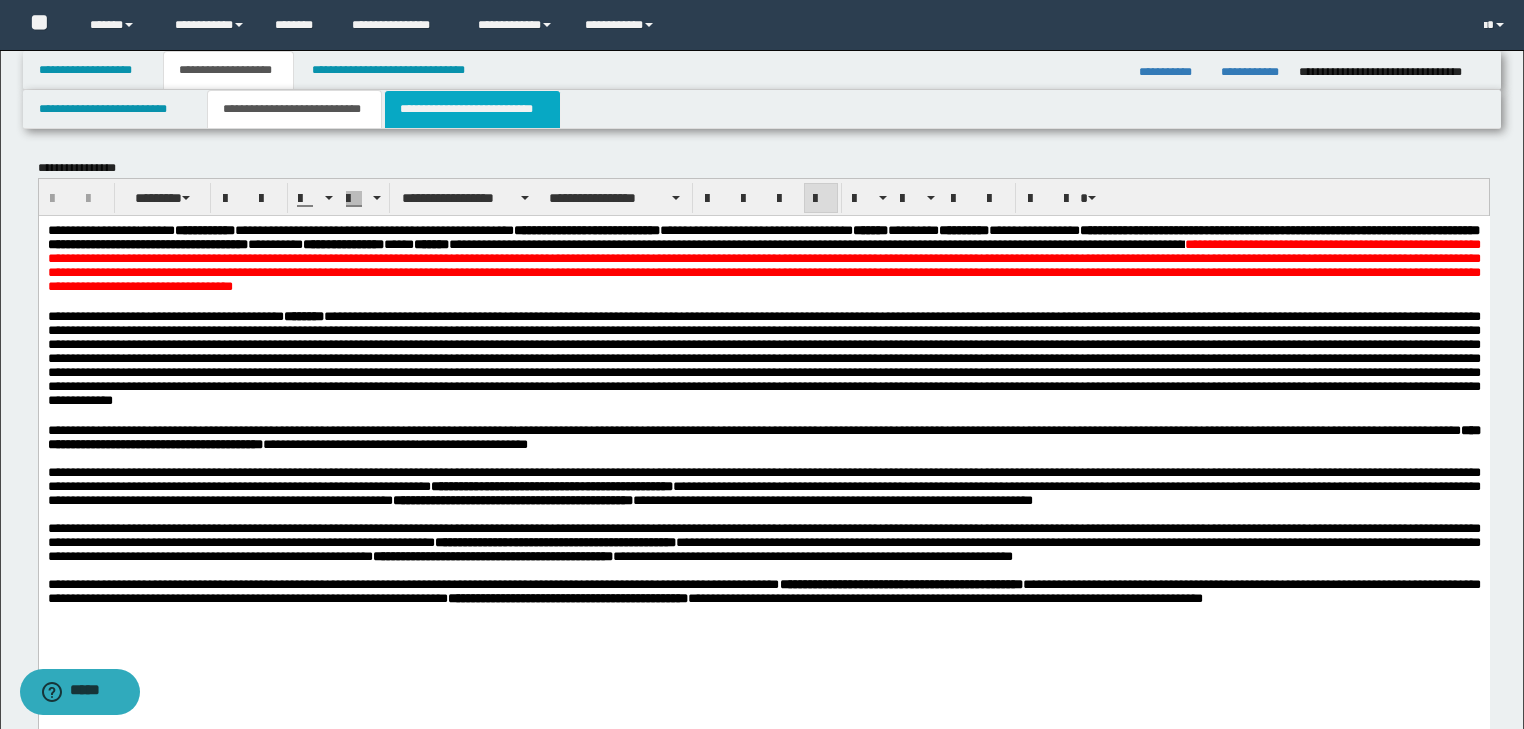 click on "**********" at bounding box center (472, 109) 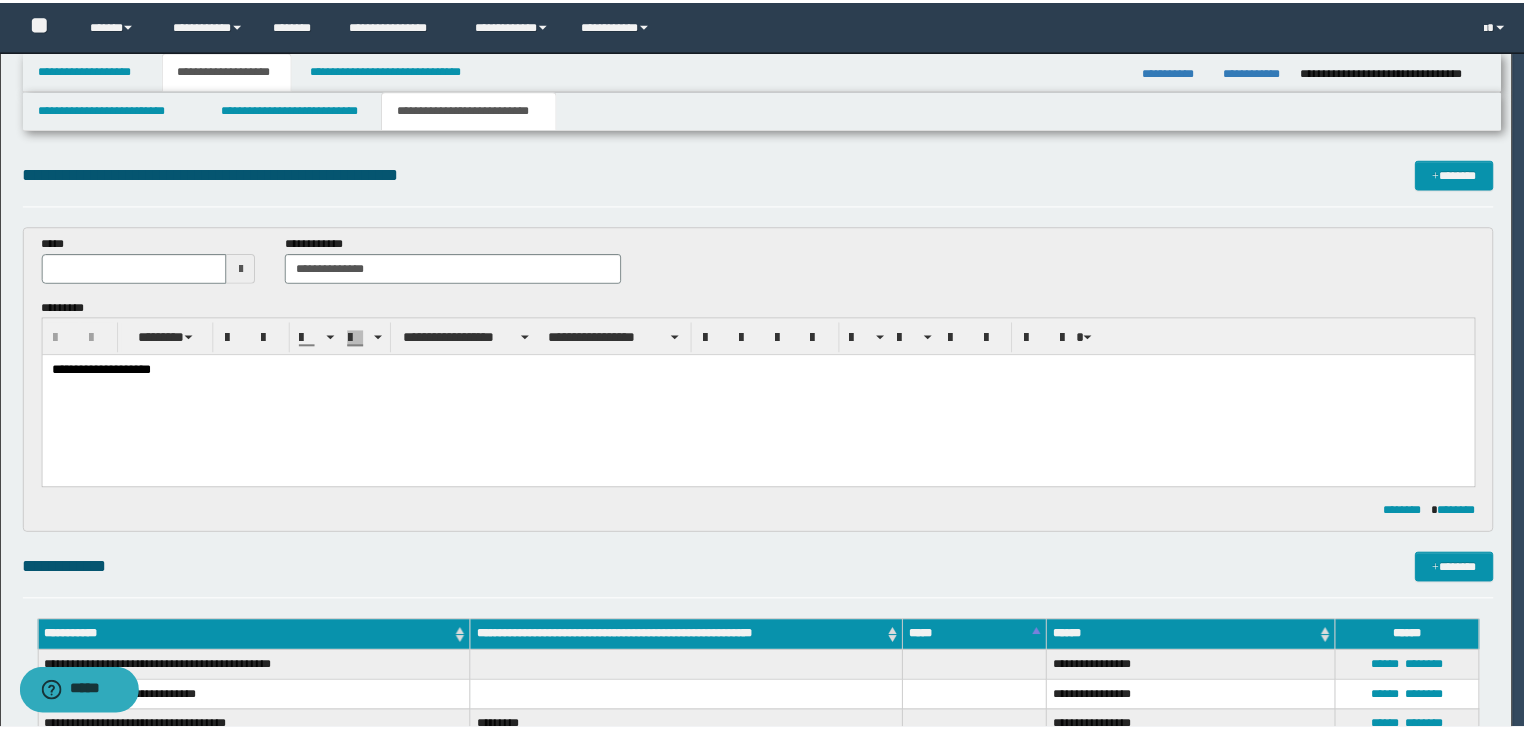 scroll, scrollTop: 0, scrollLeft: 0, axis: both 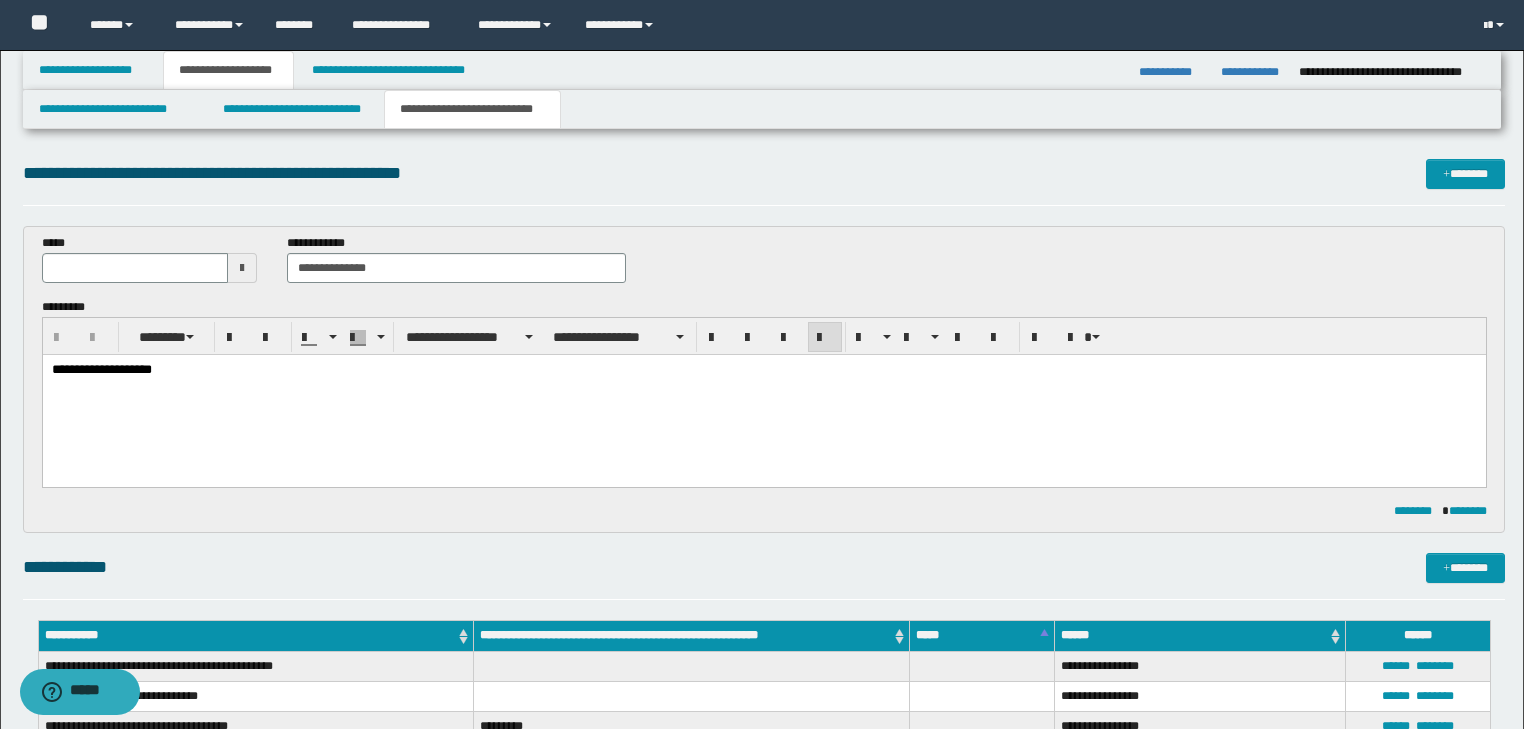 click on "**********" at bounding box center (101, 368) 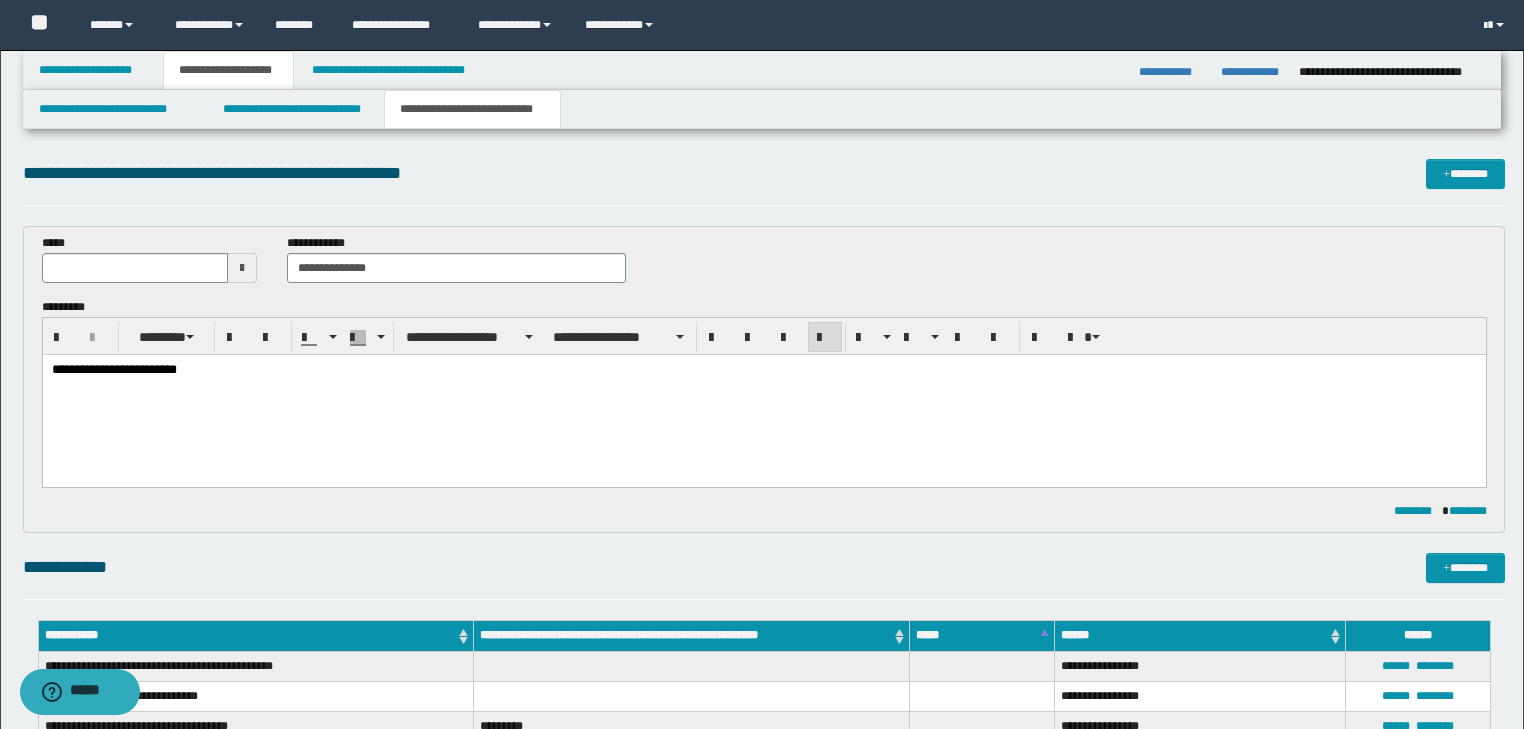 click on "**********" at bounding box center (763, 369) 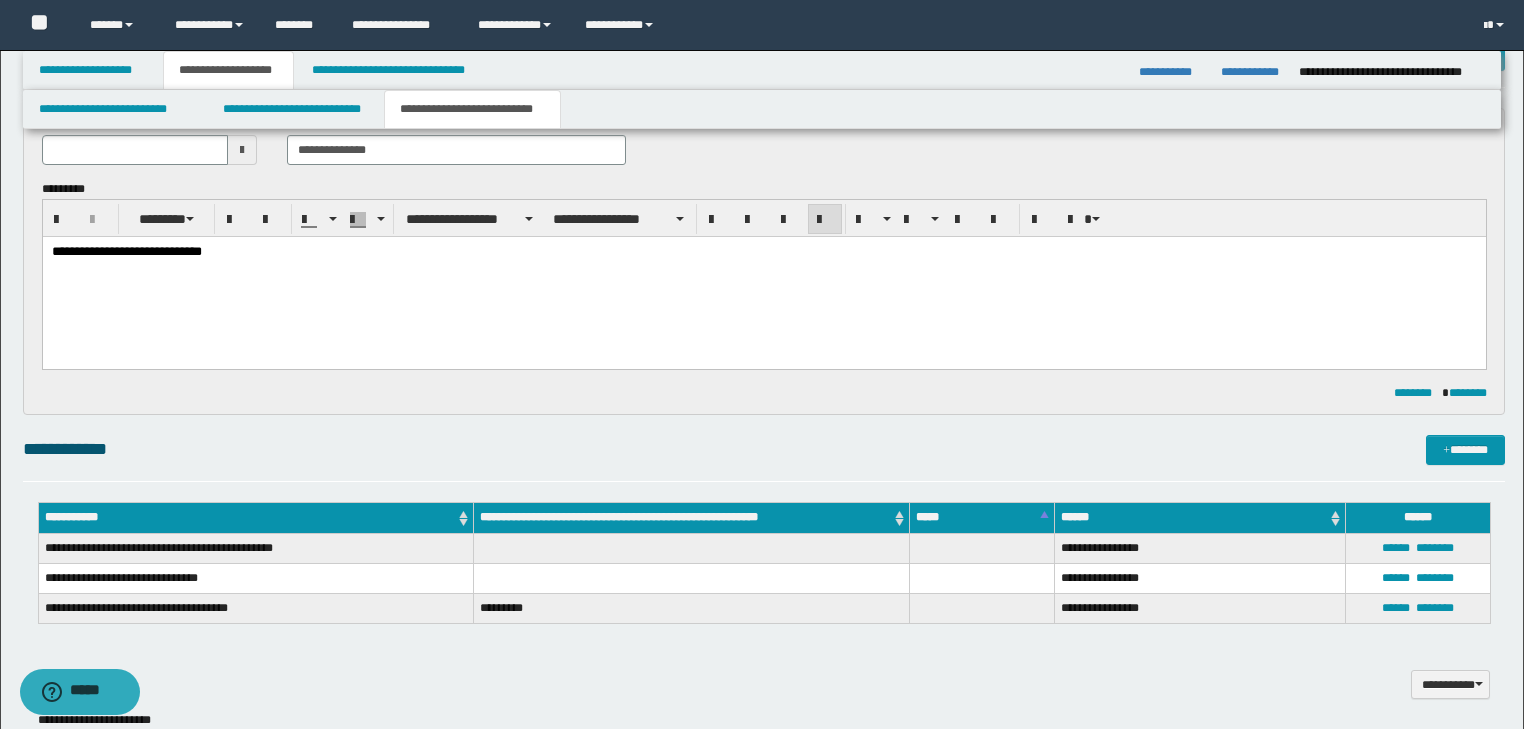 scroll, scrollTop: 0, scrollLeft: 0, axis: both 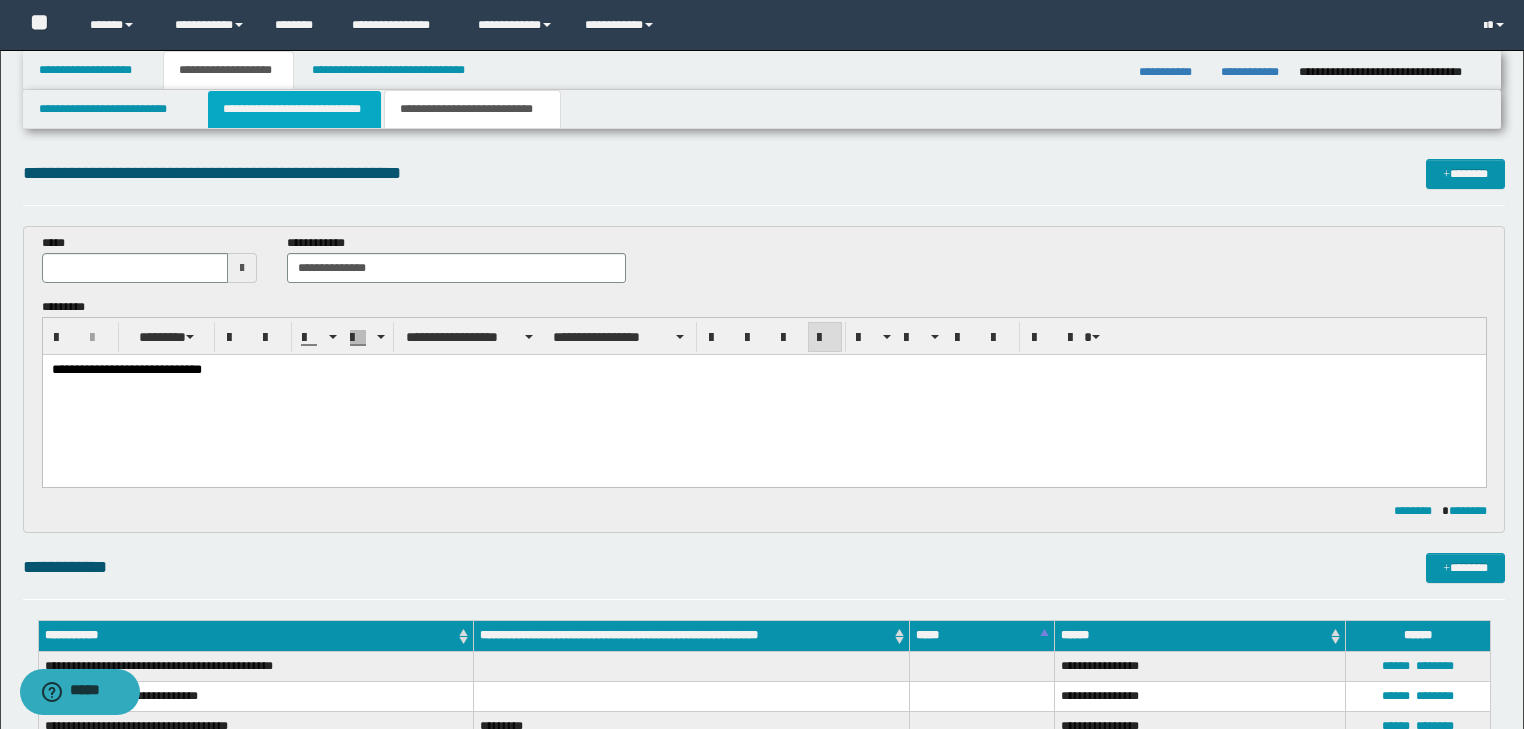 click on "**********" at bounding box center (294, 109) 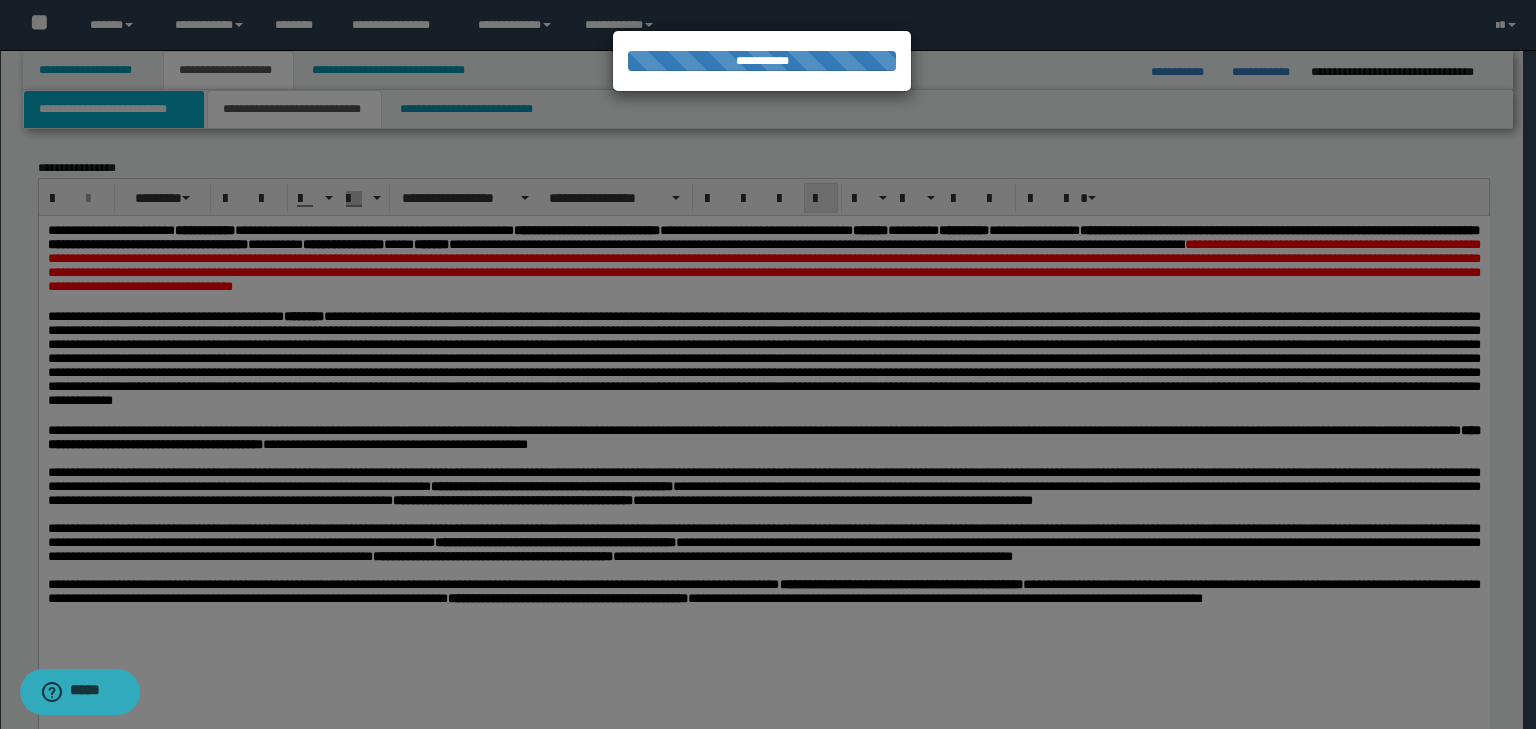 click on "**********" at bounding box center [114, 109] 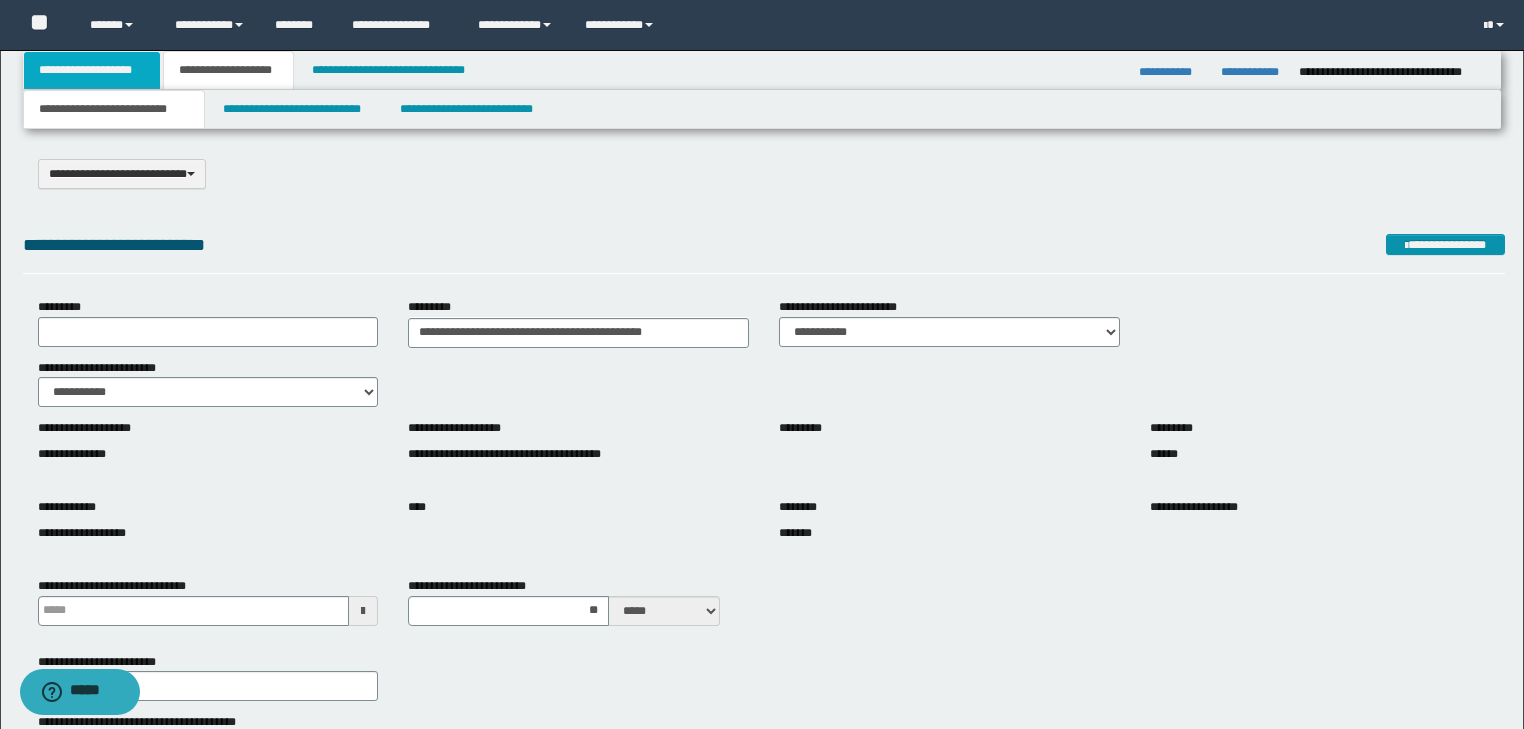 click on "**********" at bounding box center (92, 70) 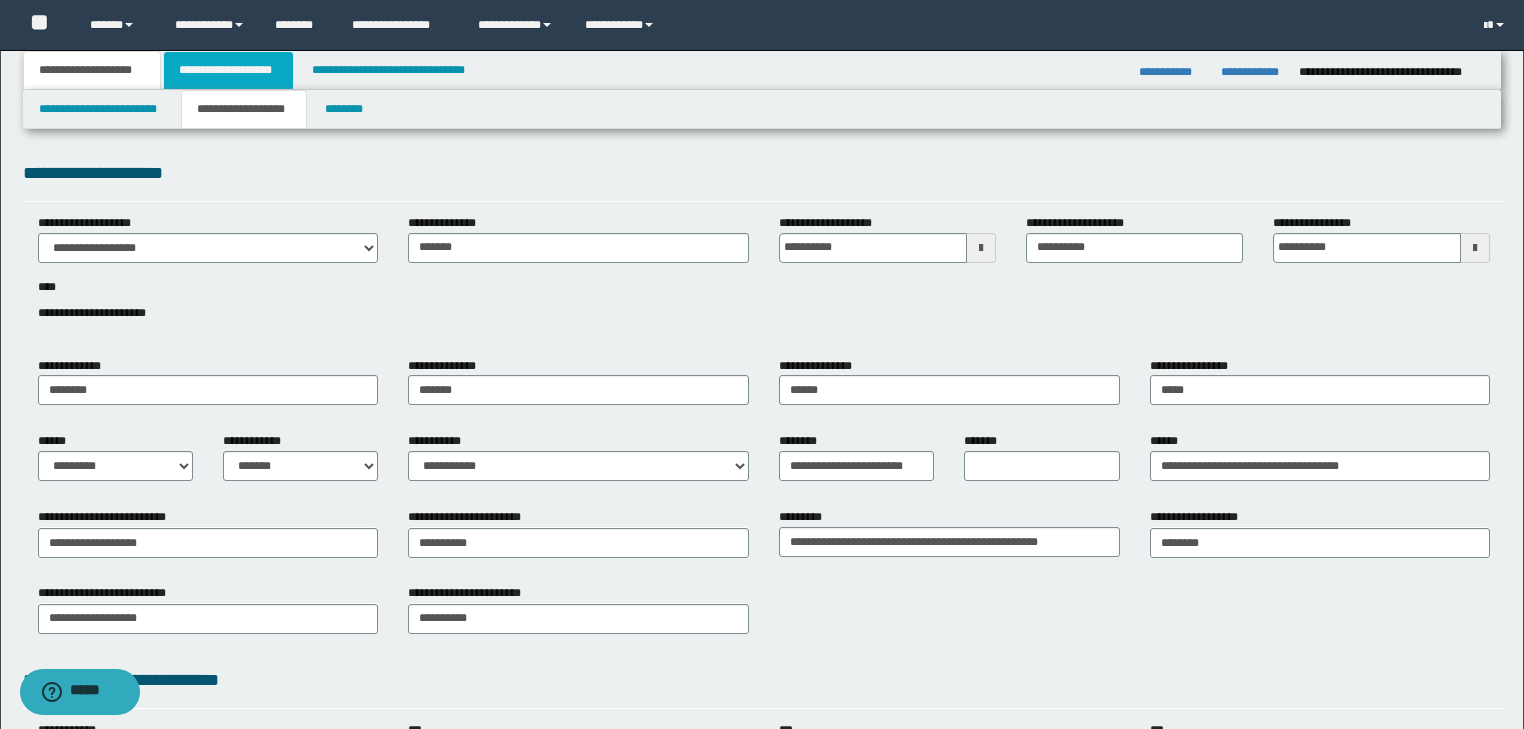 click on "**********" at bounding box center [228, 70] 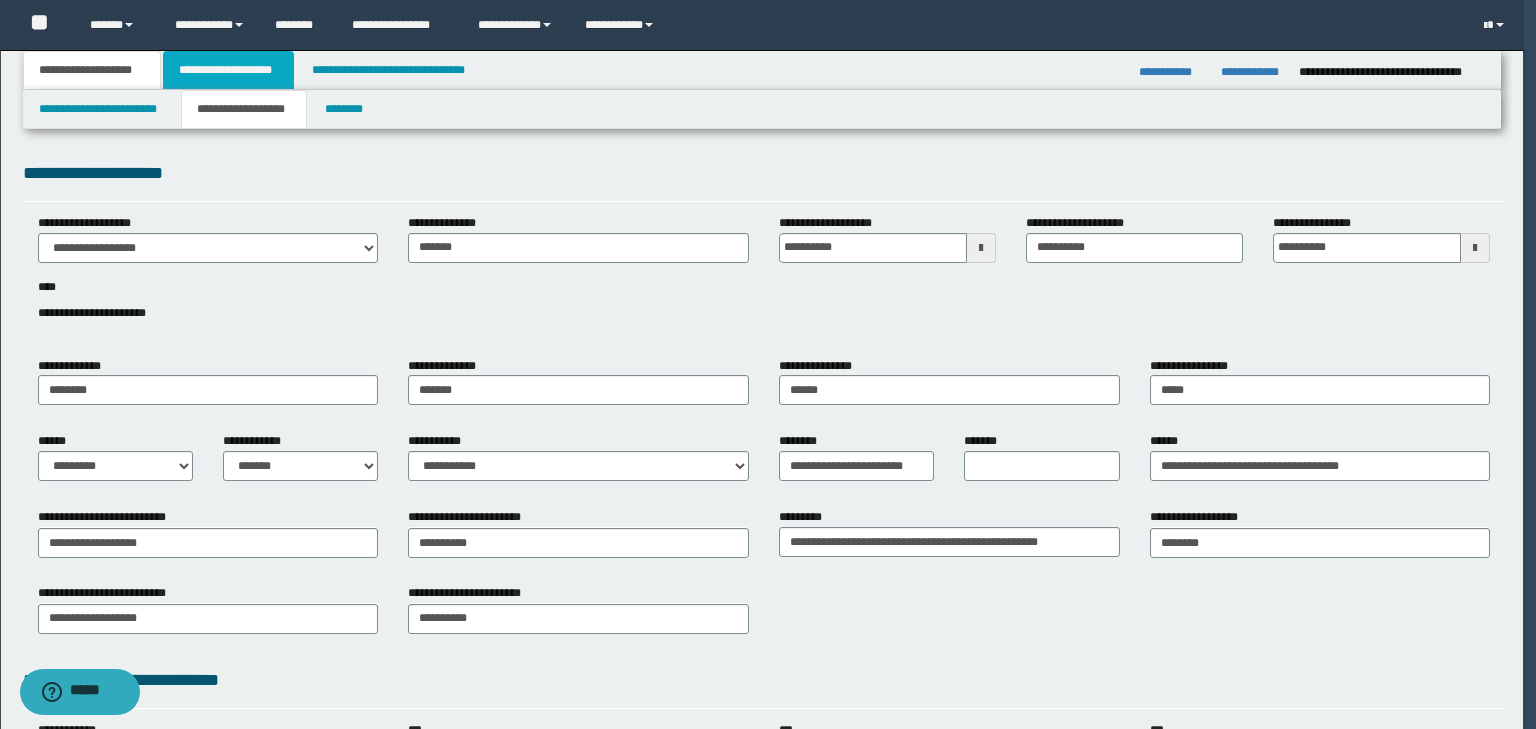 type 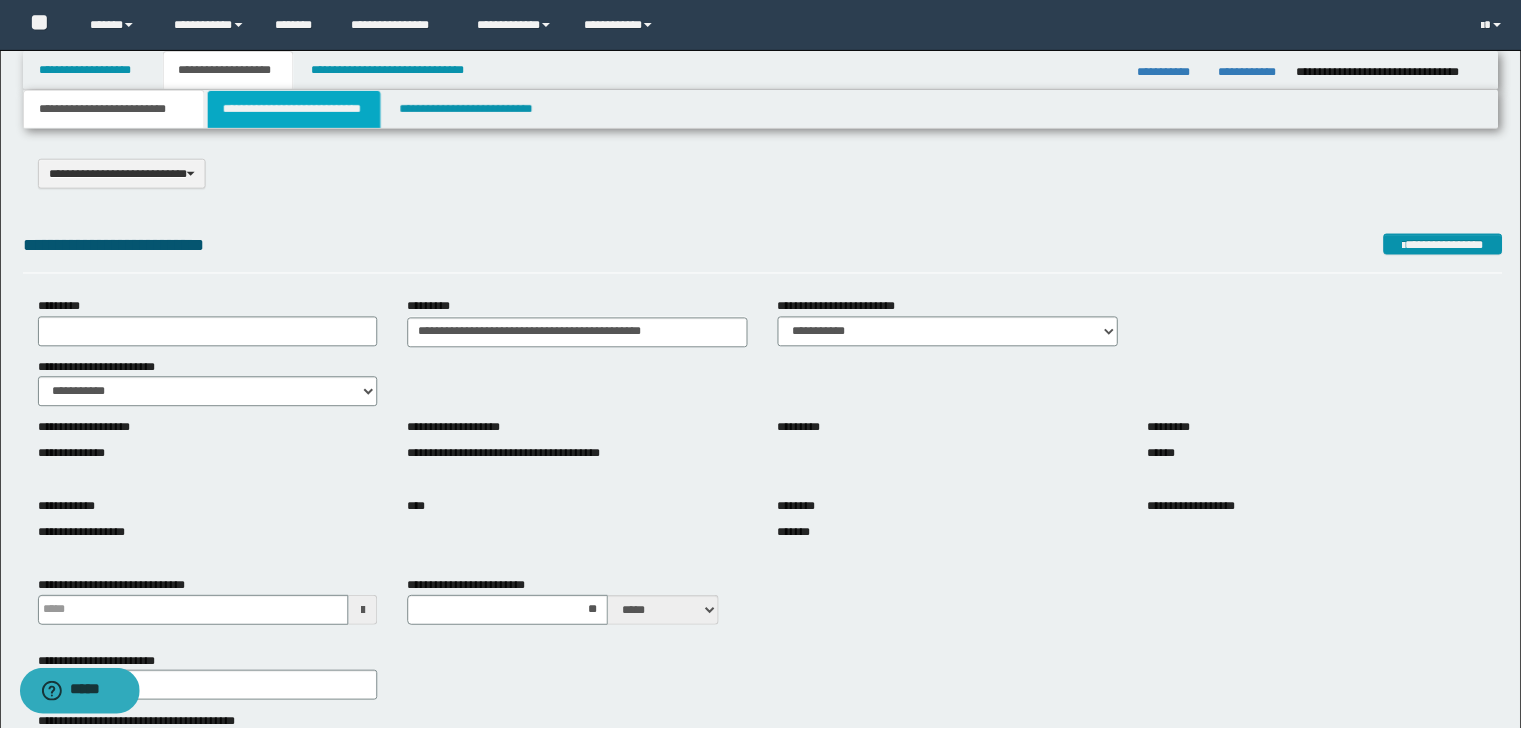 click on "**********" at bounding box center (294, 109) 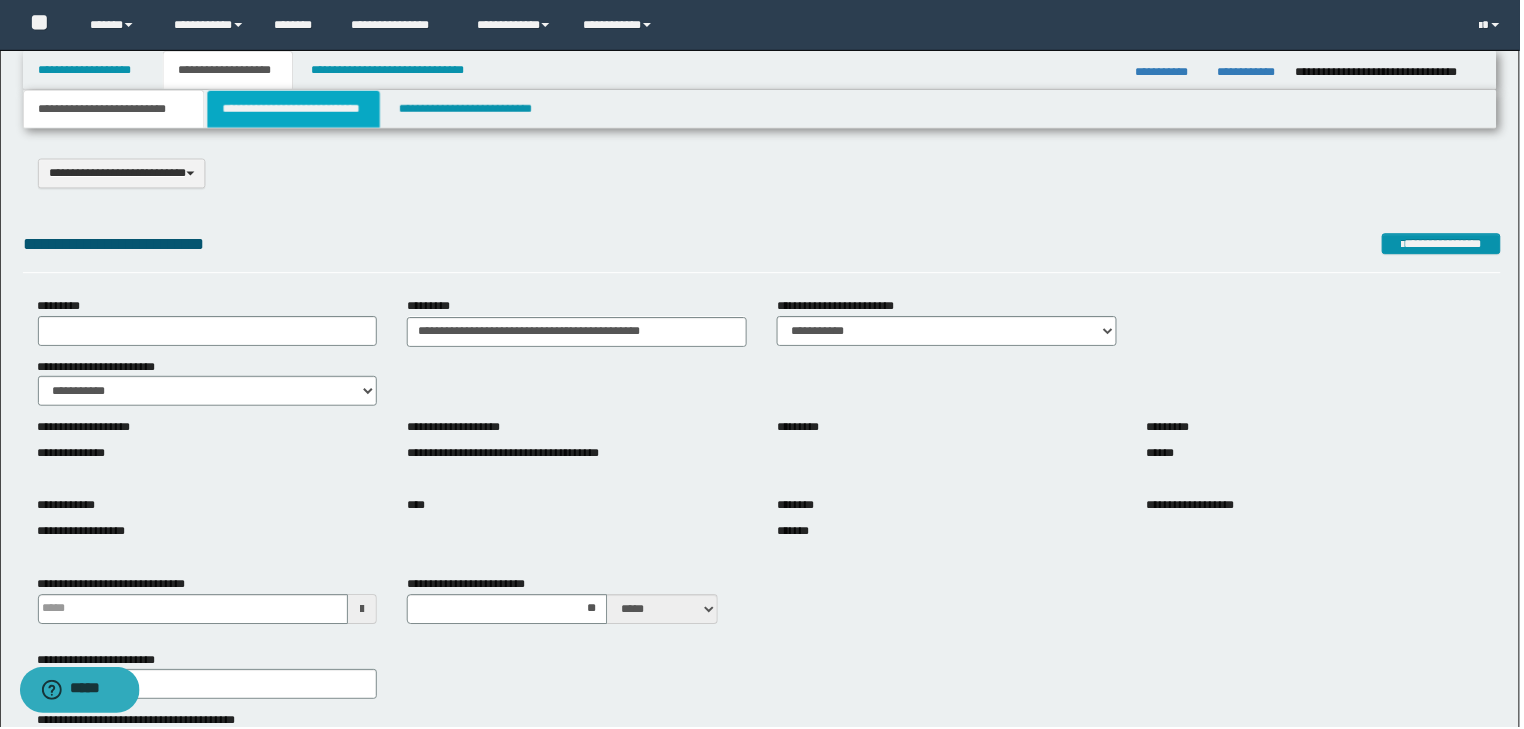 type 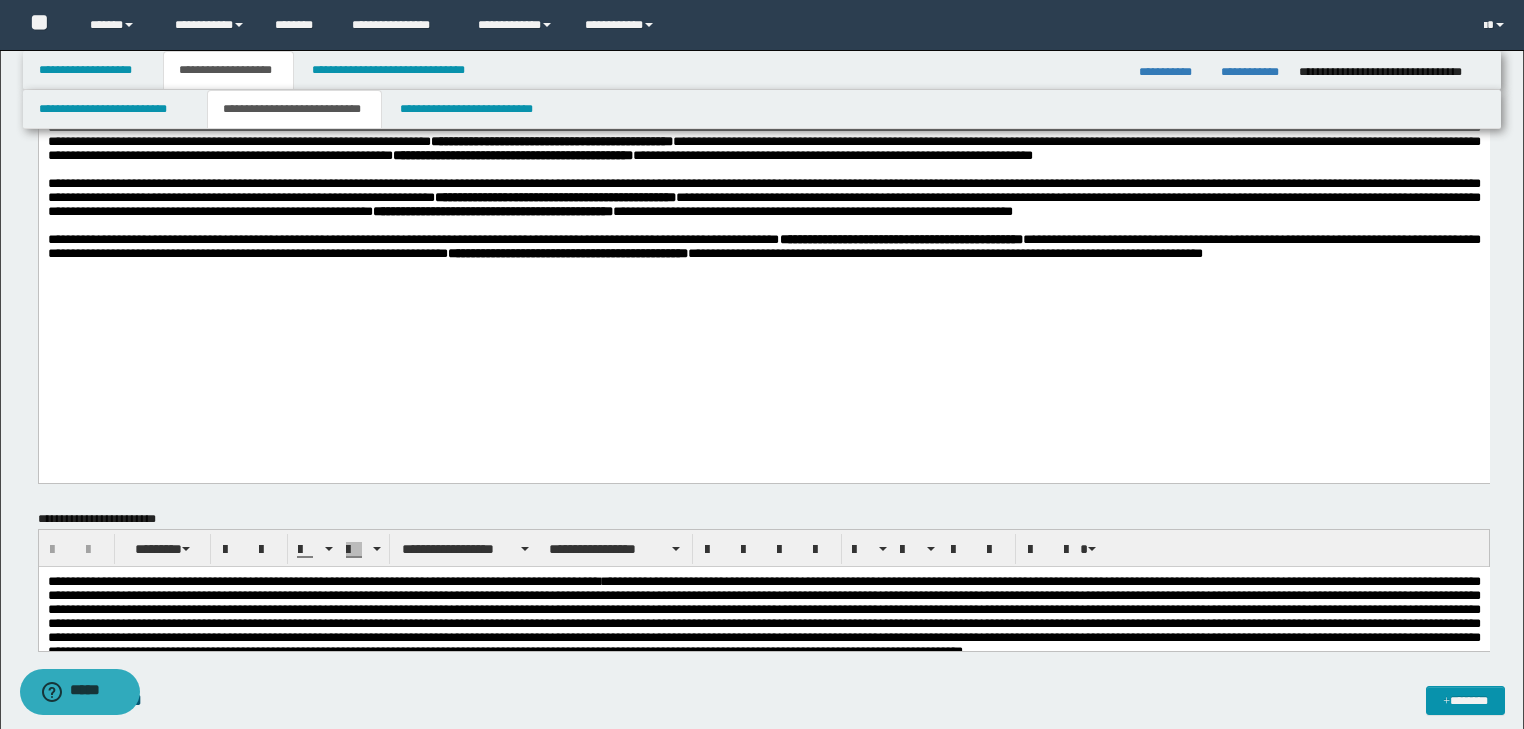 scroll, scrollTop: 480, scrollLeft: 0, axis: vertical 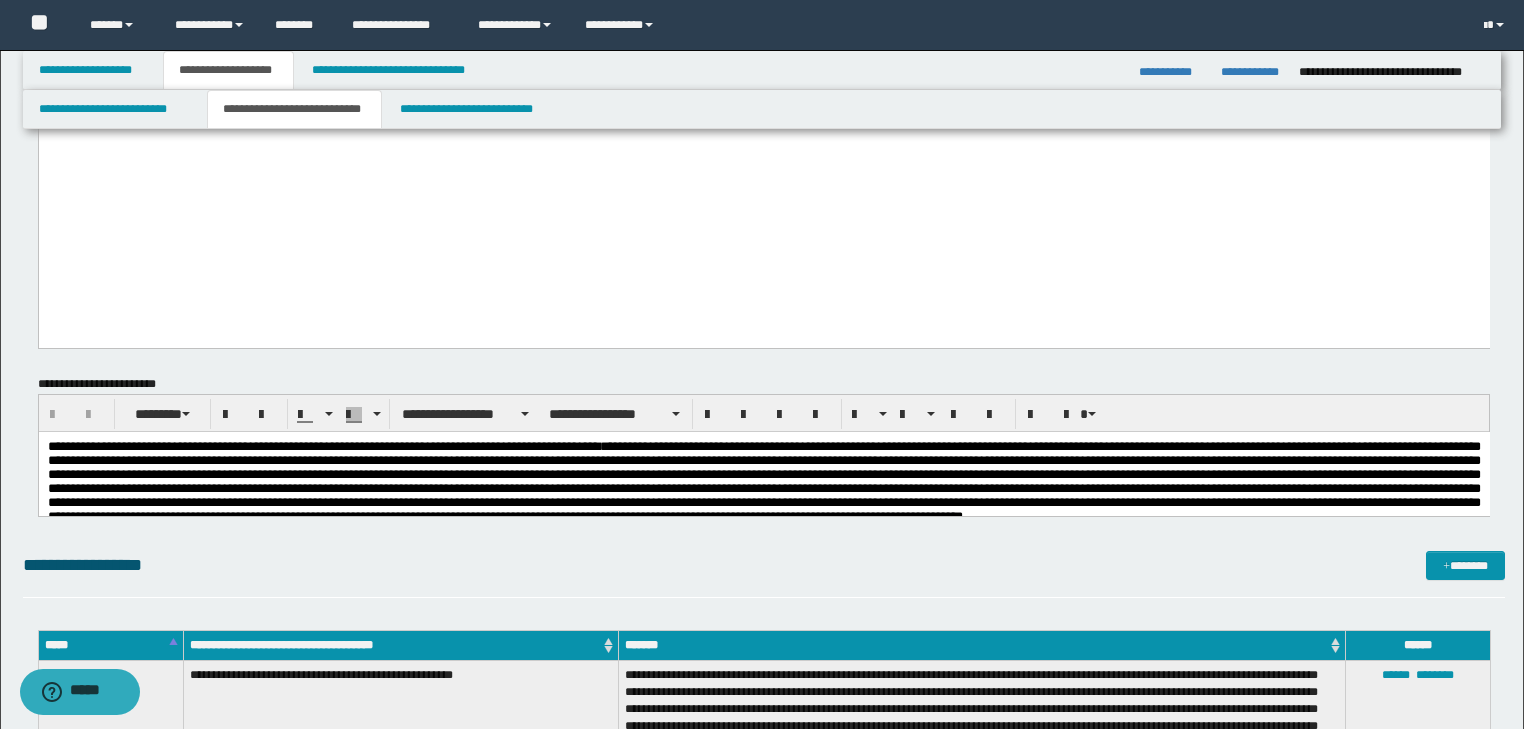 click at bounding box center (763, 480) 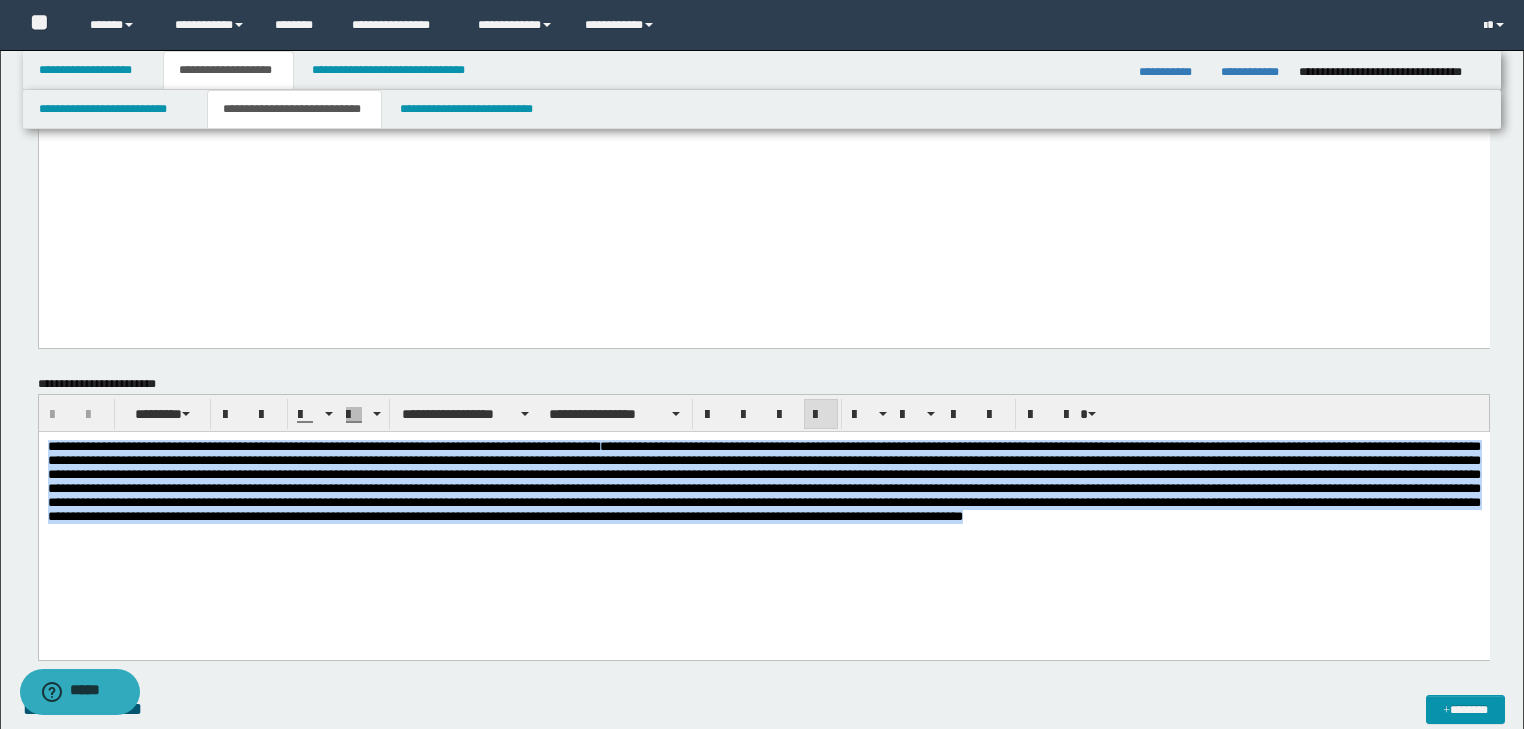 drag, startPoint x: 1047, startPoint y: 558, endPoint x: 43, endPoint y: 450, distance: 1009.79205 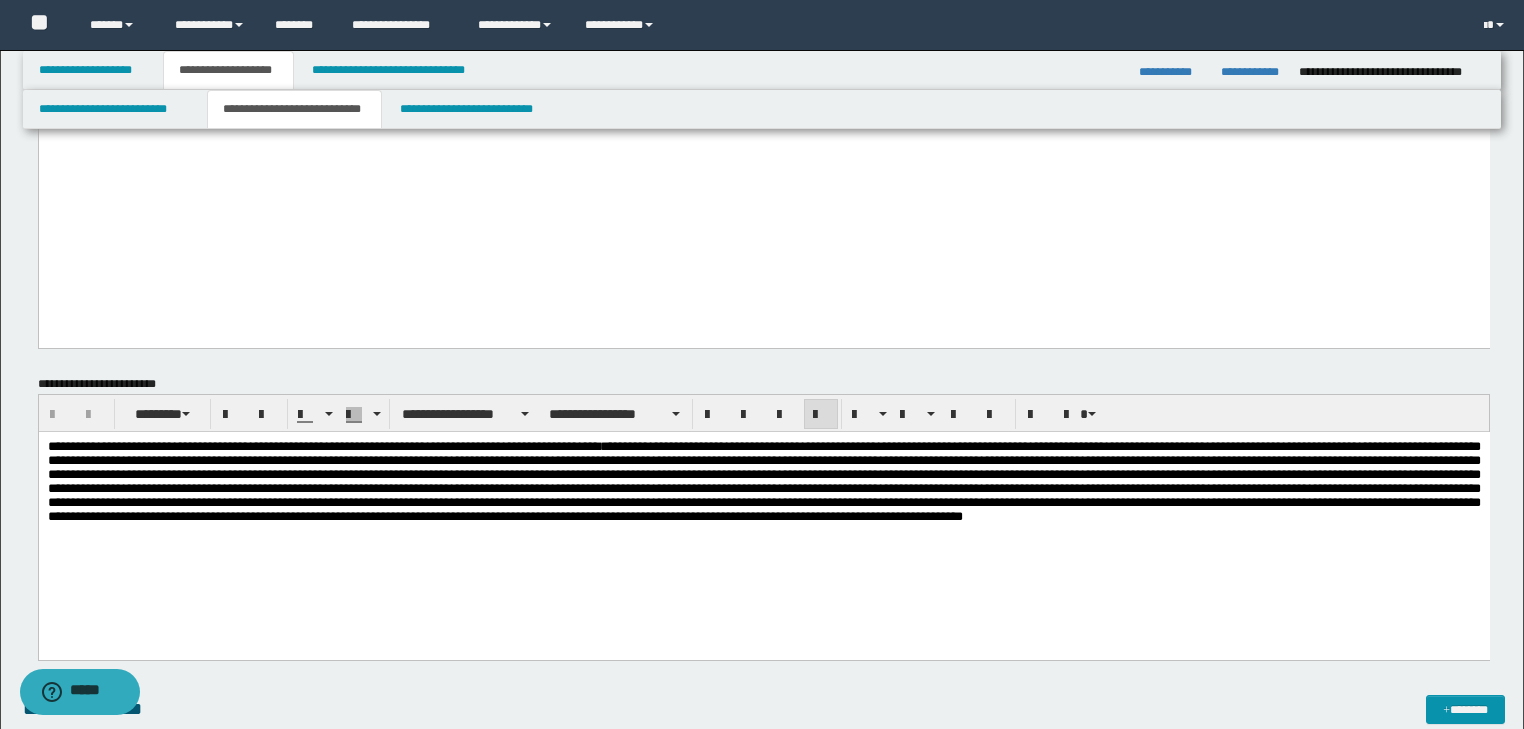 drag, startPoint x: 102, startPoint y: 462, endPoint x: 1111, endPoint y: 555, distance: 1013.27686 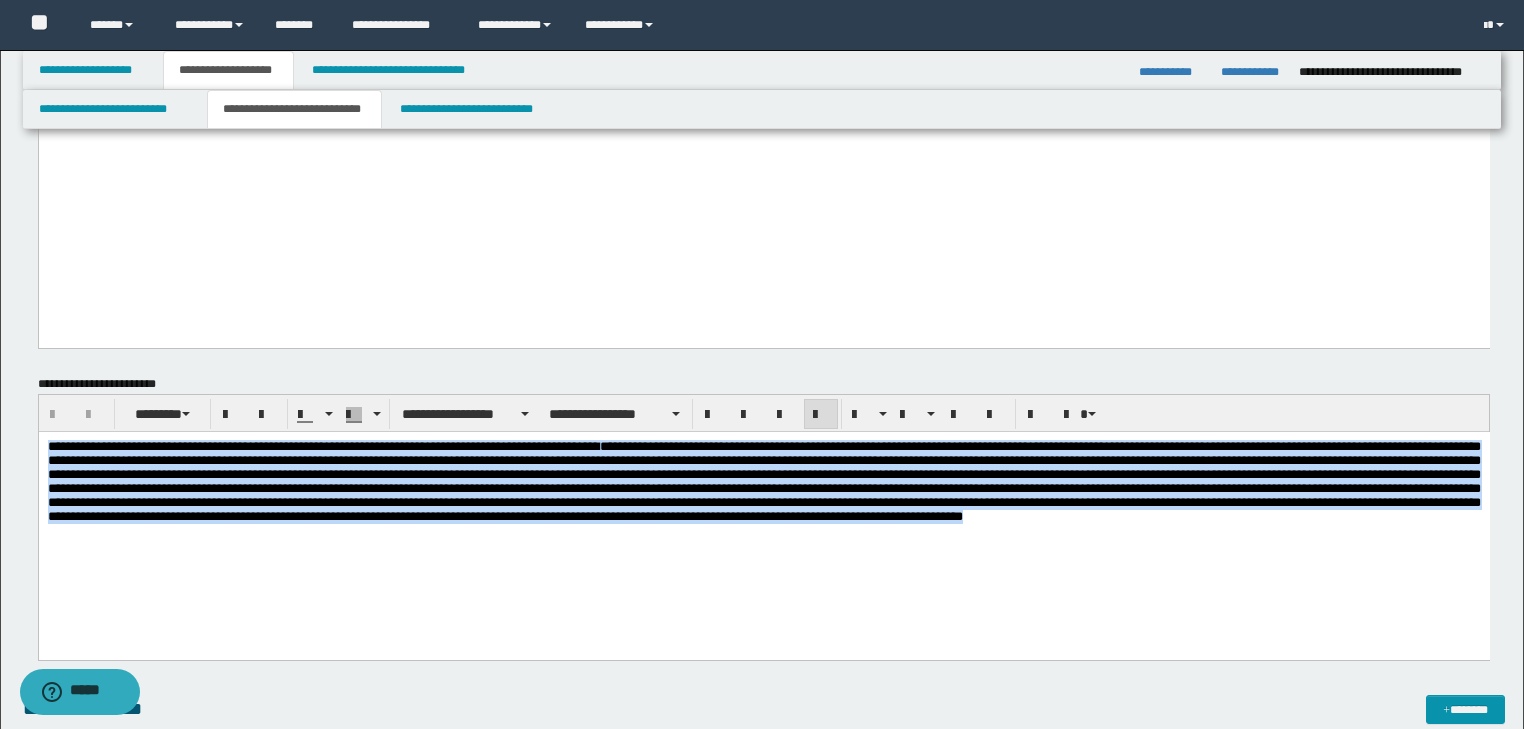 drag, startPoint x: 1055, startPoint y: 553, endPoint x: 63, endPoint y: 875, distance: 1042.9515 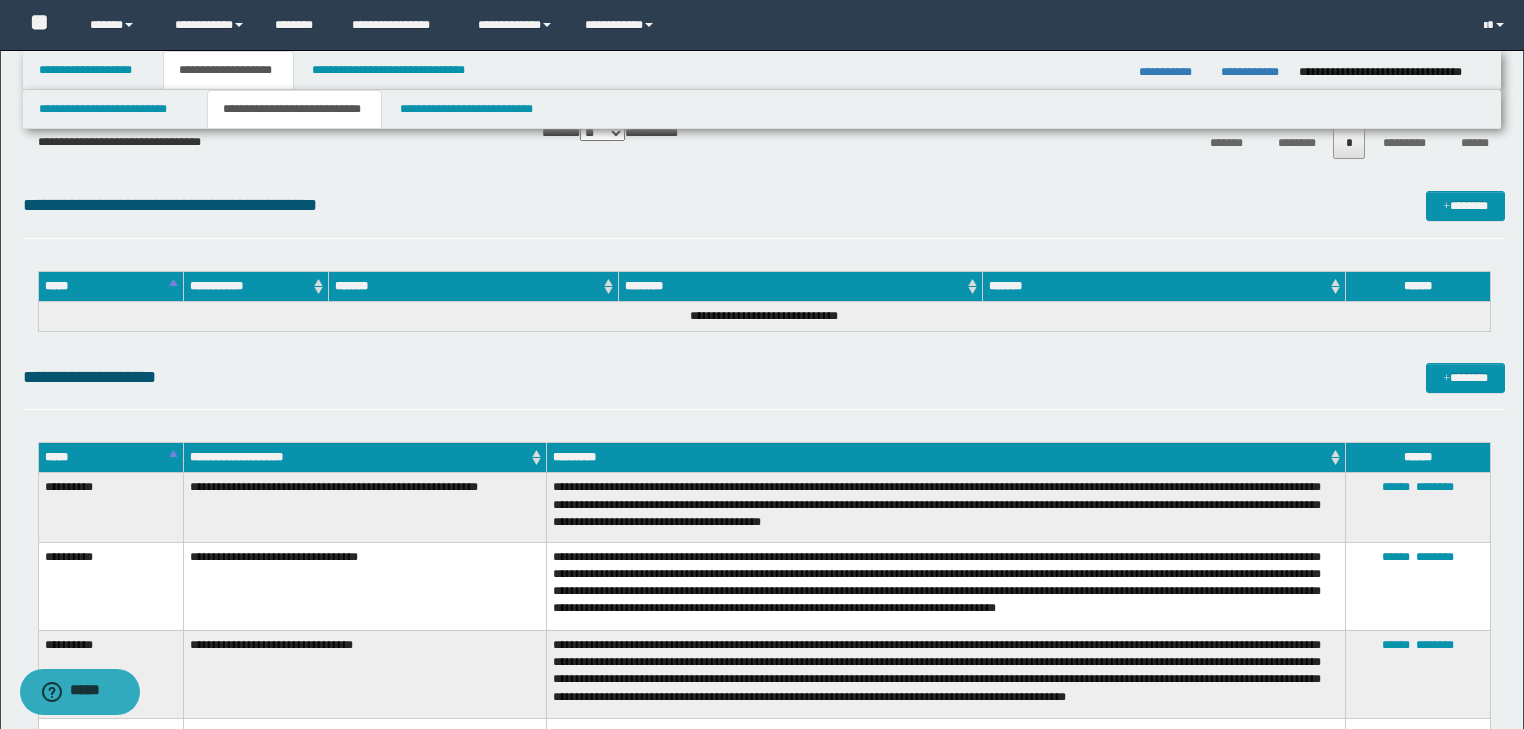 scroll, scrollTop: 4960, scrollLeft: 0, axis: vertical 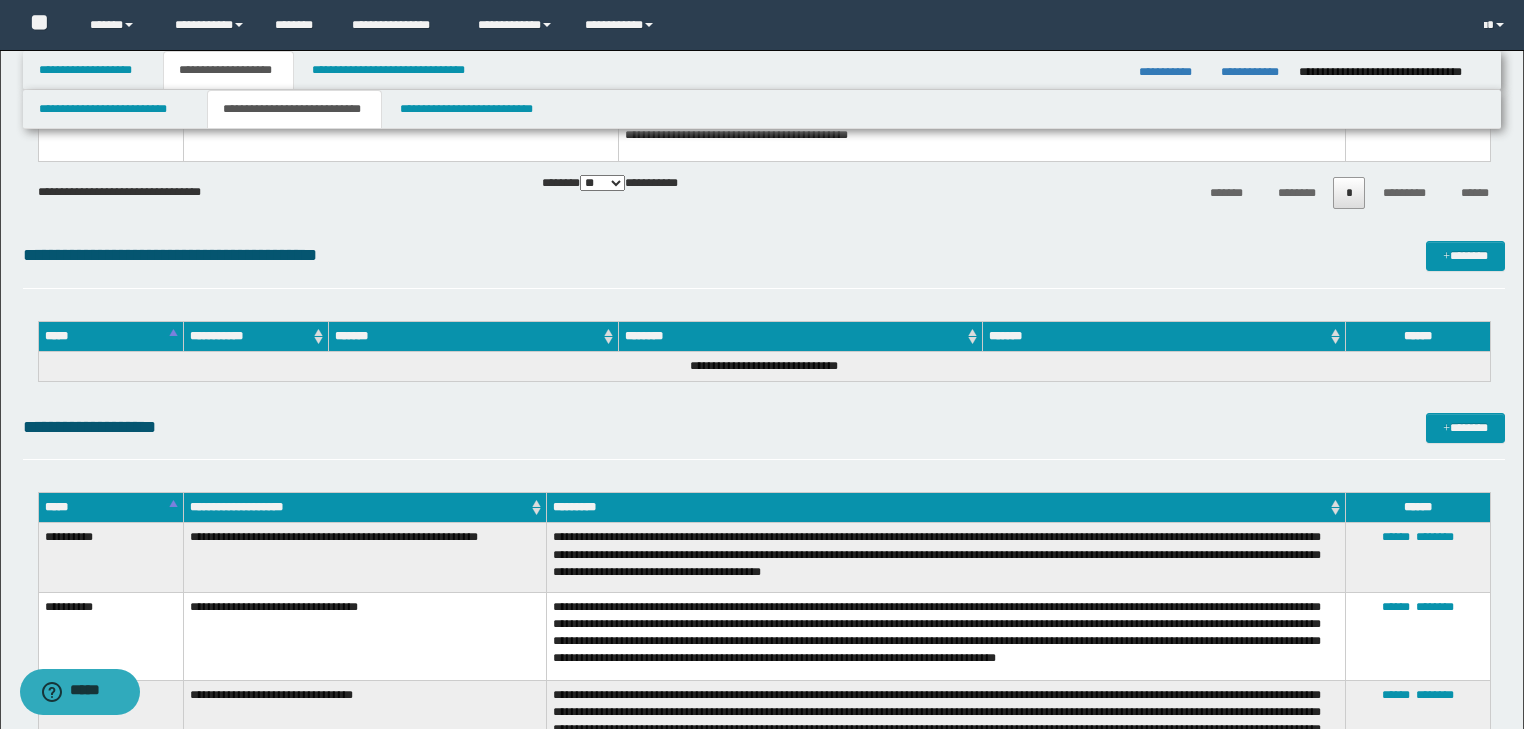 click on "**********" at bounding box center (764, 255) 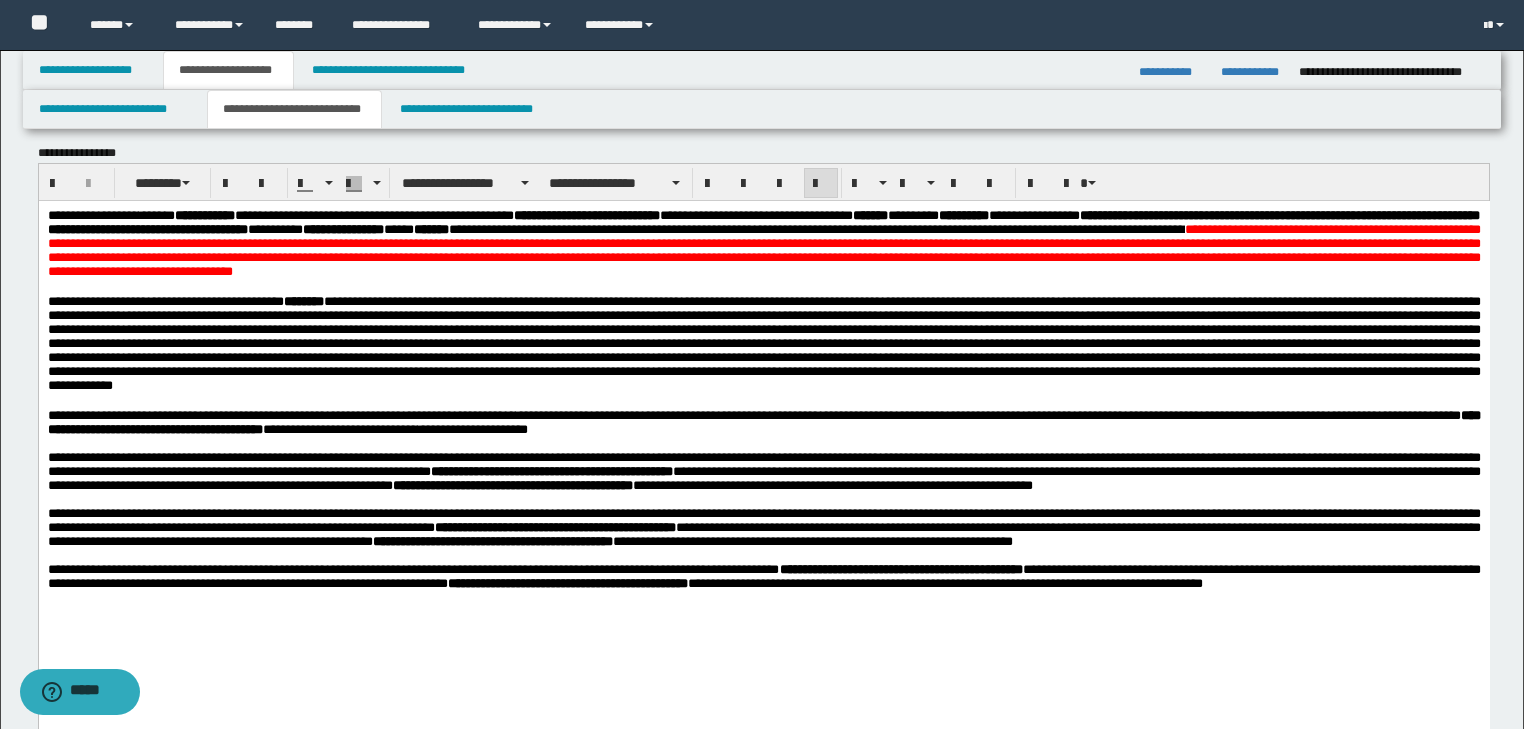 scroll, scrollTop: 0, scrollLeft: 0, axis: both 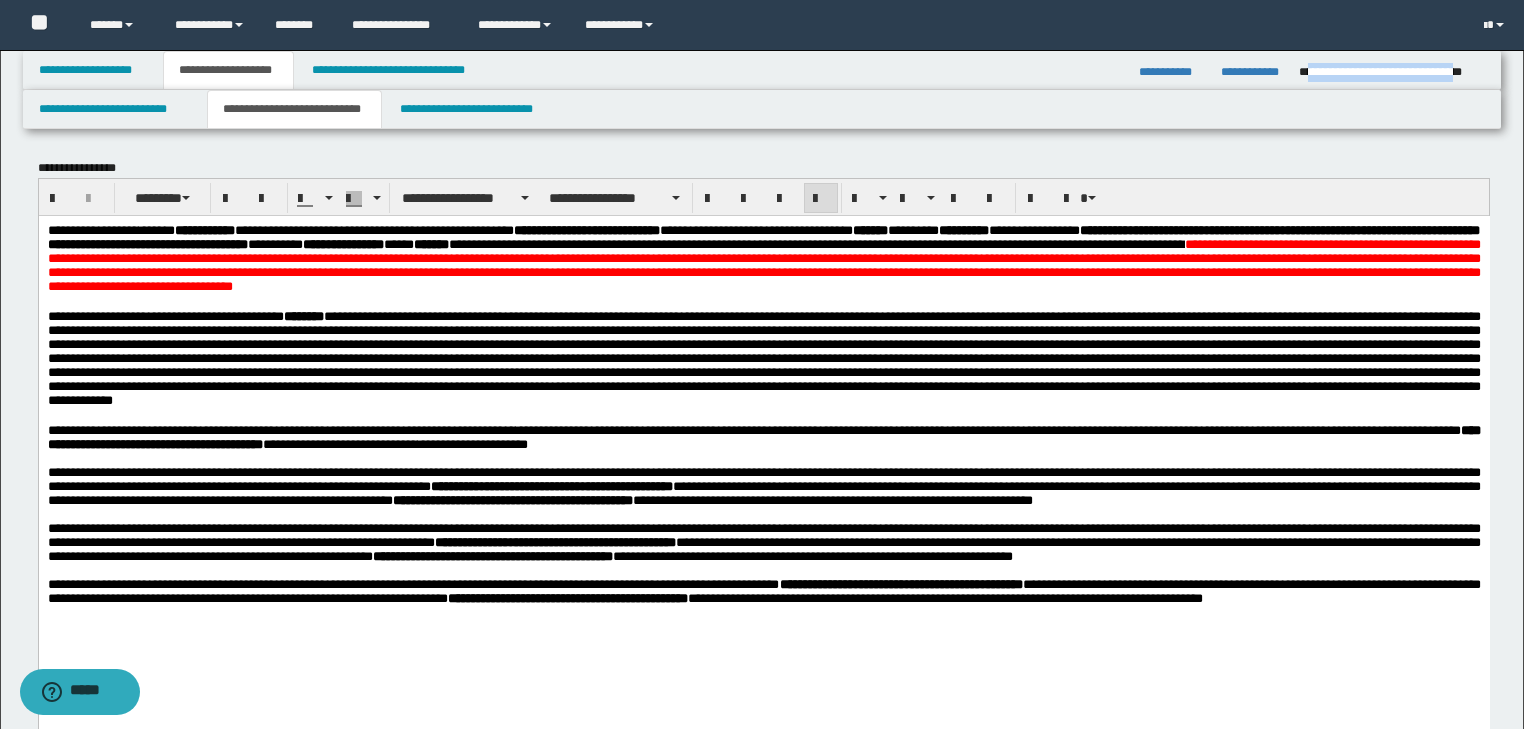 drag, startPoint x: 1305, startPoint y: 71, endPoint x: 1480, endPoint y: 72, distance: 175.00285 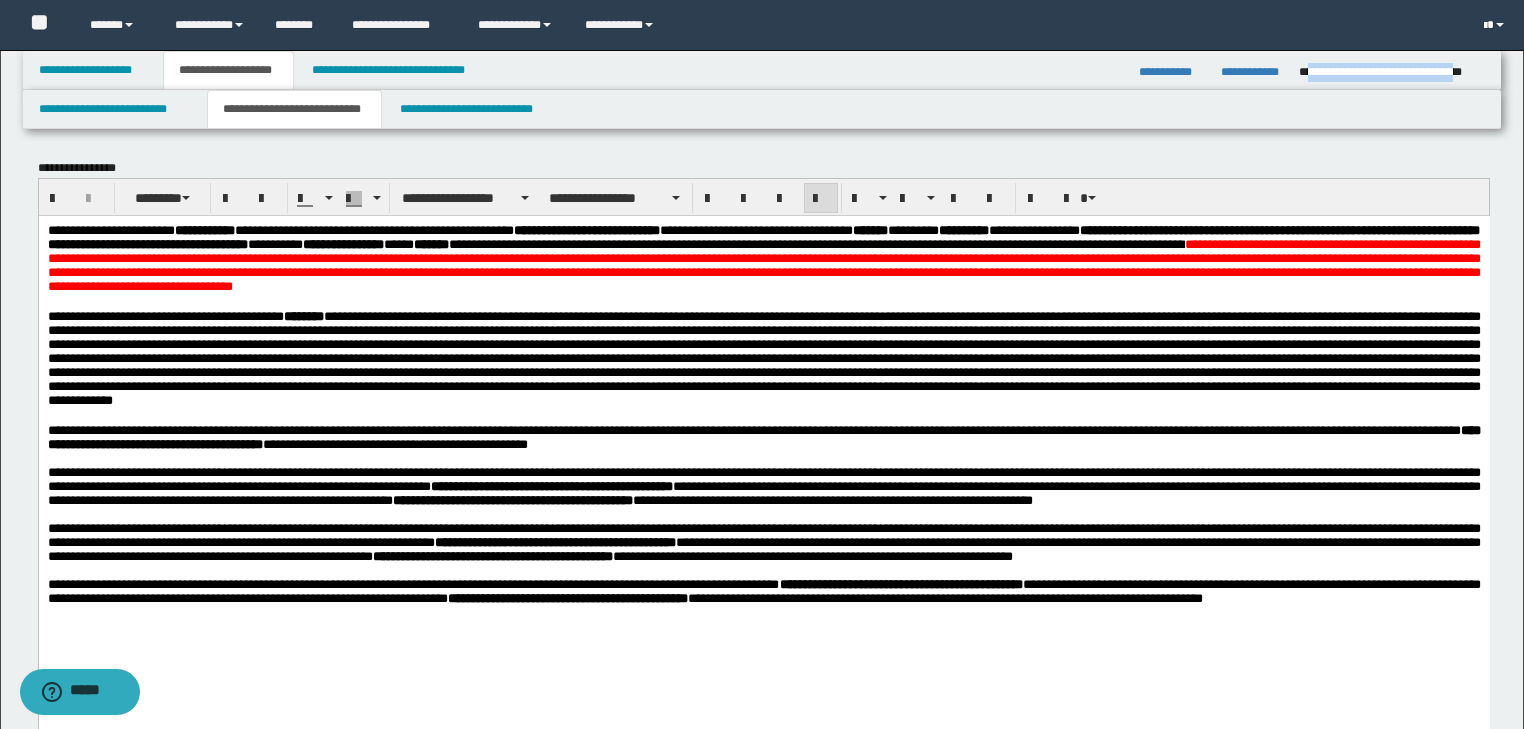 copy on "**********" 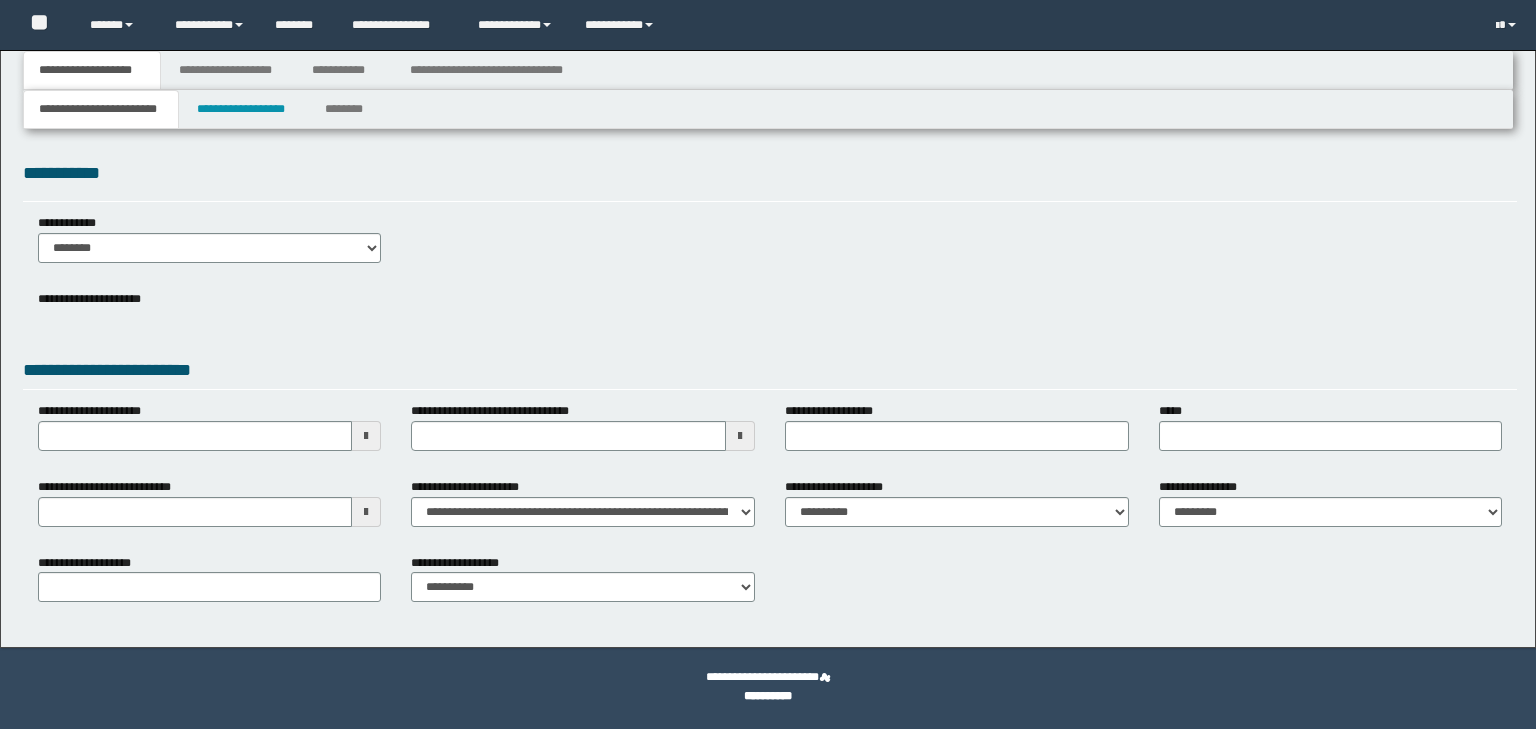 scroll, scrollTop: 0, scrollLeft: 0, axis: both 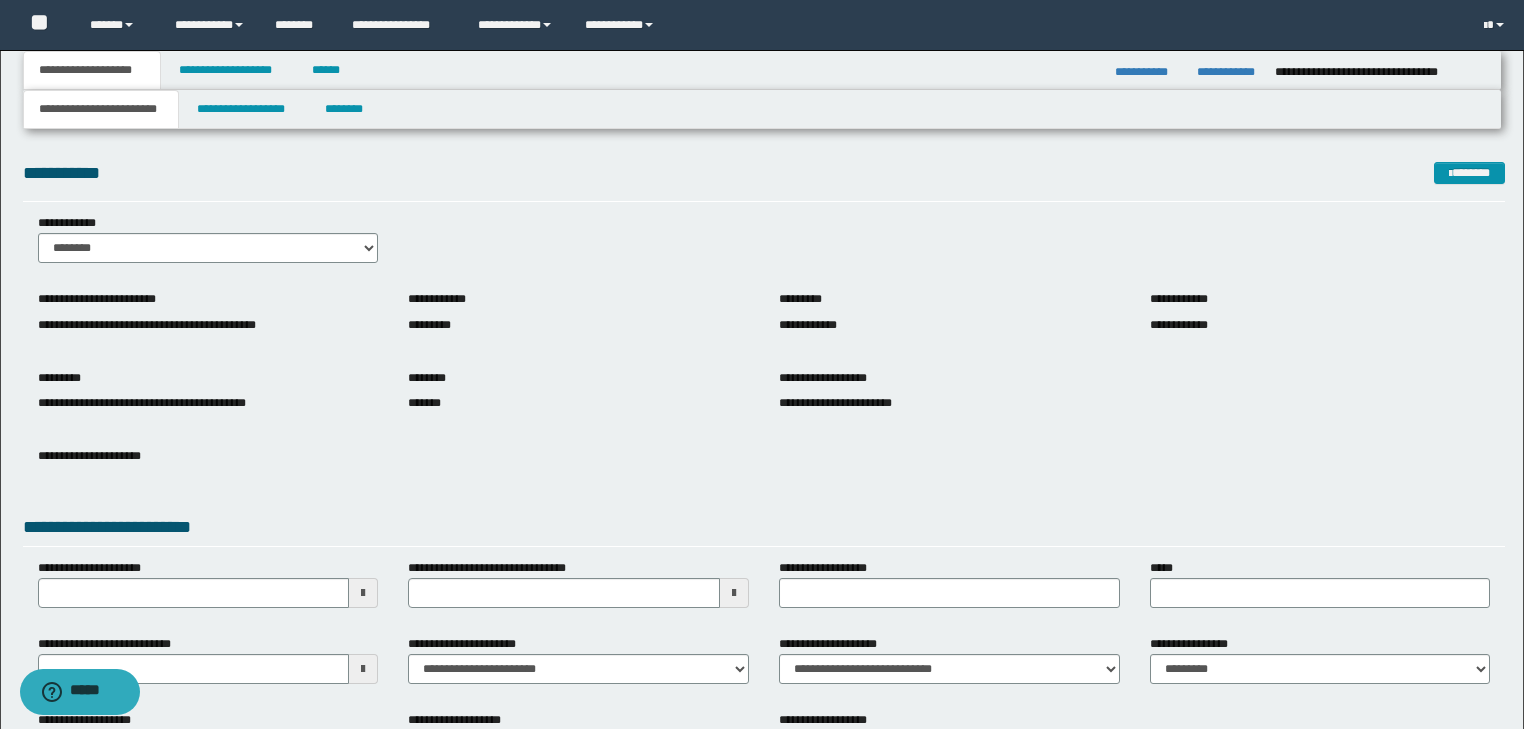 click on "**********" at bounding box center [764, 246] 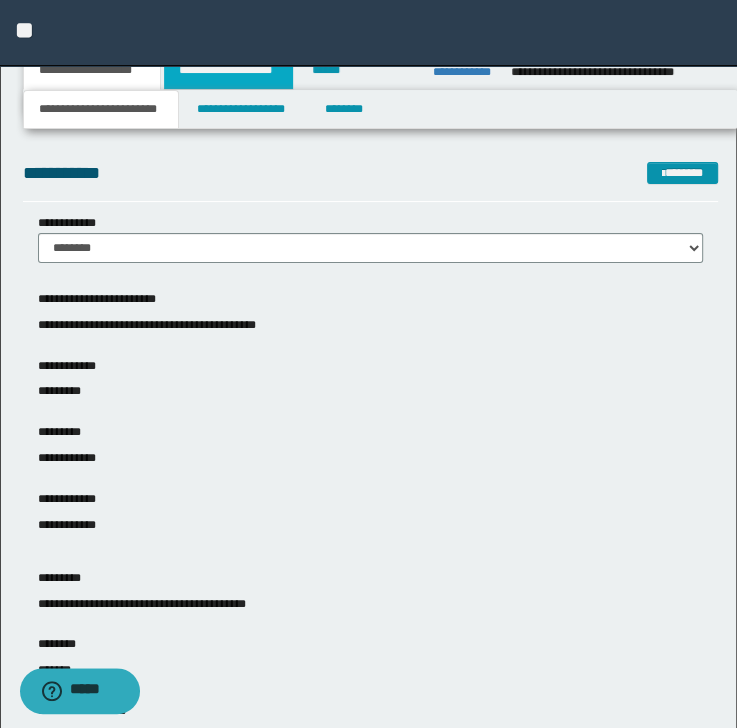 click on "**********" at bounding box center (228, 70) 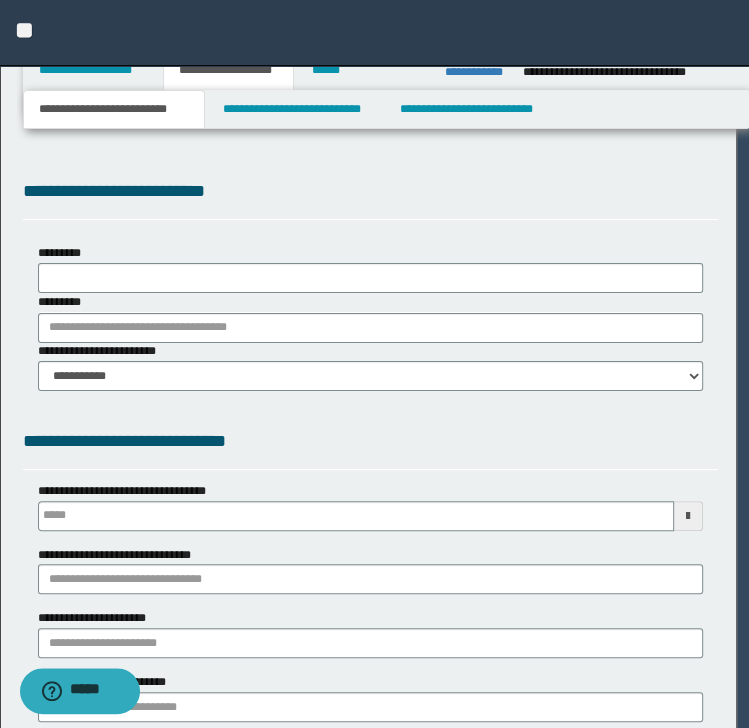 scroll, scrollTop: 0, scrollLeft: 0, axis: both 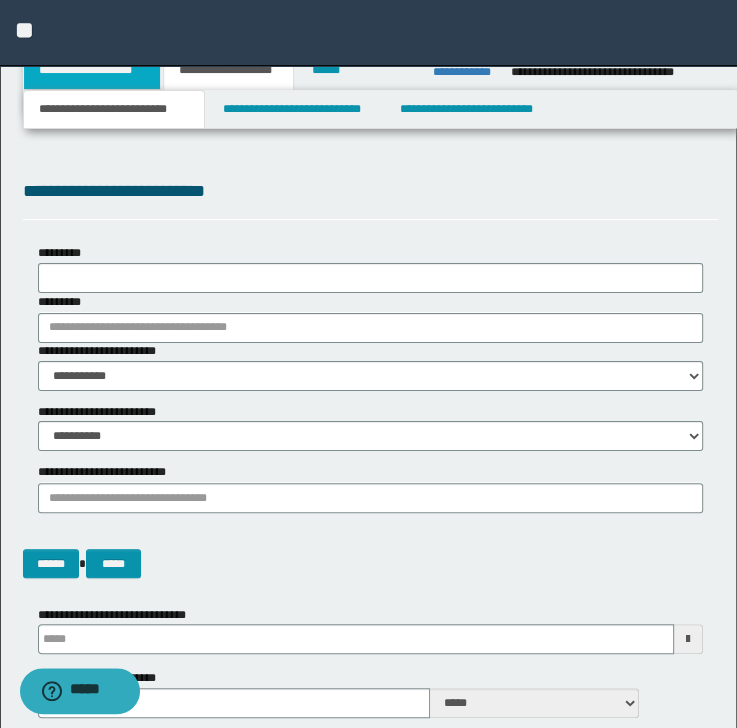 click on "**********" at bounding box center (92, 70) 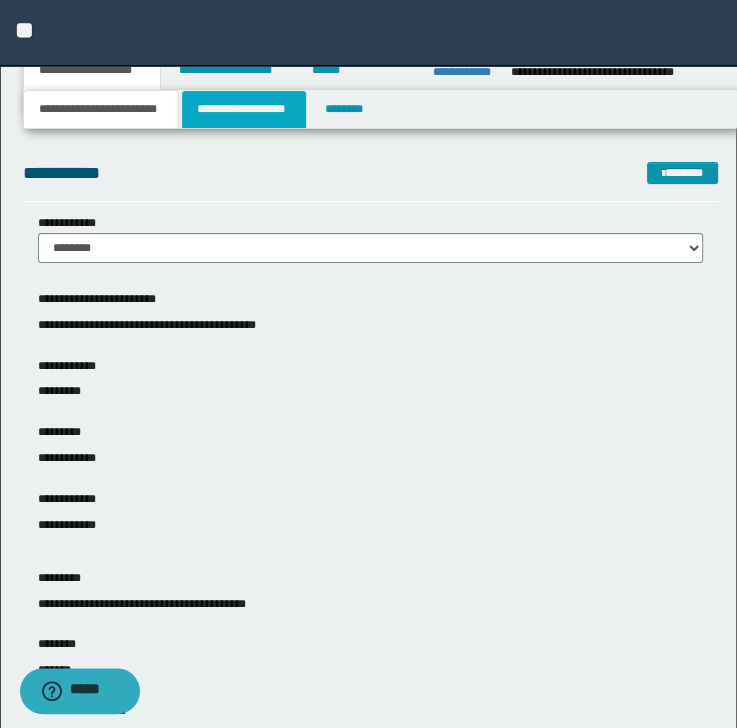 click on "**********" at bounding box center (244, 109) 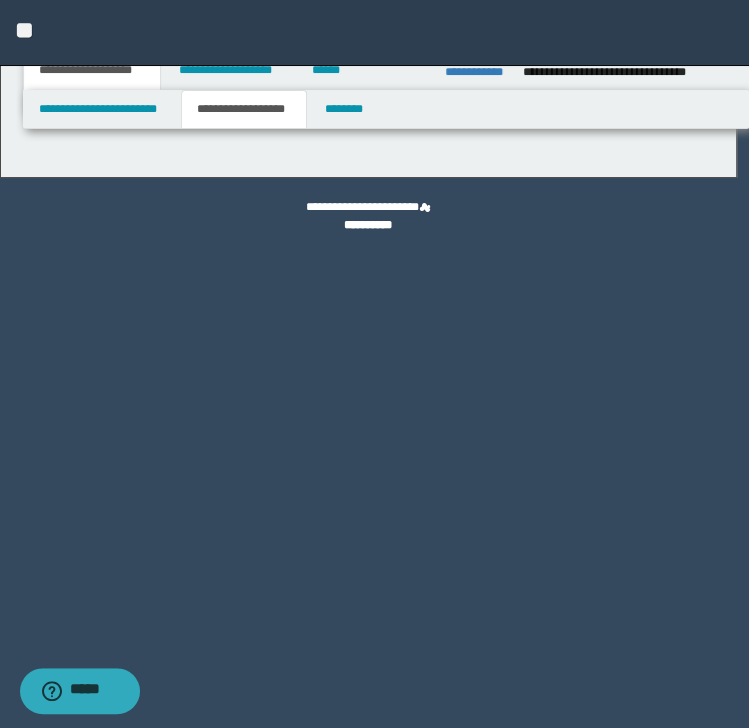 type on "********" 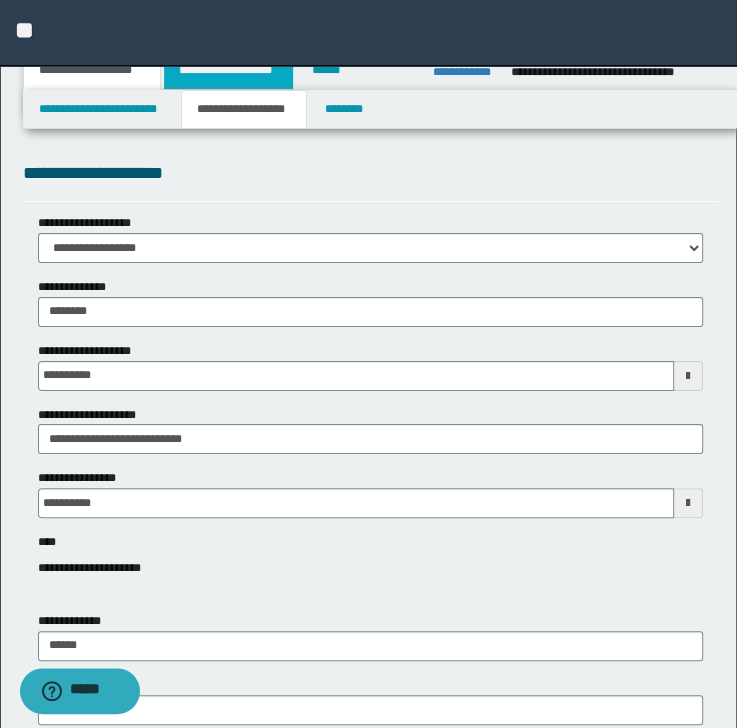 click on "**********" at bounding box center [228, 70] 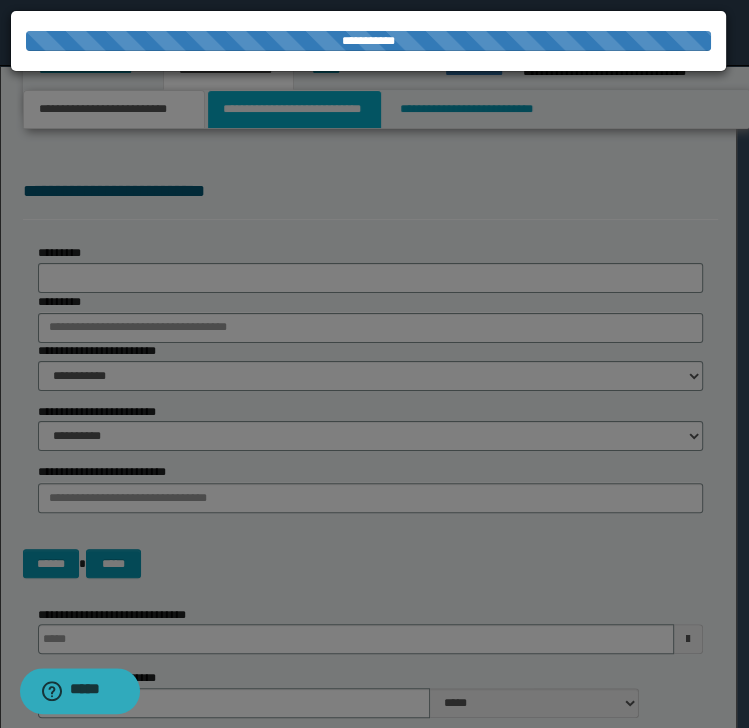 type 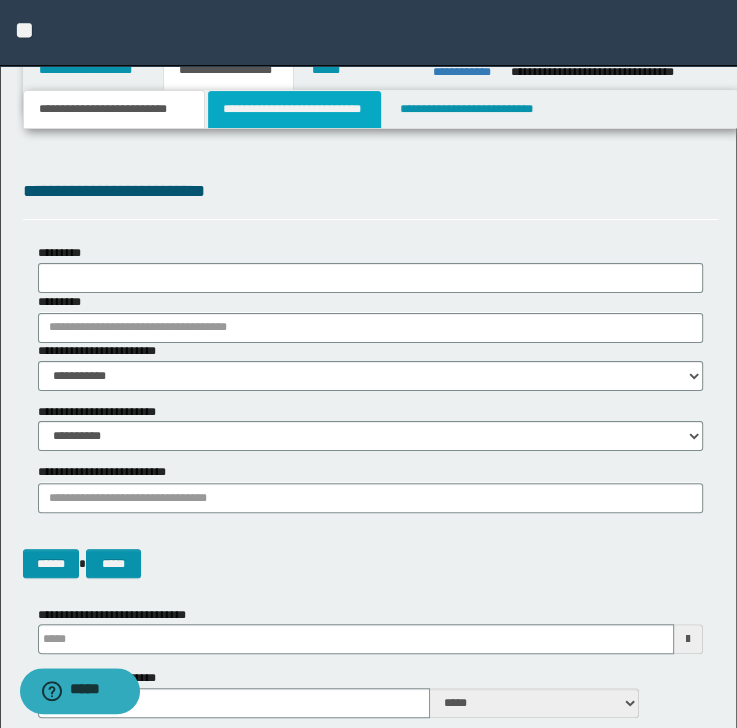 click on "**********" at bounding box center [294, 109] 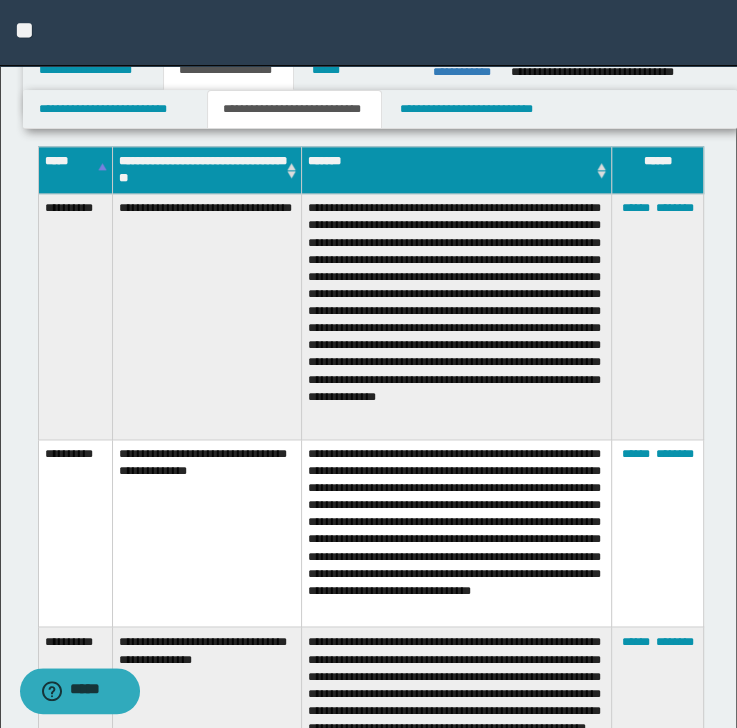 scroll, scrollTop: 1200, scrollLeft: 0, axis: vertical 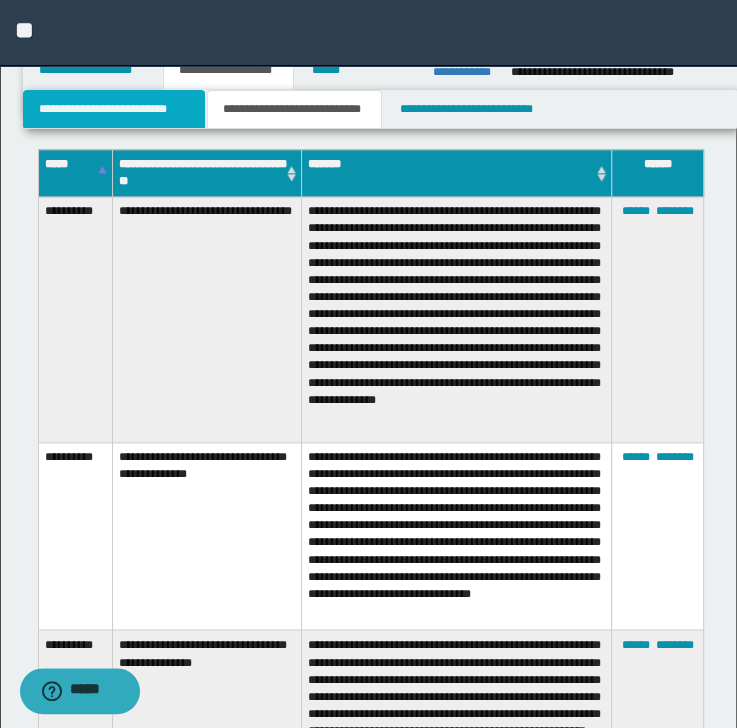 drag, startPoint x: 186, startPoint y: 108, endPoint x: 203, endPoint y: 132, distance: 29.410883 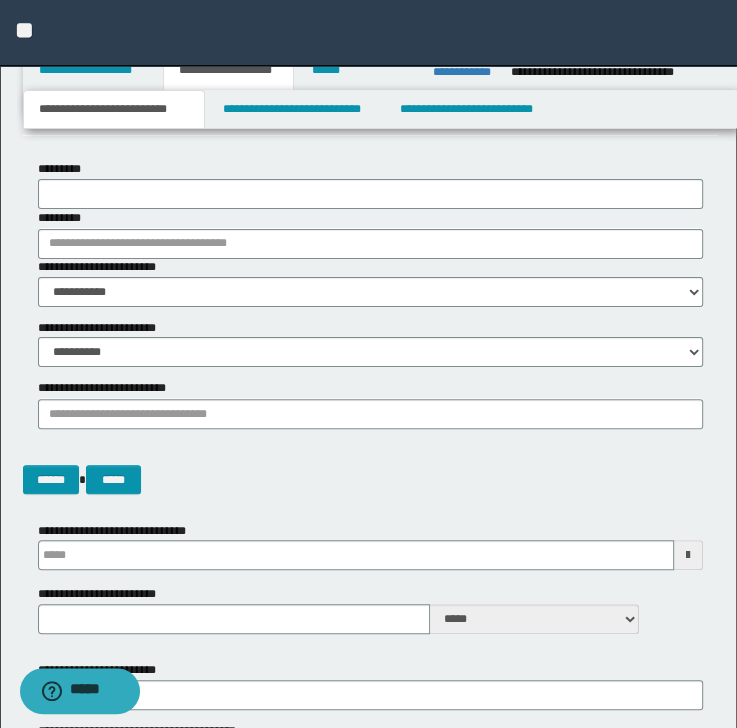 scroll, scrollTop: 0, scrollLeft: 0, axis: both 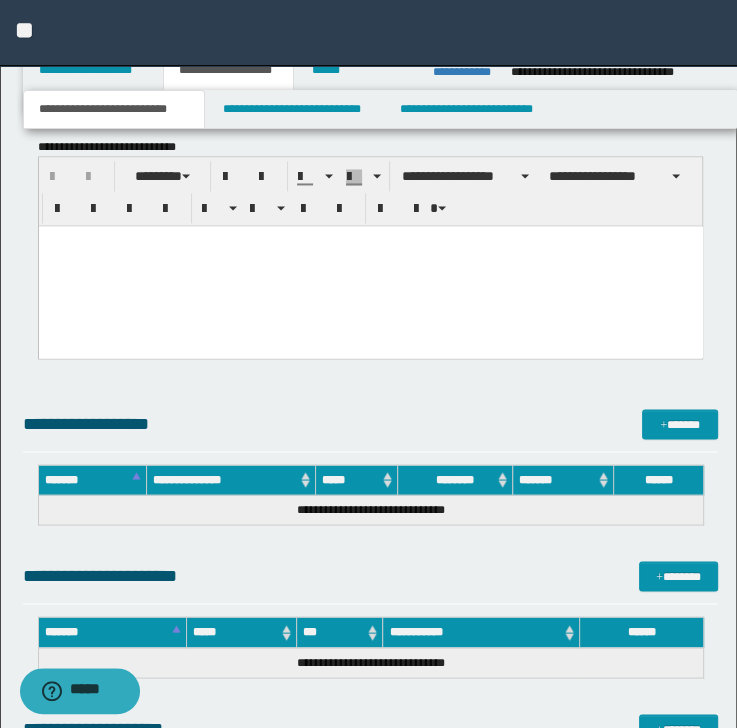 click at bounding box center (370, 266) 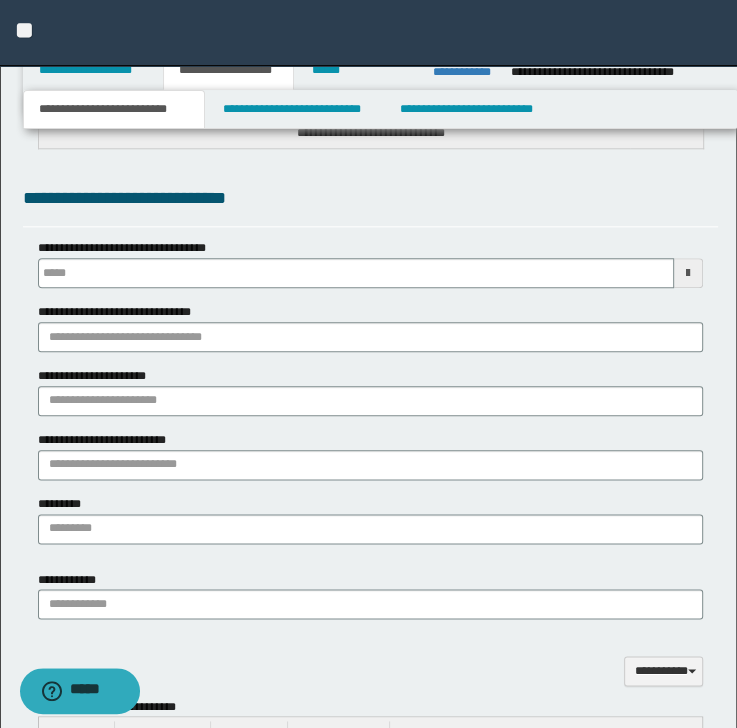 type 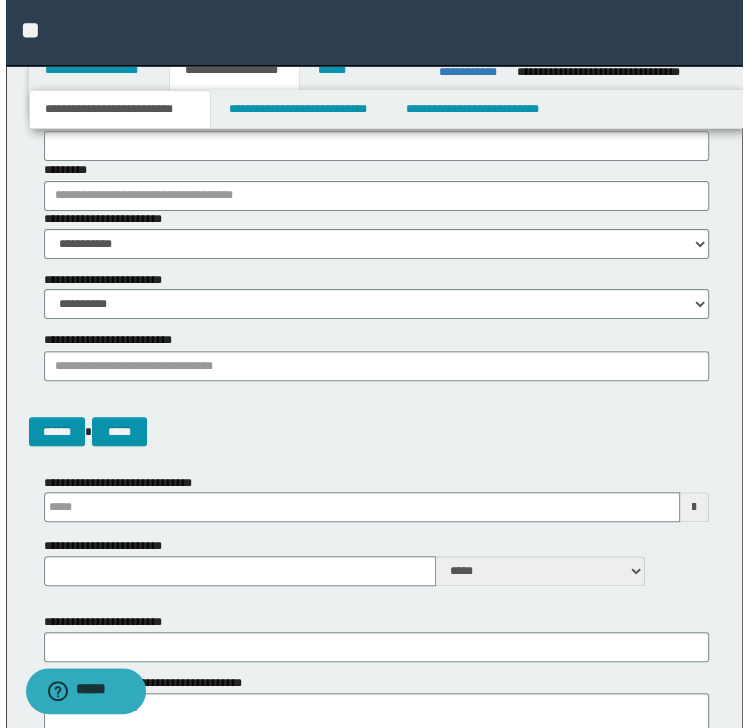 scroll, scrollTop: 0, scrollLeft: 0, axis: both 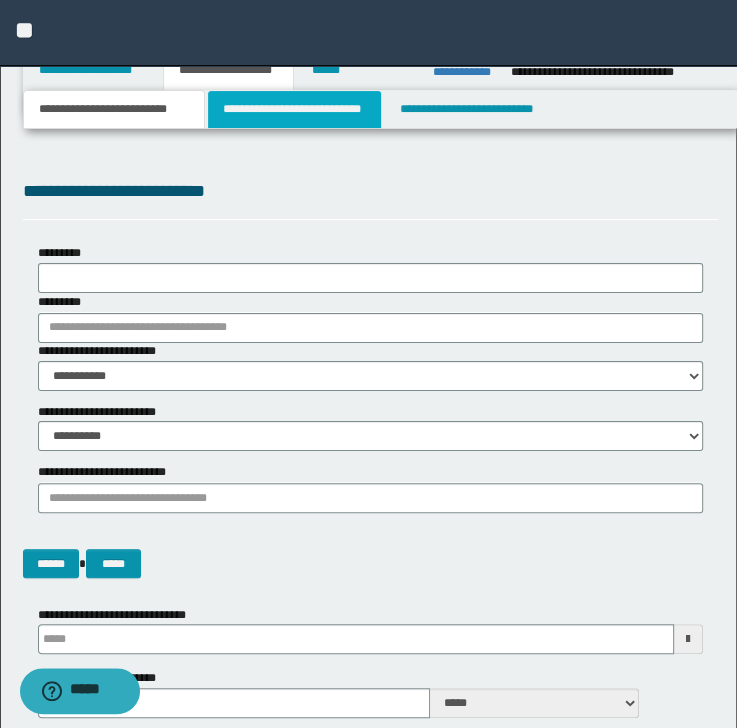 click on "**********" at bounding box center (294, 109) 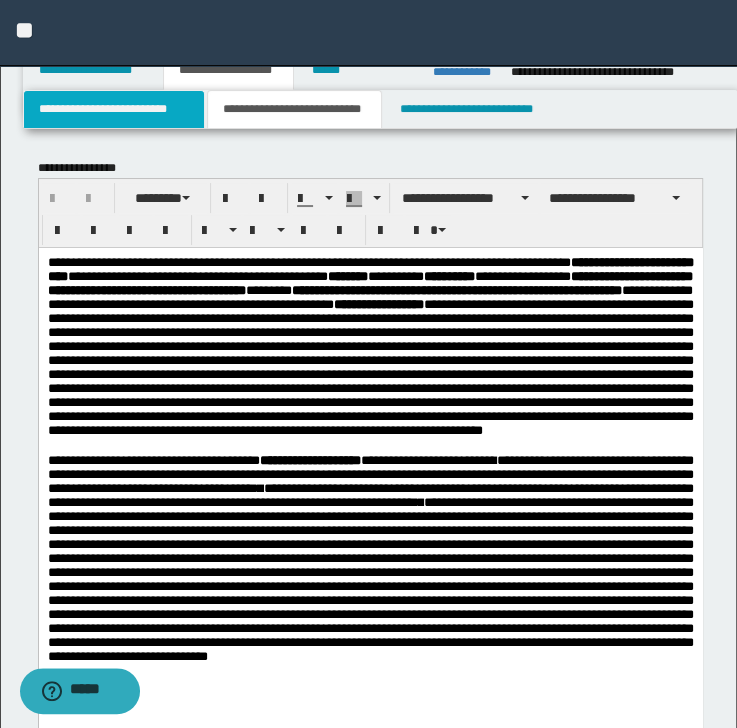click on "**********" at bounding box center (114, 109) 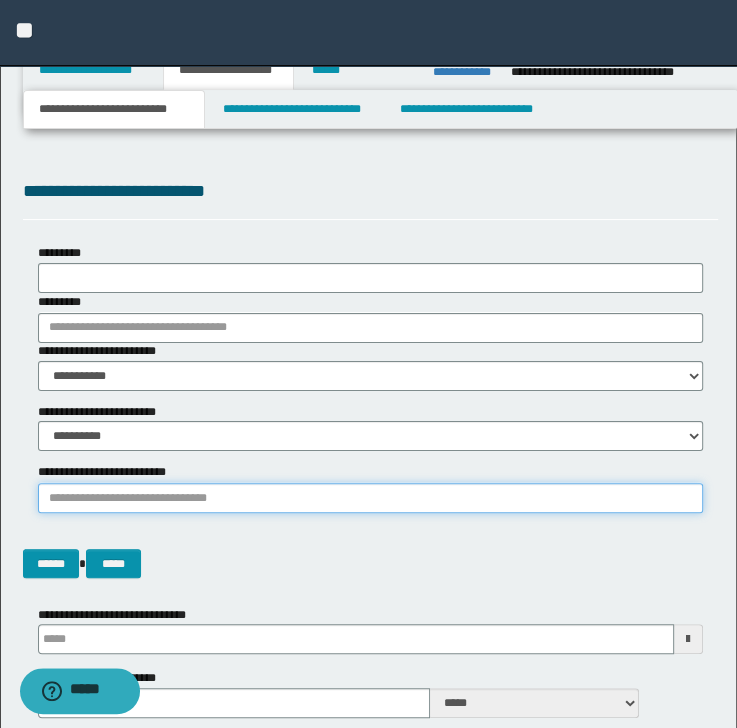 click on "**********" at bounding box center [371, 498] 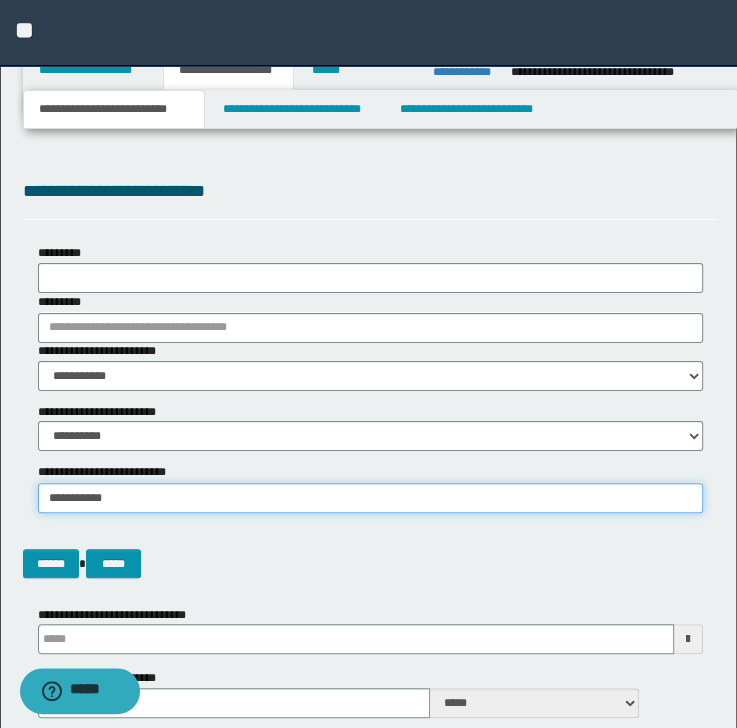 type on "**********" 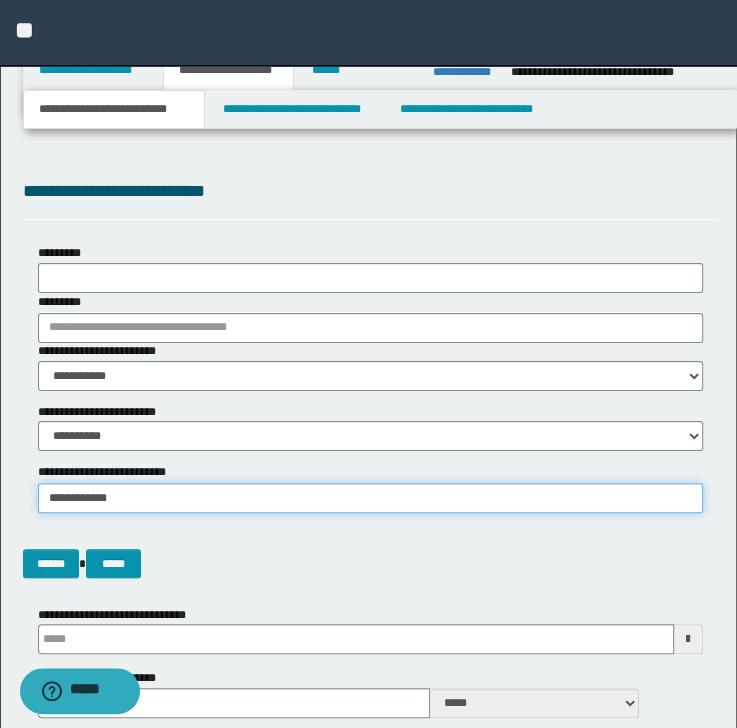 type on "**********" 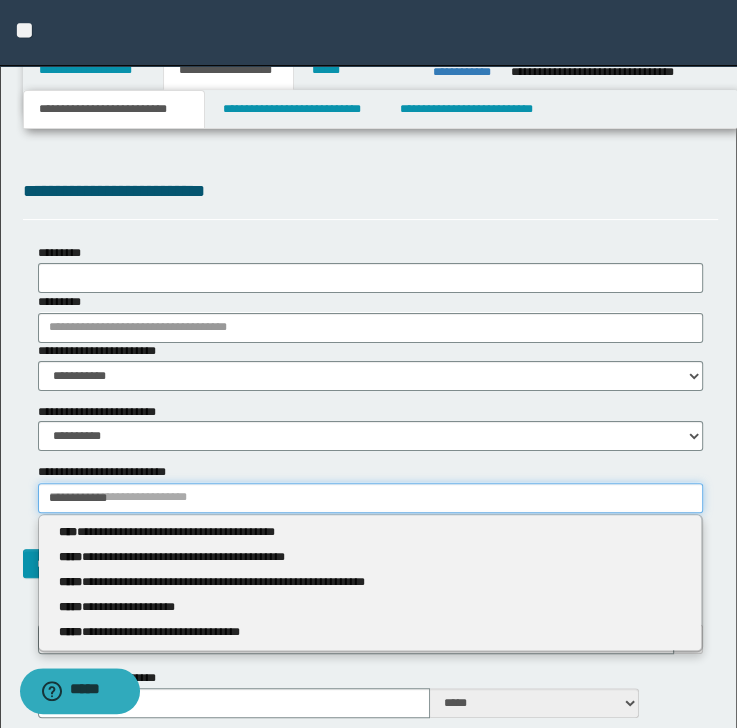 type 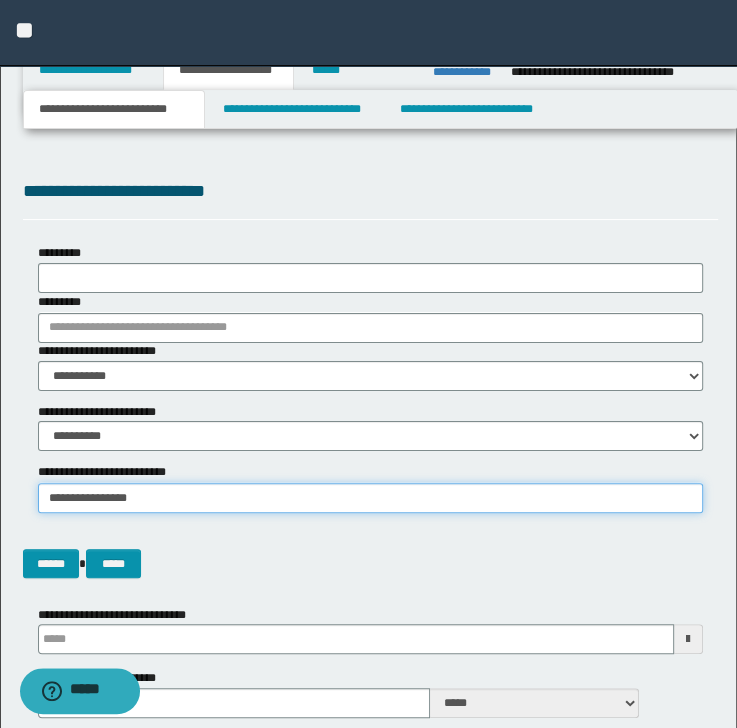 type on "**********" 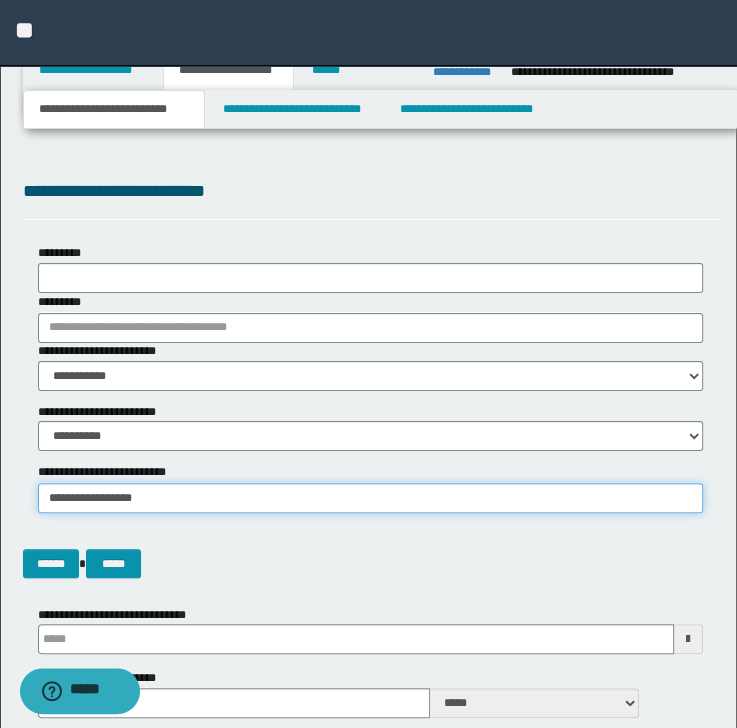 type on "**********" 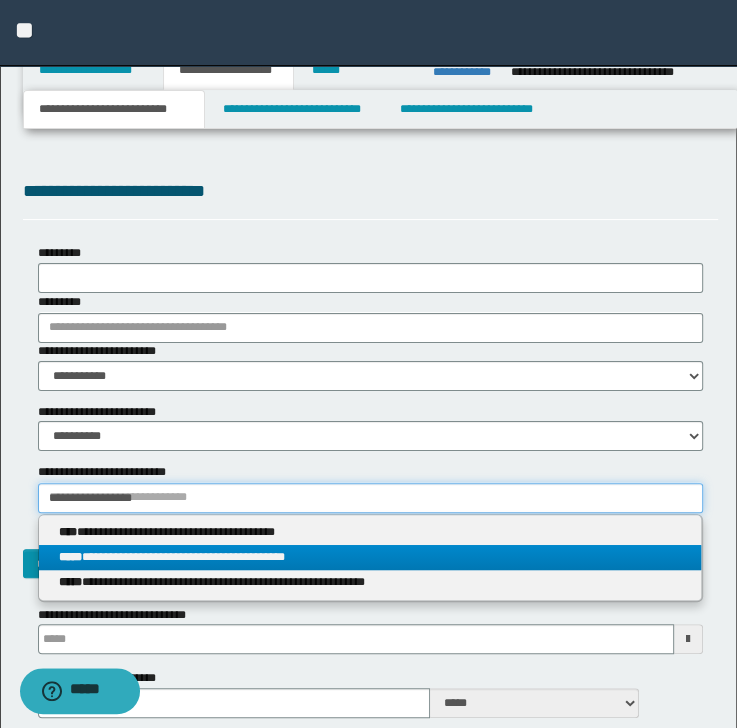 type on "**********" 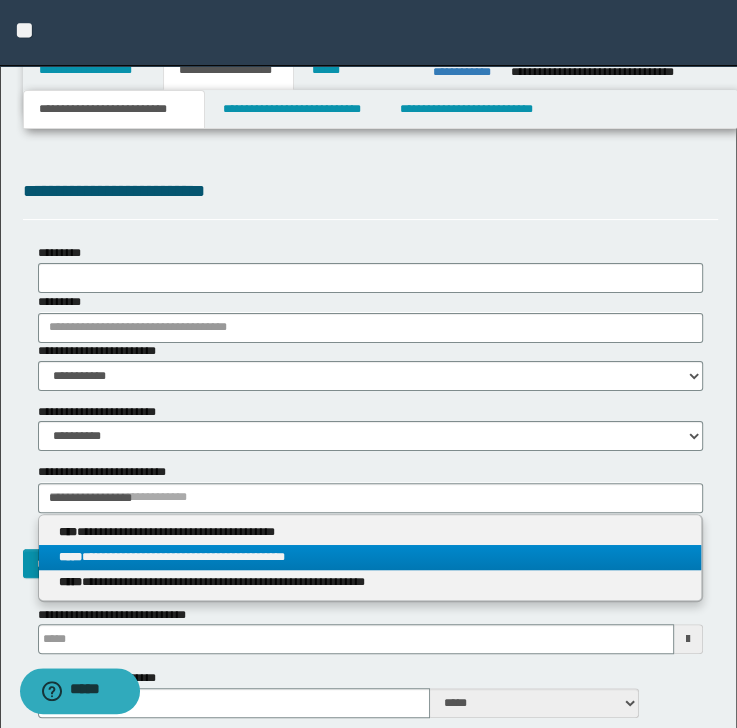 click on "**********" at bounding box center (370, 557) 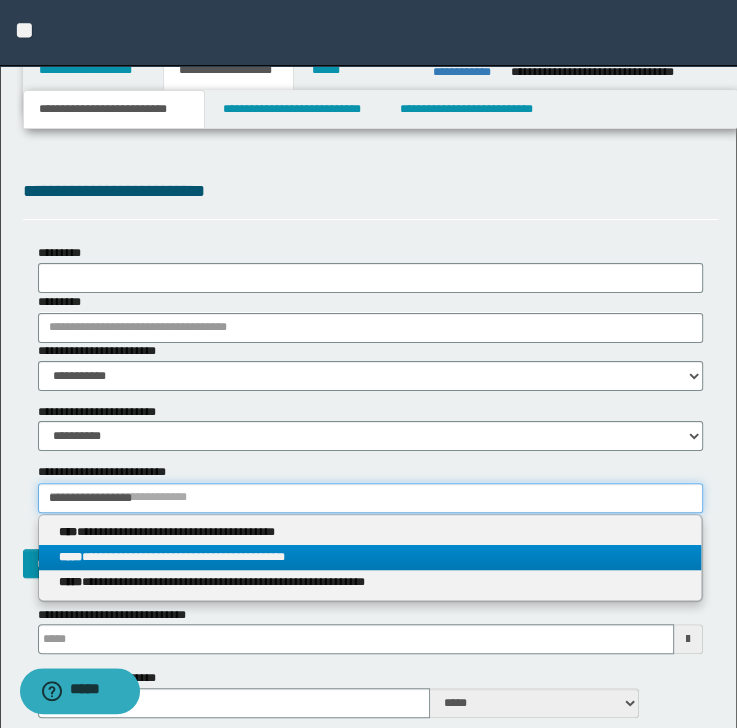 type 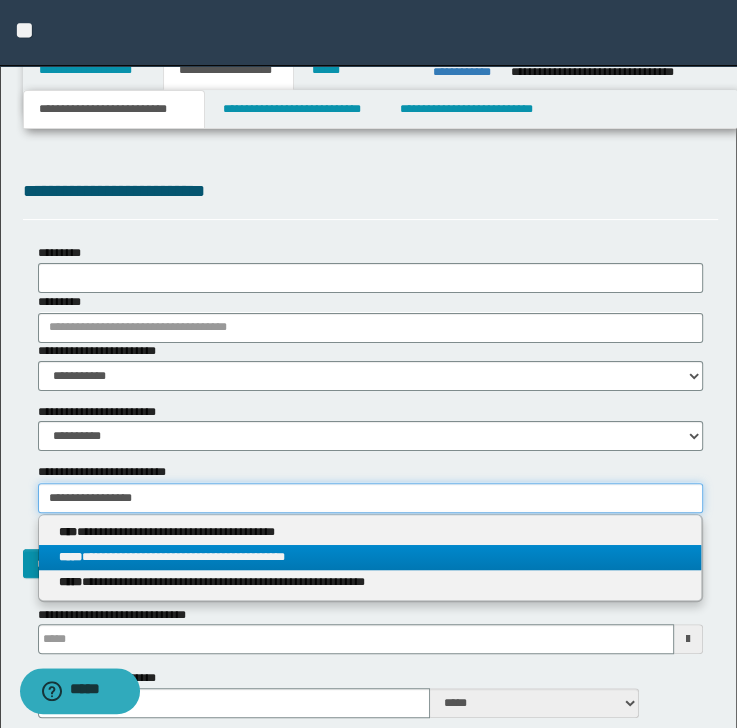 type on "**********" 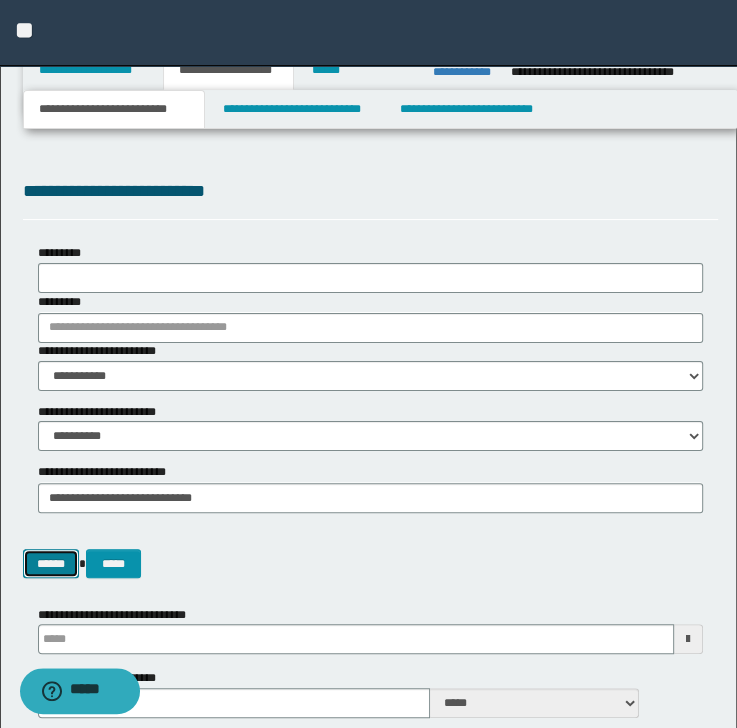 click on "******" at bounding box center [51, 564] 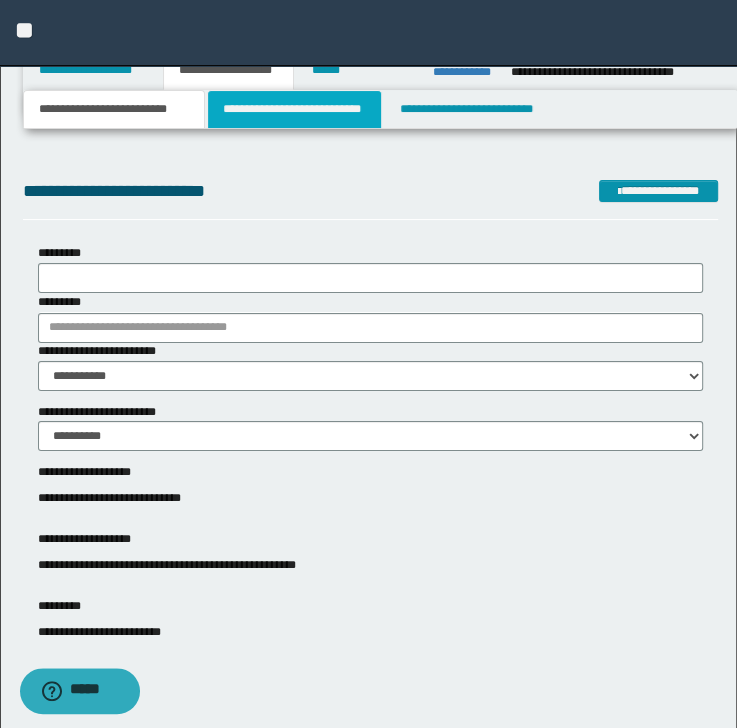 click on "**********" at bounding box center (294, 109) 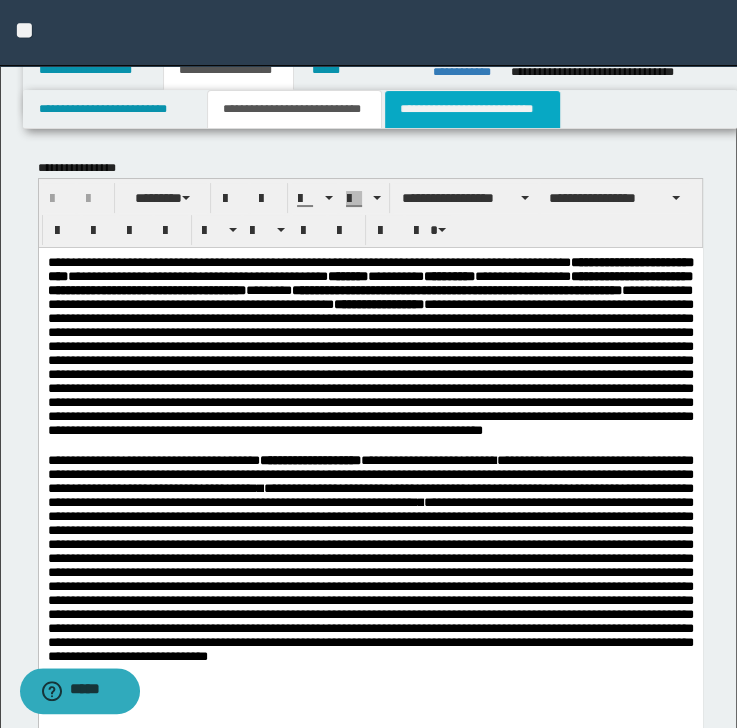 click on "**********" at bounding box center (472, 109) 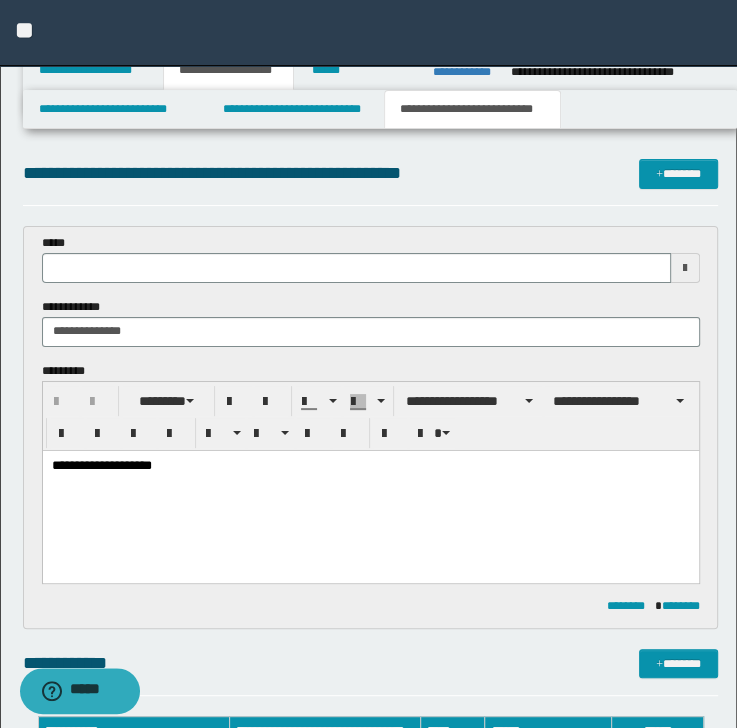 scroll, scrollTop: 0, scrollLeft: 0, axis: both 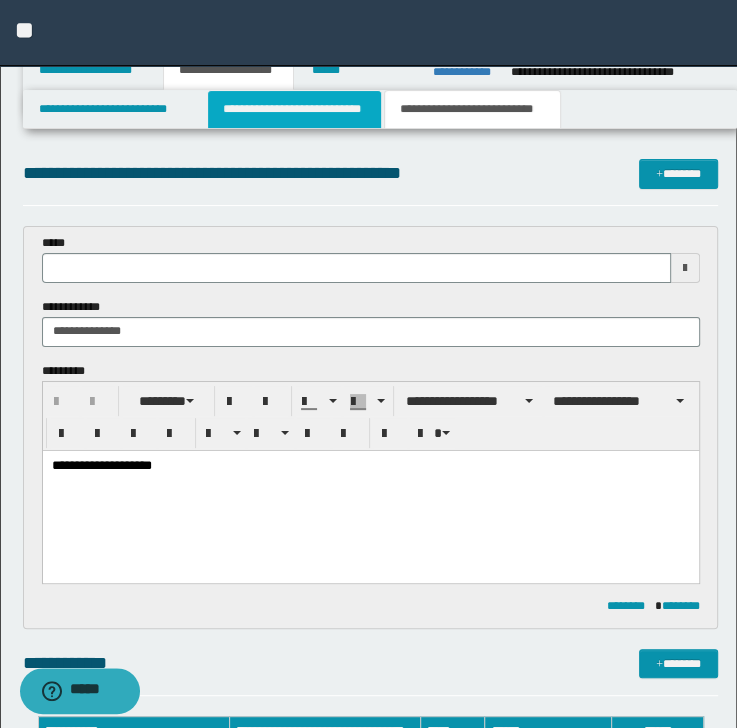 click on "**********" at bounding box center [294, 109] 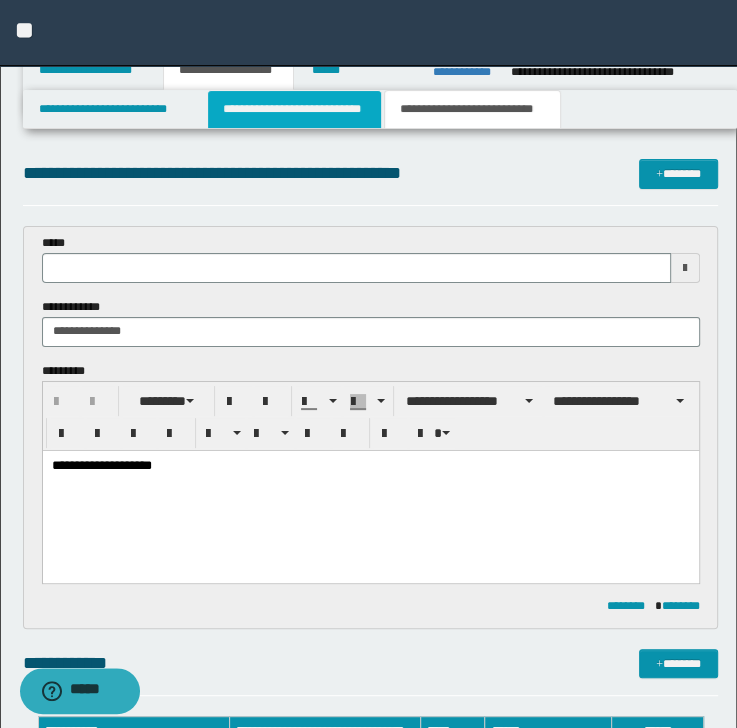type 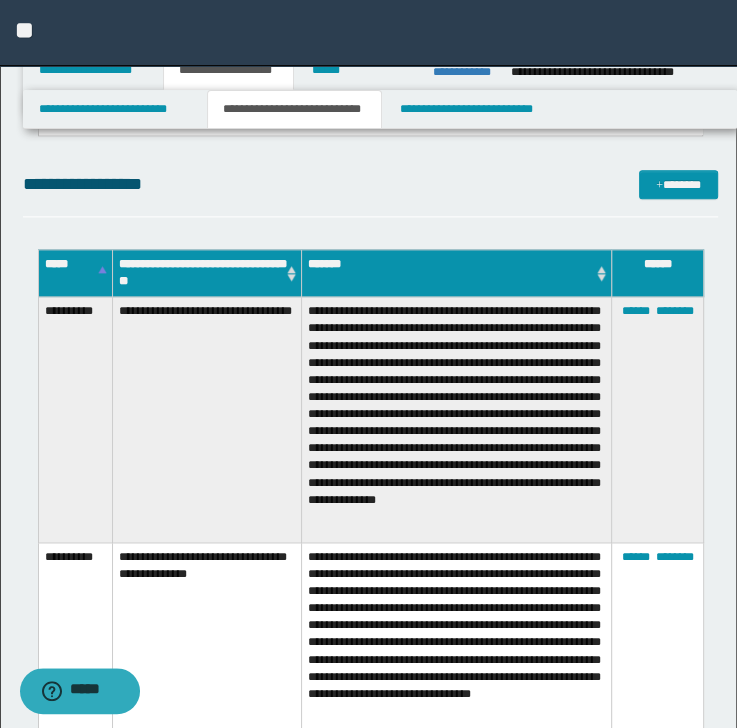 scroll, scrollTop: 1120, scrollLeft: 0, axis: vertical 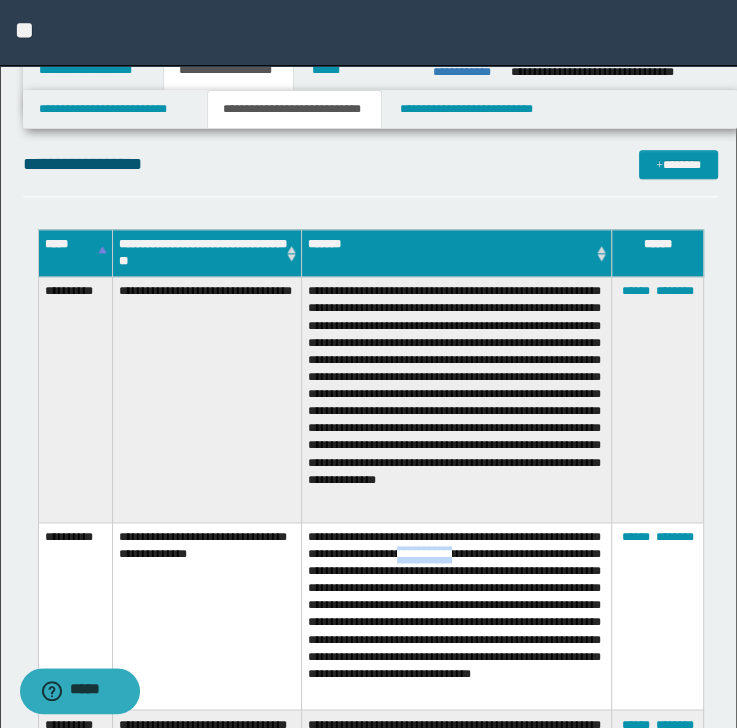drag, startPoint x: 425, startPoint y: 544, endPoint x: 495, endPoint y: 544, distance: 70 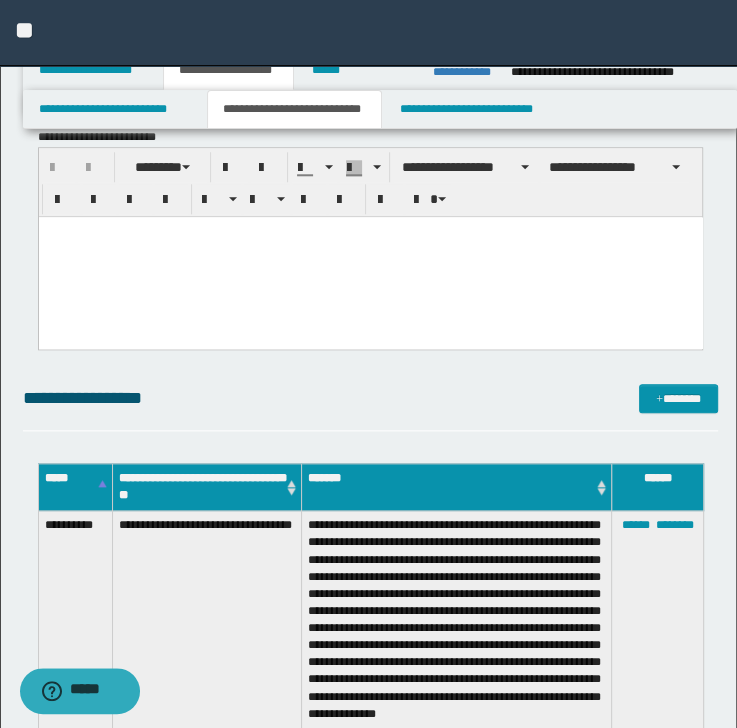 scroll, scrollTop: 880, scrollLeft: 0, axis: vertical 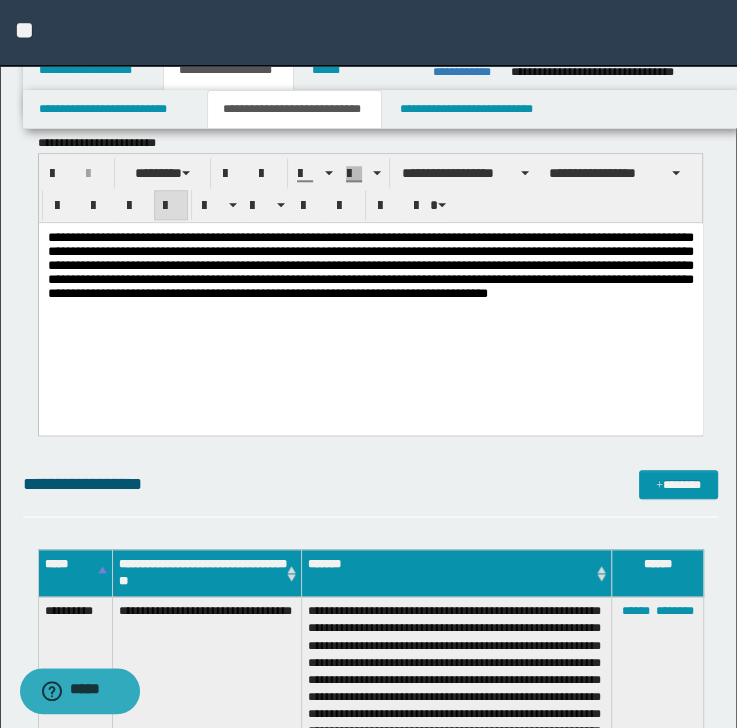 click on "**********" at bounding box center [370, 291] 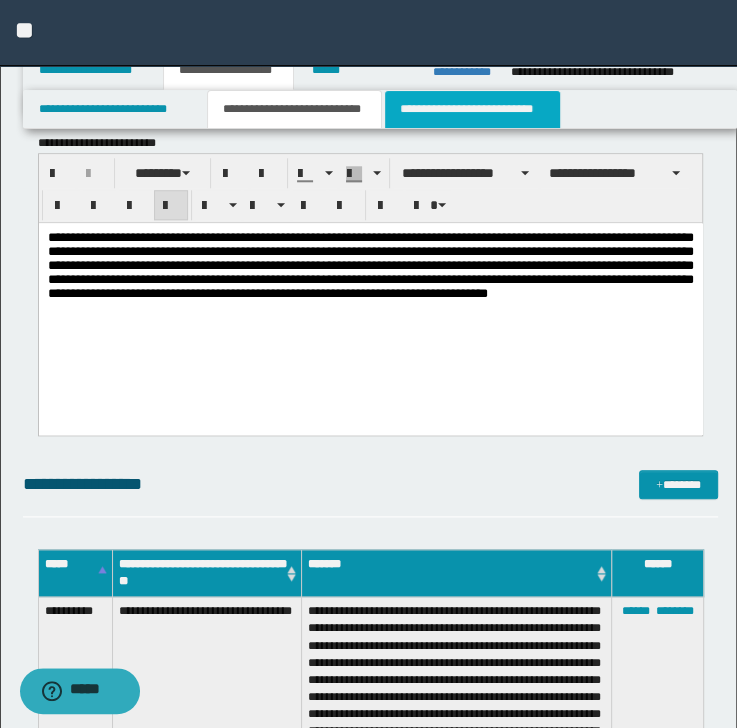 click on "**********" at bounding box center [472, 109] 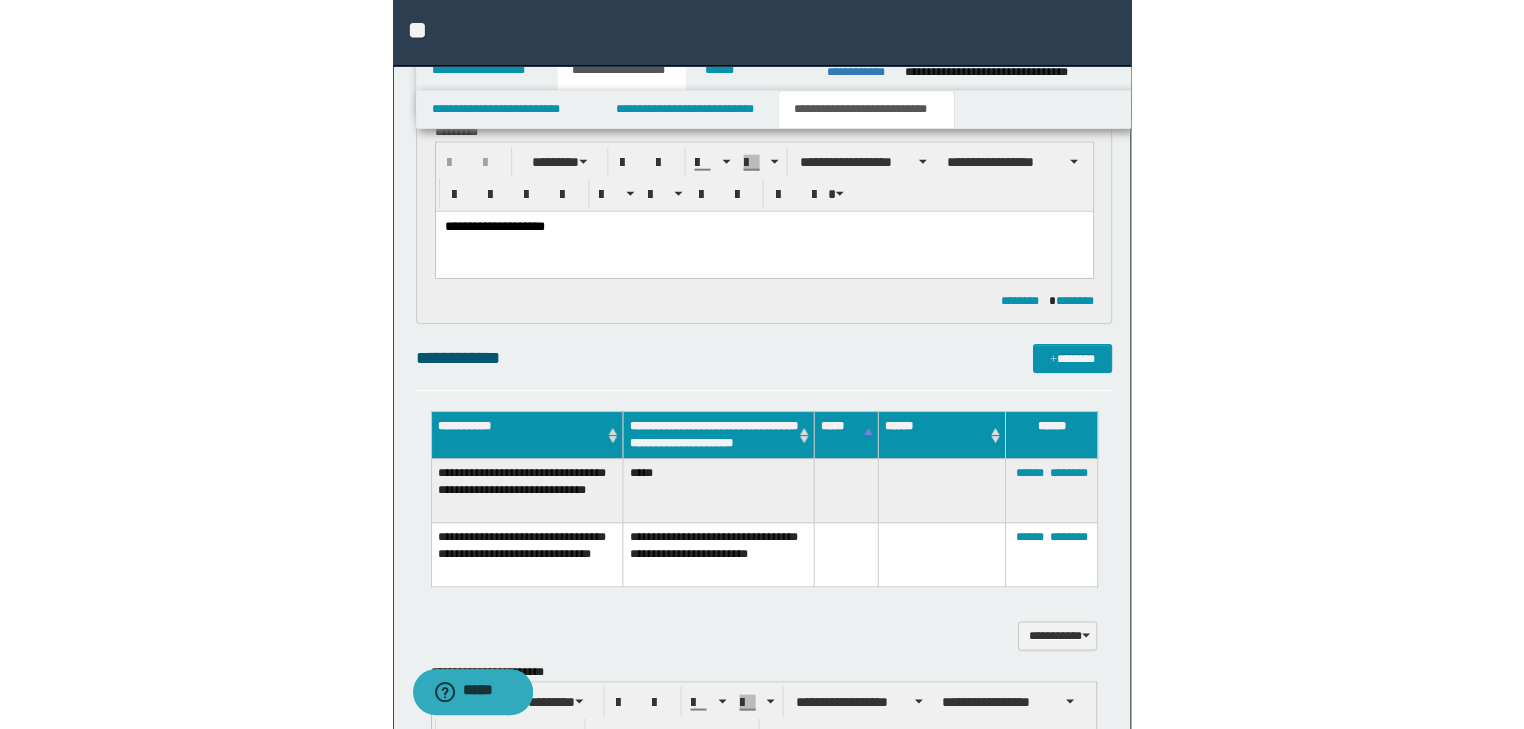 scroll, scrollTop: 0, scrollLeft: 0, axis: both 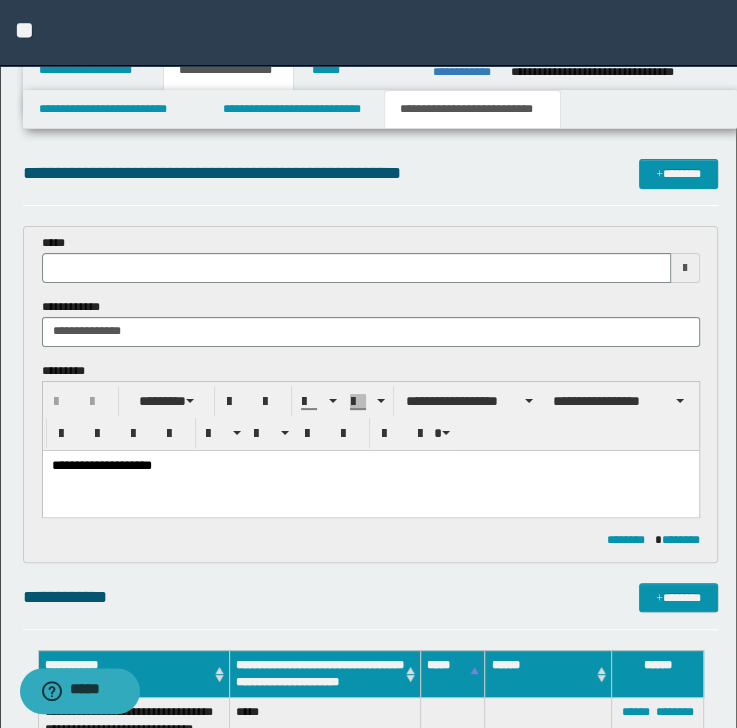 type 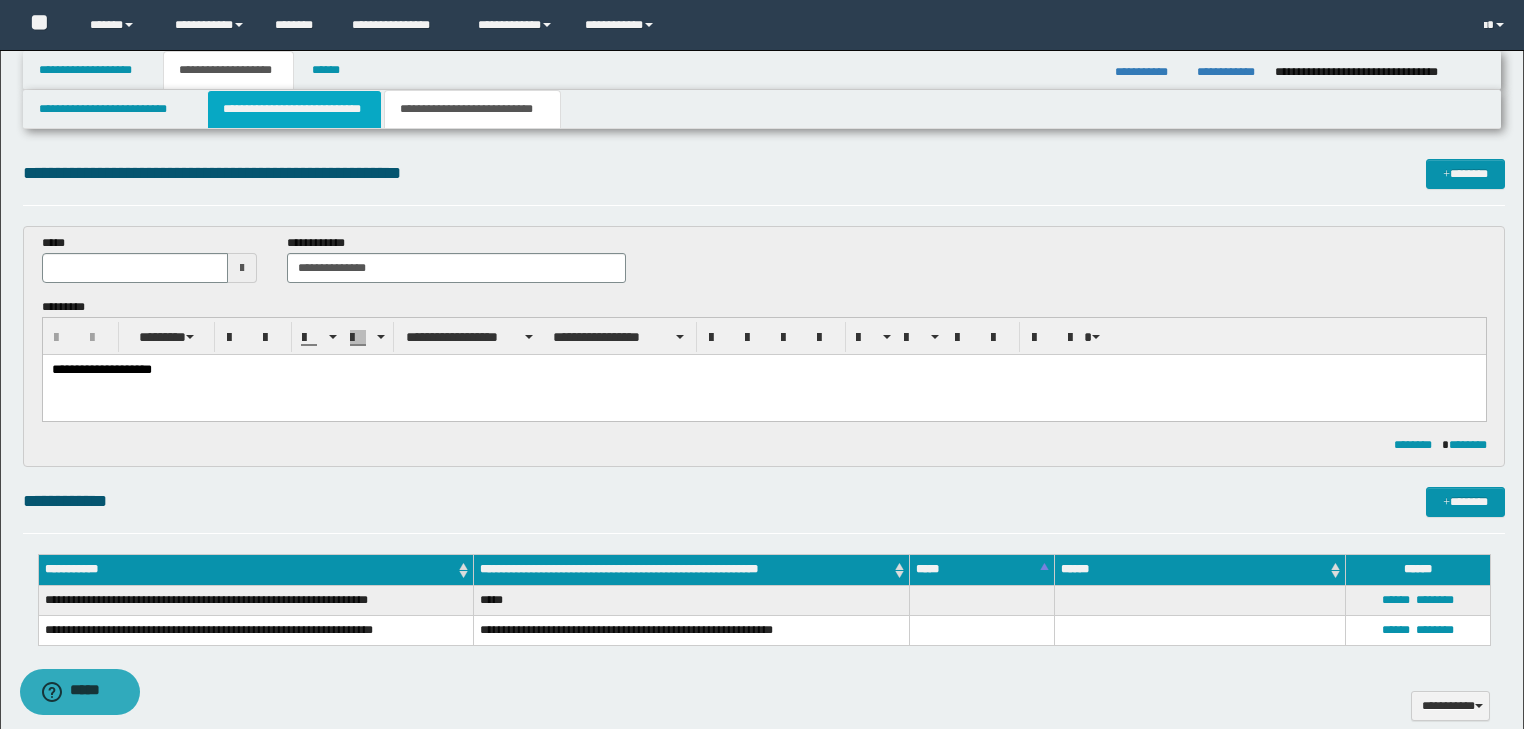 click on "**********" at bounding box center (294, 109) 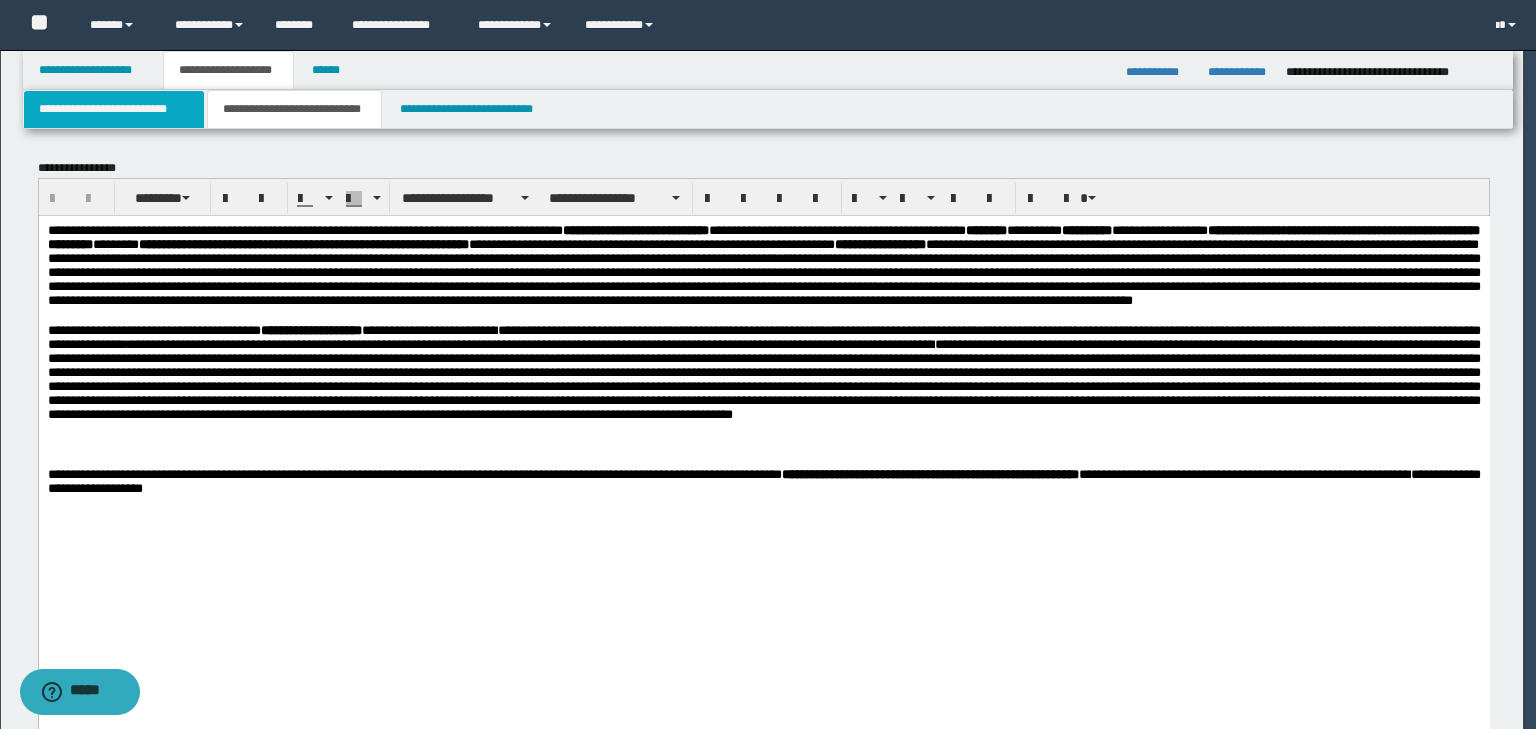 click on "**********" at bounding box center (114, 109) 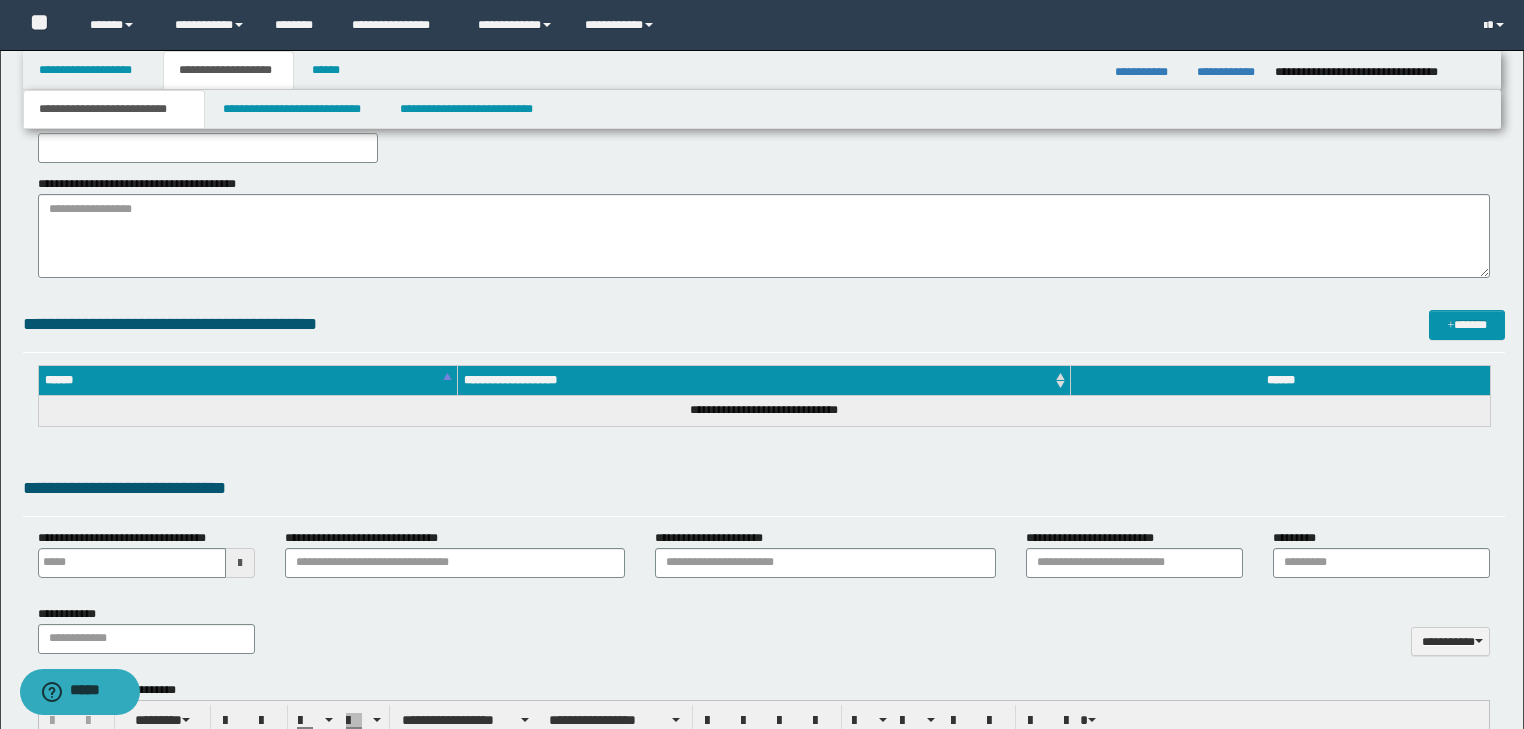 scroll, scrollTop: 720, scrollLeft: 0, axis: vertical 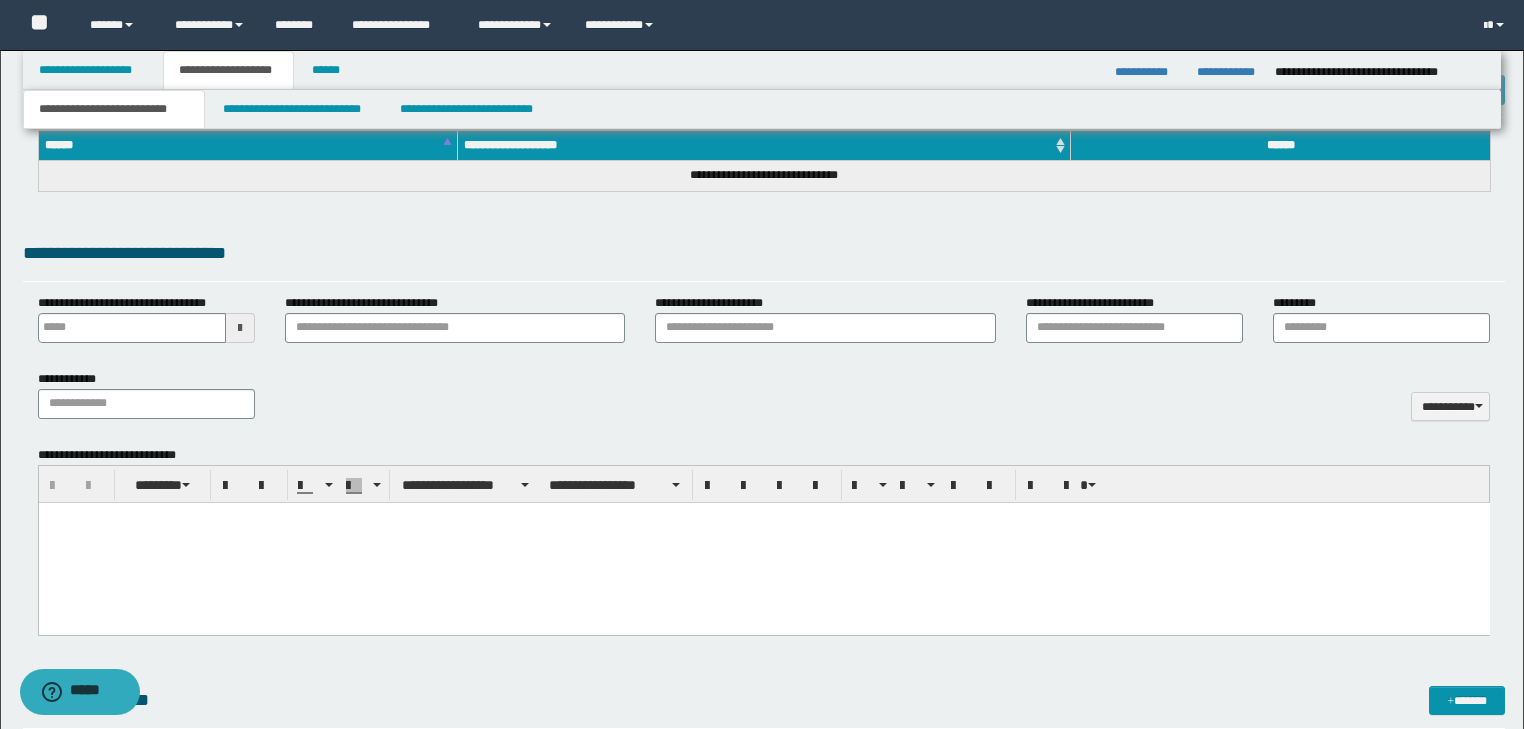 click at bounding box center (763, 517) 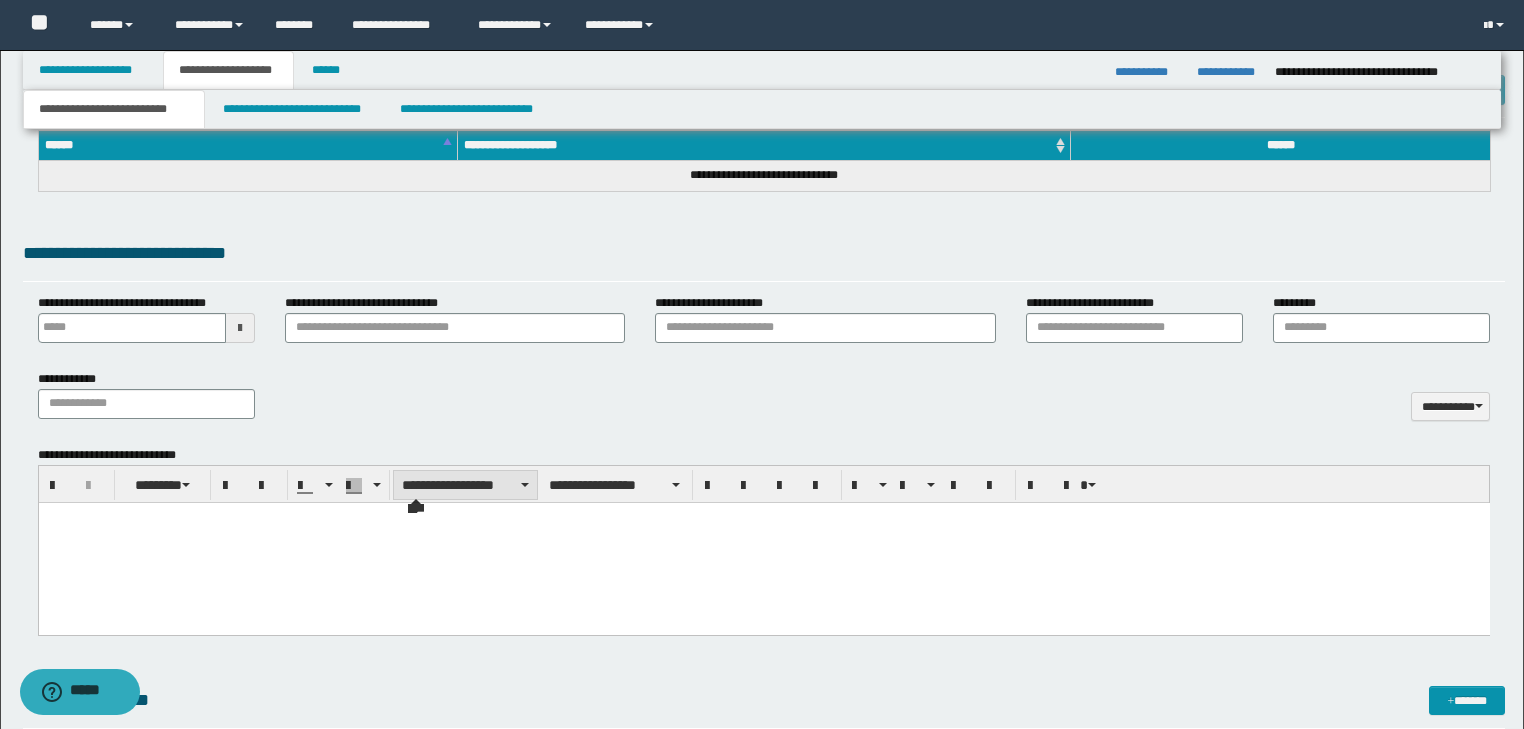 click on "**********" at bounding box center [465, 485] 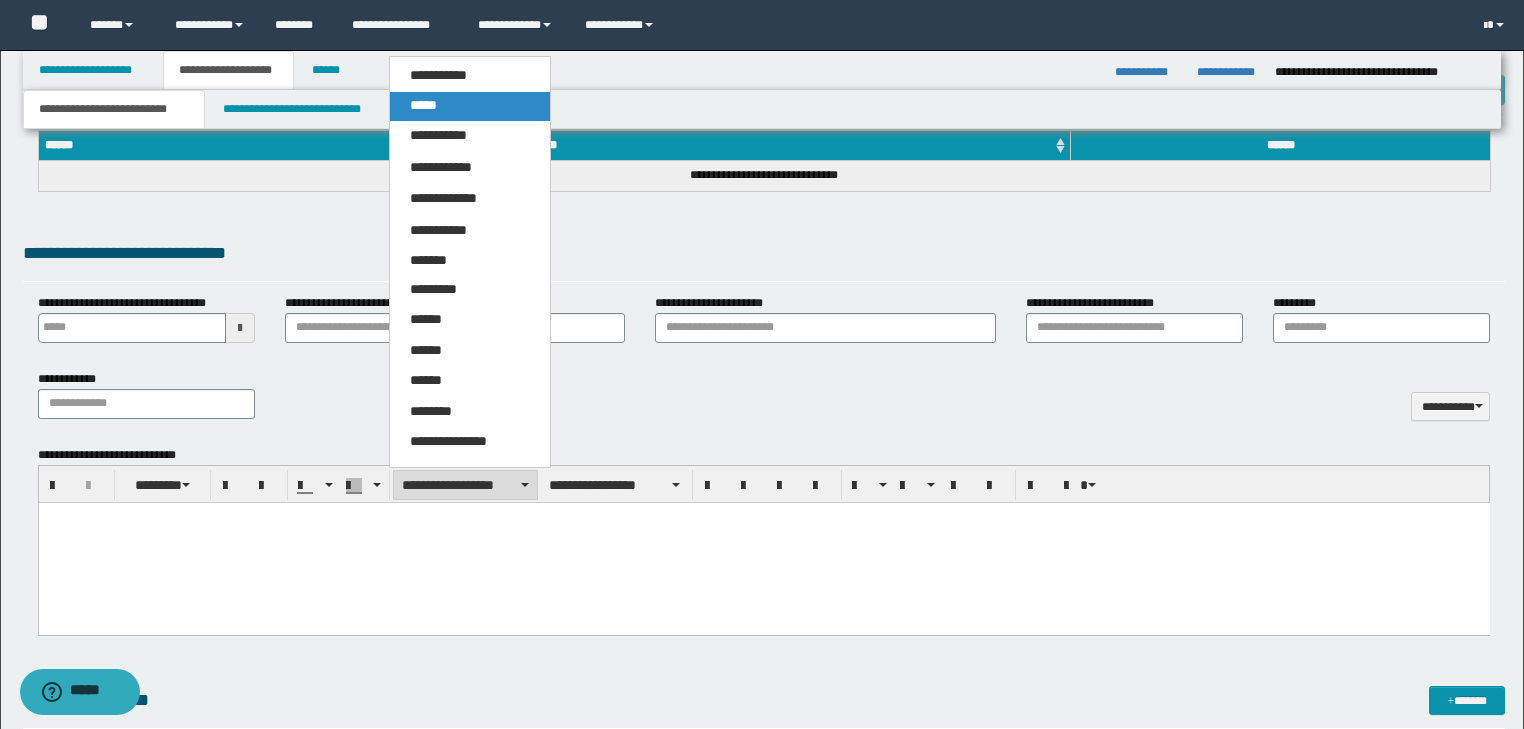 click on "*****" at bounding box center [470, 106] 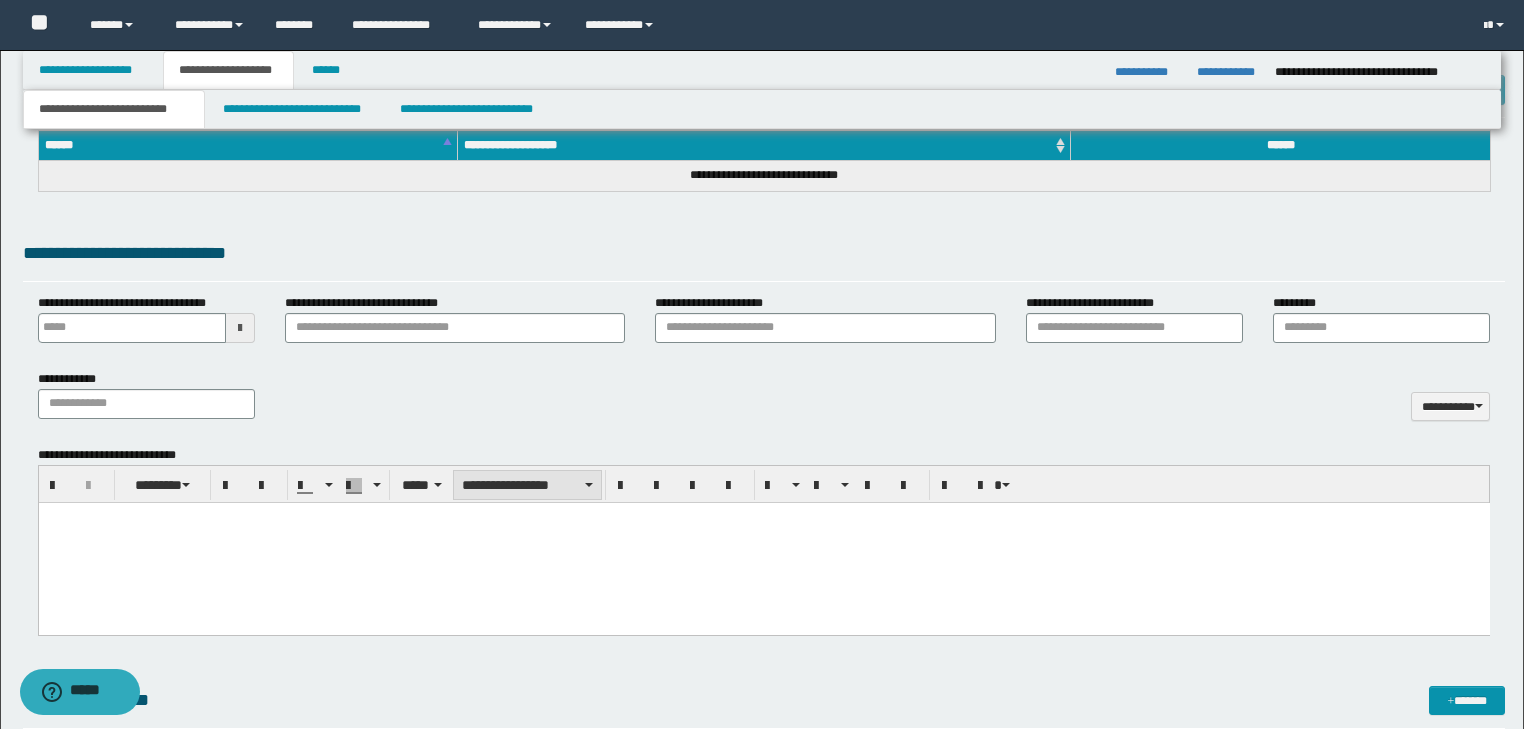 click on "**********" at bounding box center (527, 485) 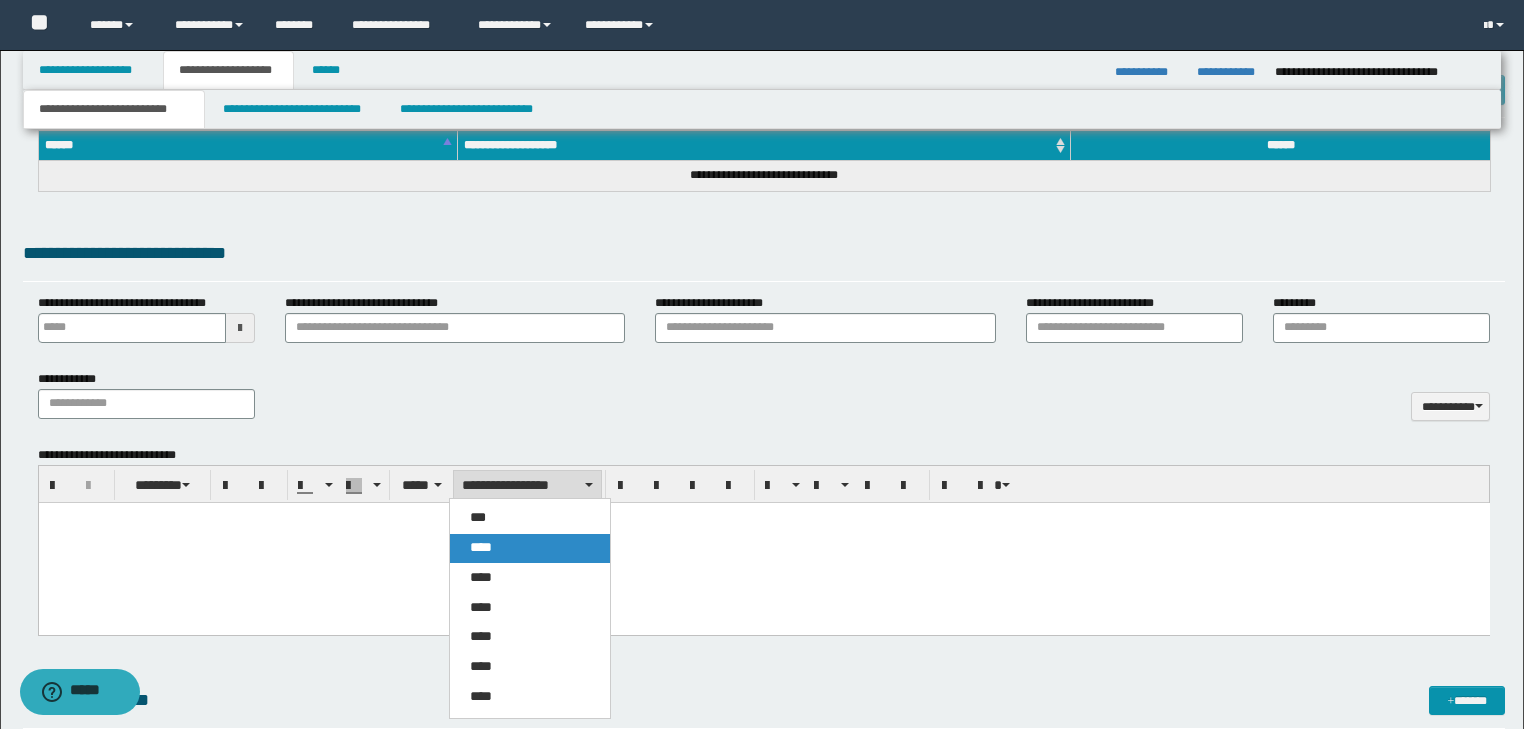 drag, startPoint x: 509, startPoint y: 539, endPoint x: 399, endPoint y: 32, distance: 518.7957 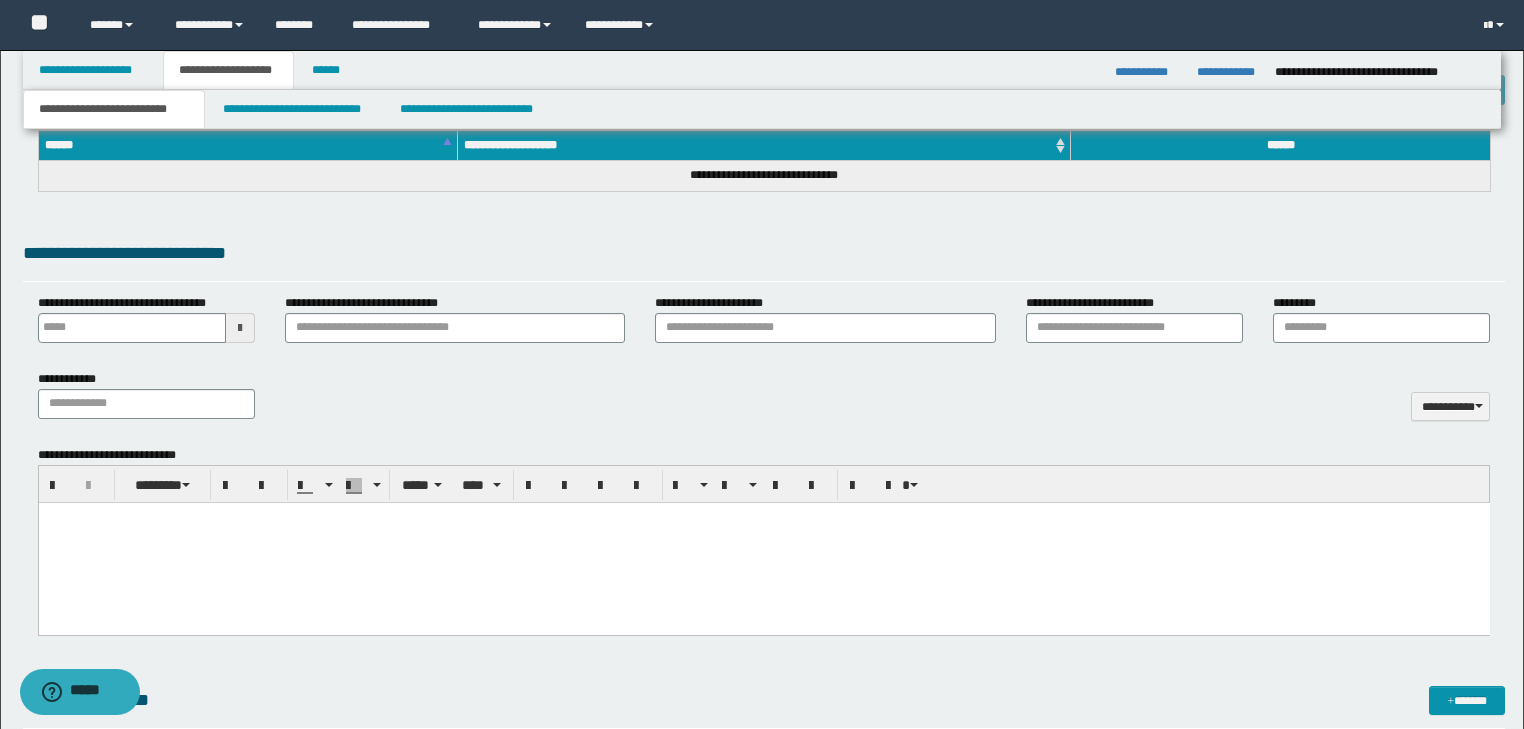 click on "﻿" at bounding box center [763, 543] 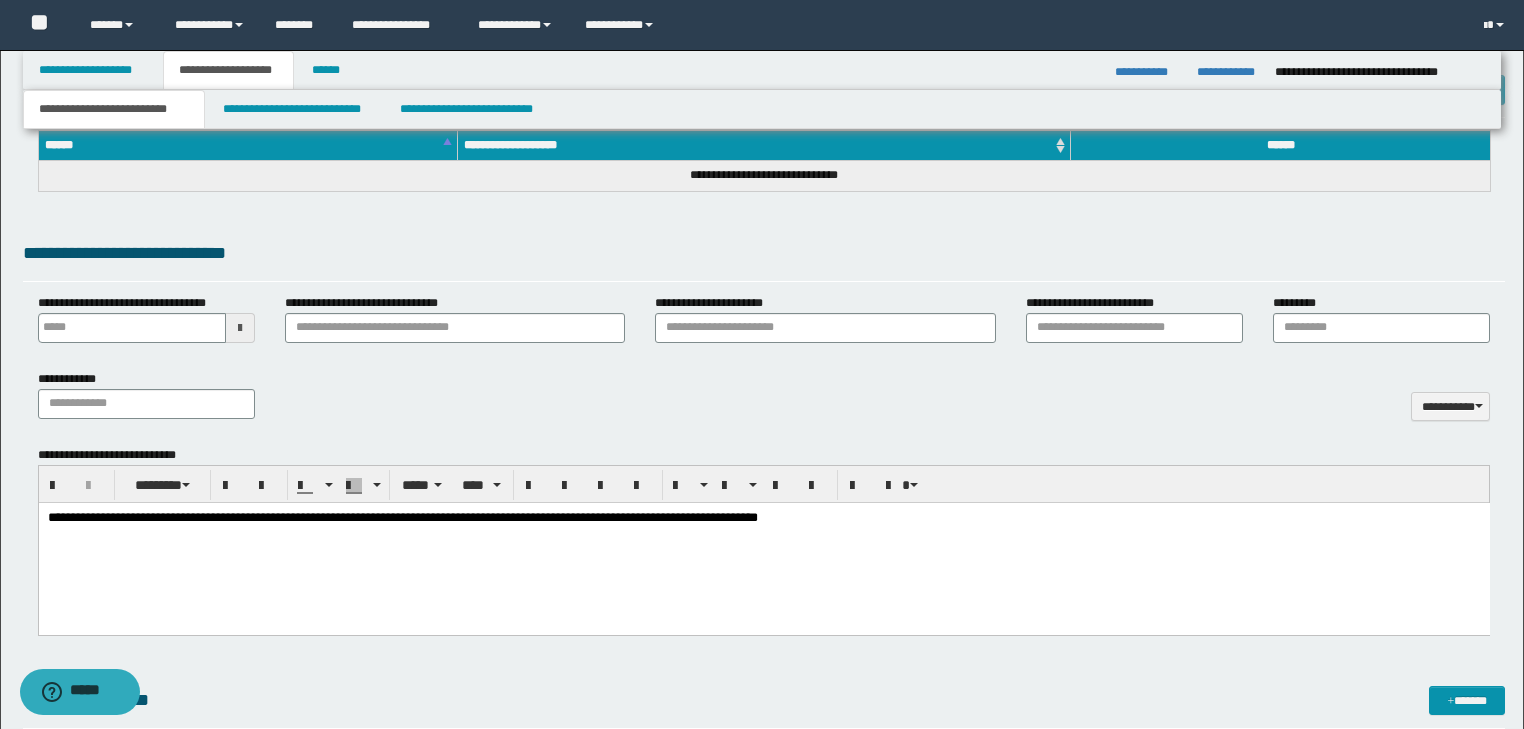 drag, startPoint x: 367, startPoint y: 545, endPoint x: 363, endPoint y: 533, distance: 12.649111 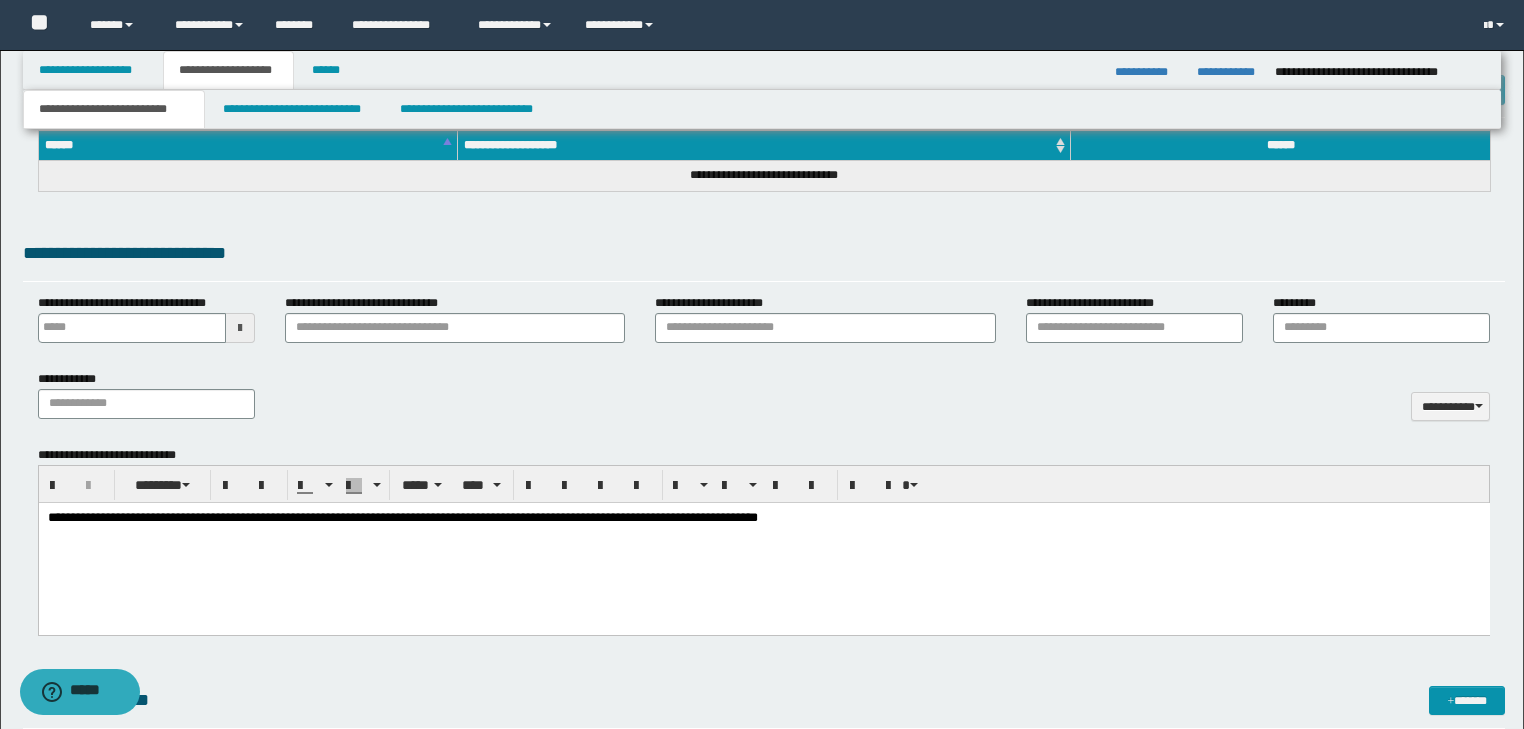 click on "**********" at bounding box center (402, 516) 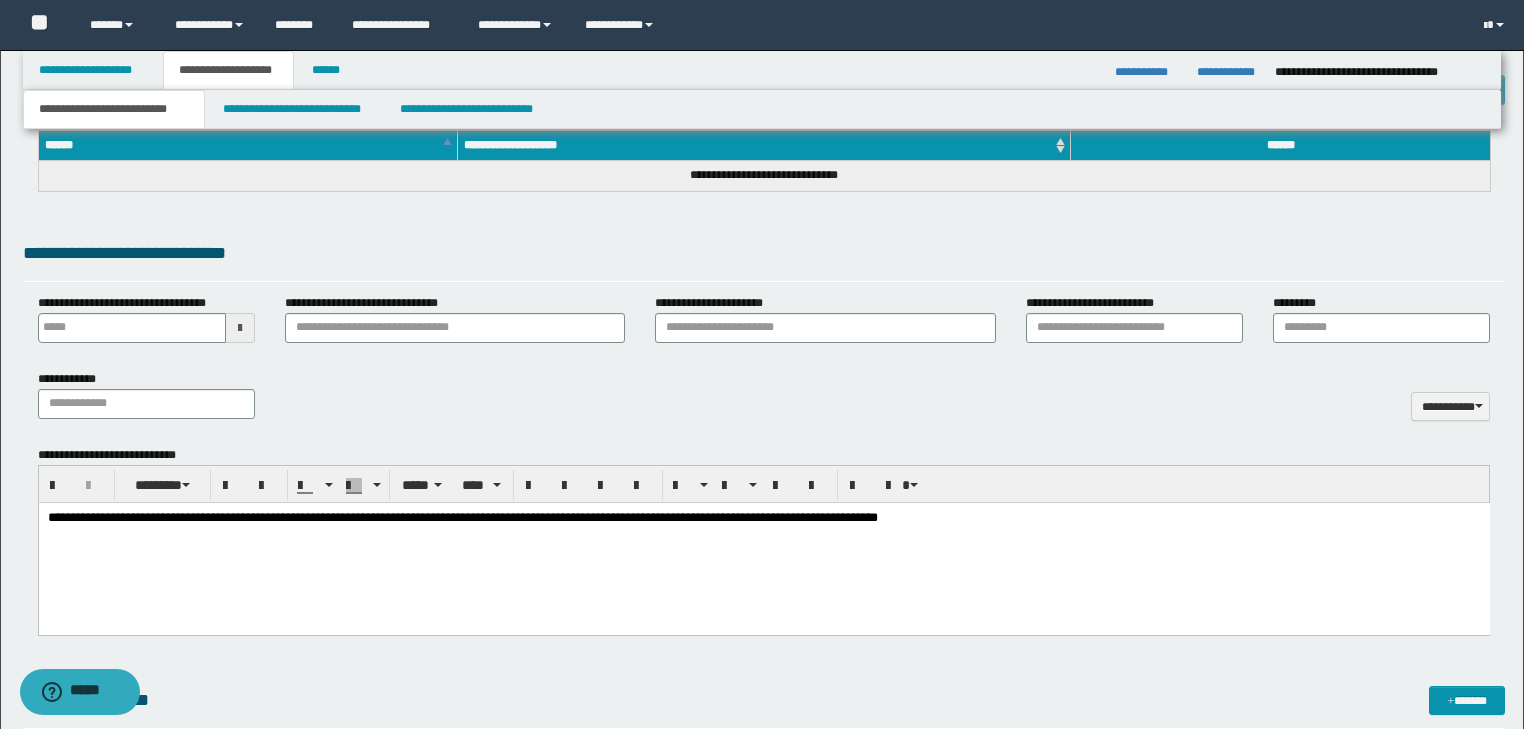 click on "**********" at bounding box center [763, 518] 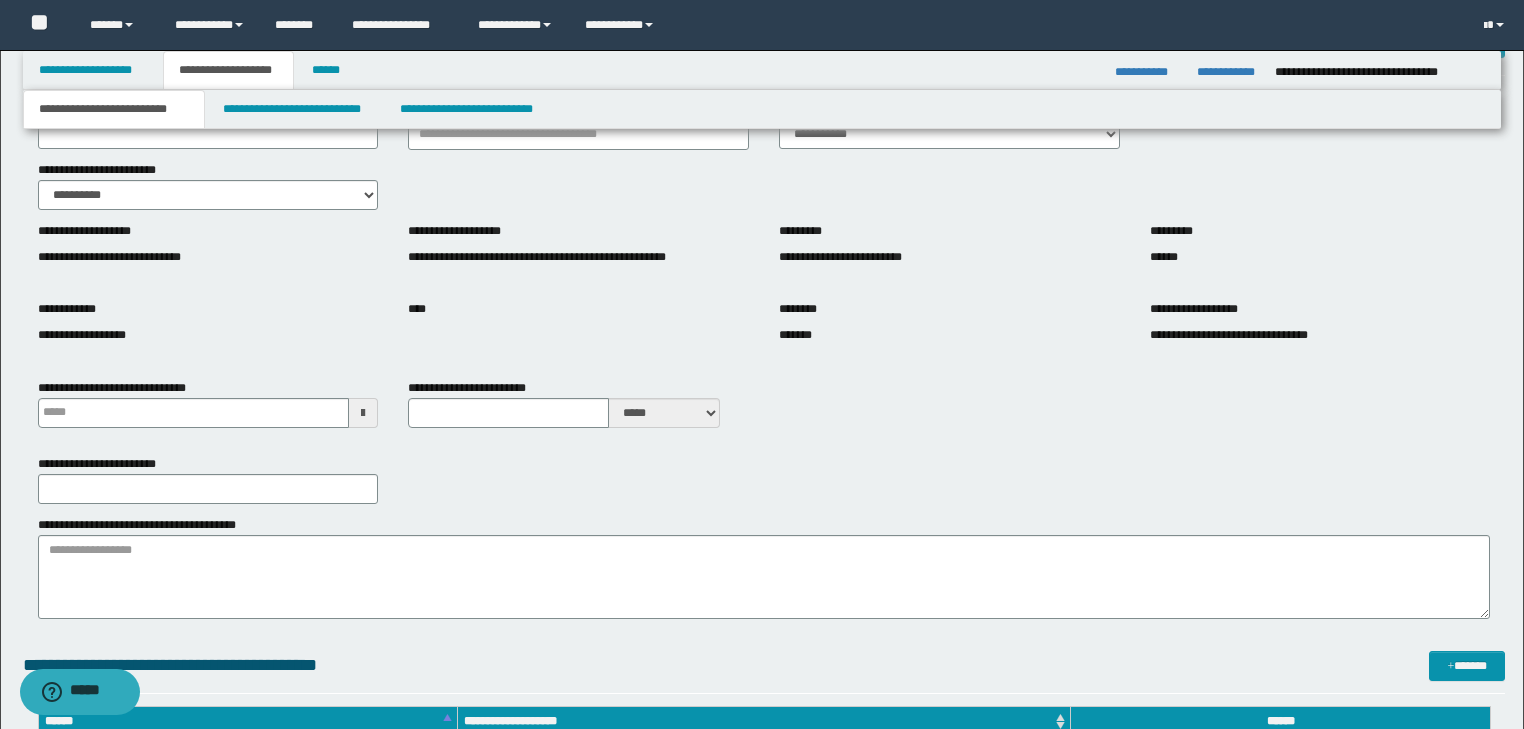 scroll, scrollTop: 0, scrollLeft: 0, axis: both 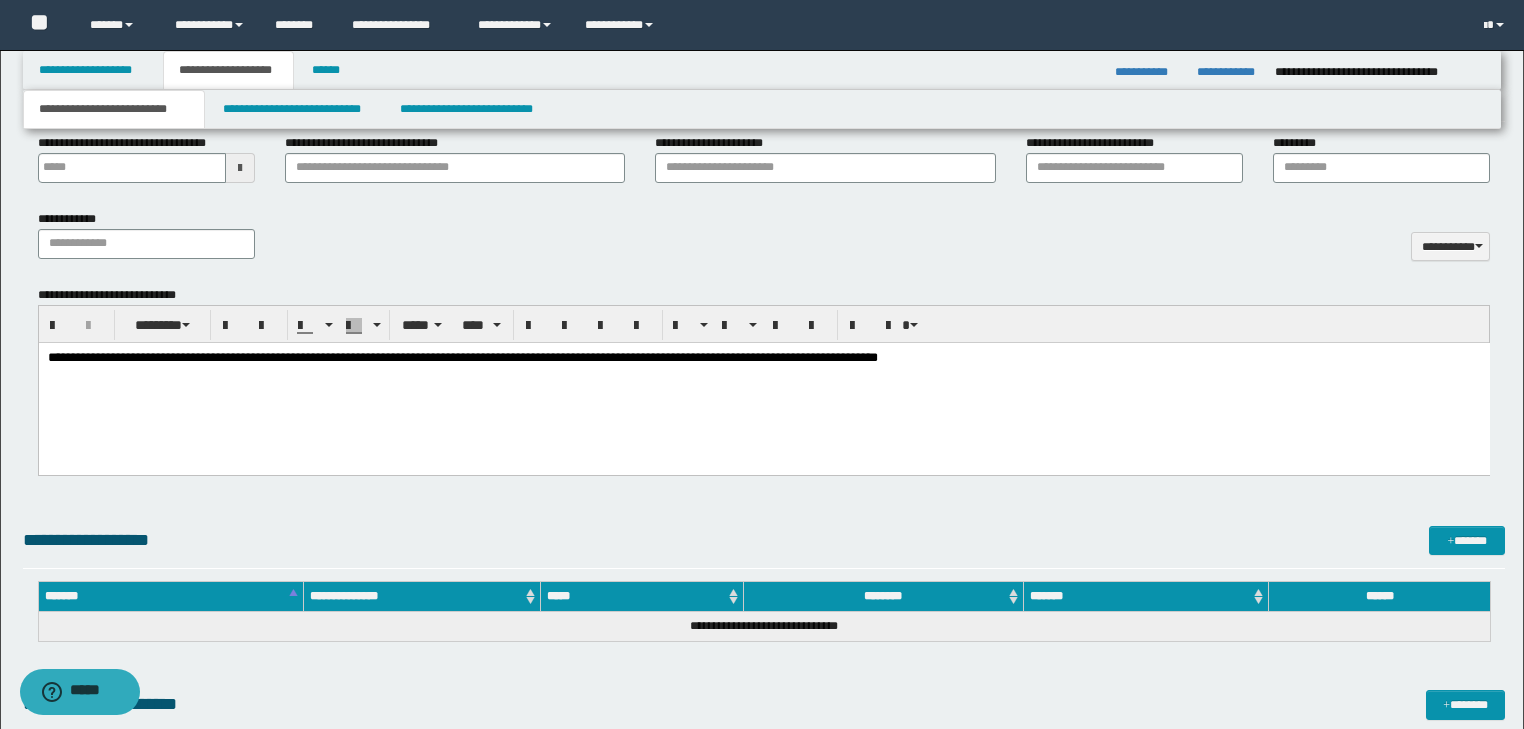 click on "**********" at bounding box center (763, 383) 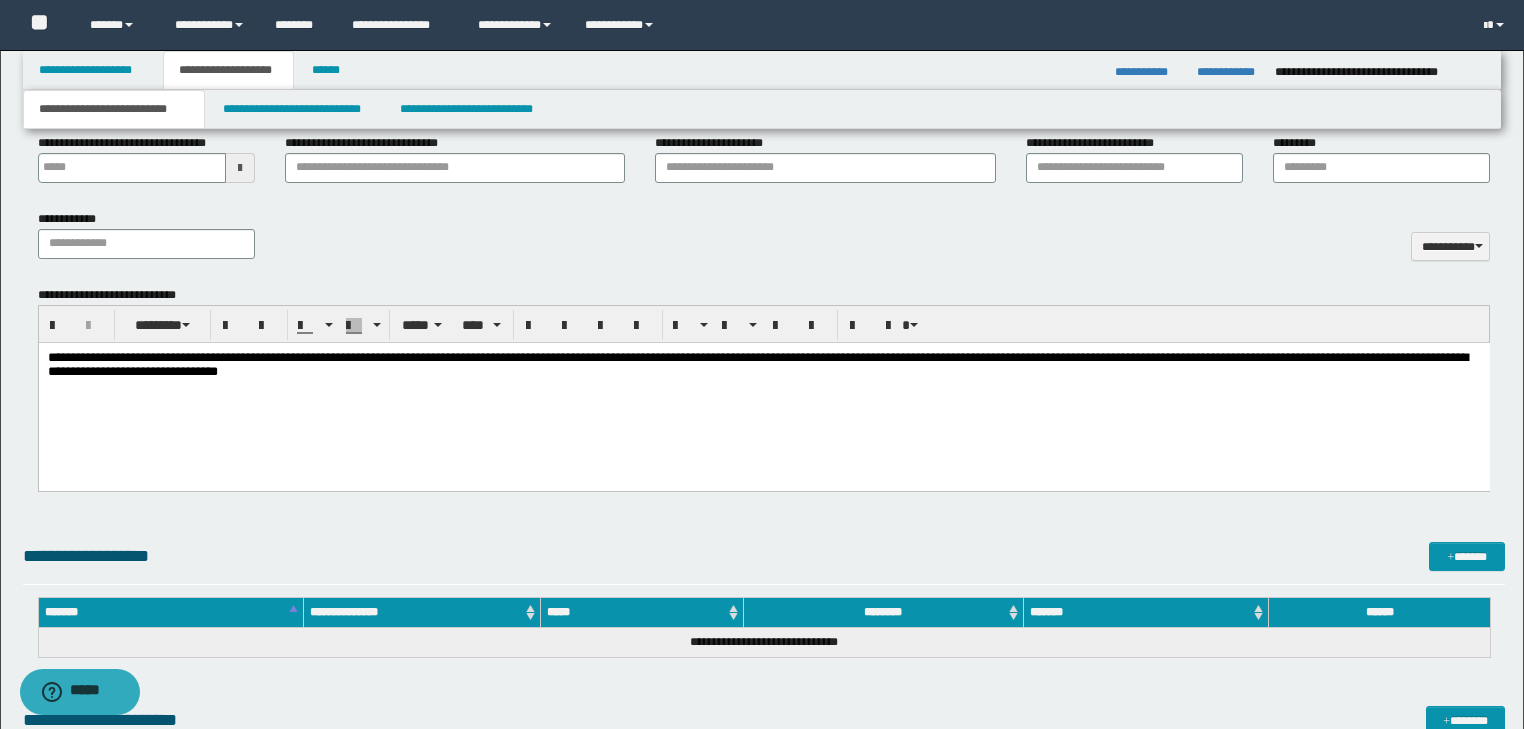 drag, startPoint x: 1202, startPoint y: 346, endPoint x: 1157, endPoint y: 362, distance: 47.759815 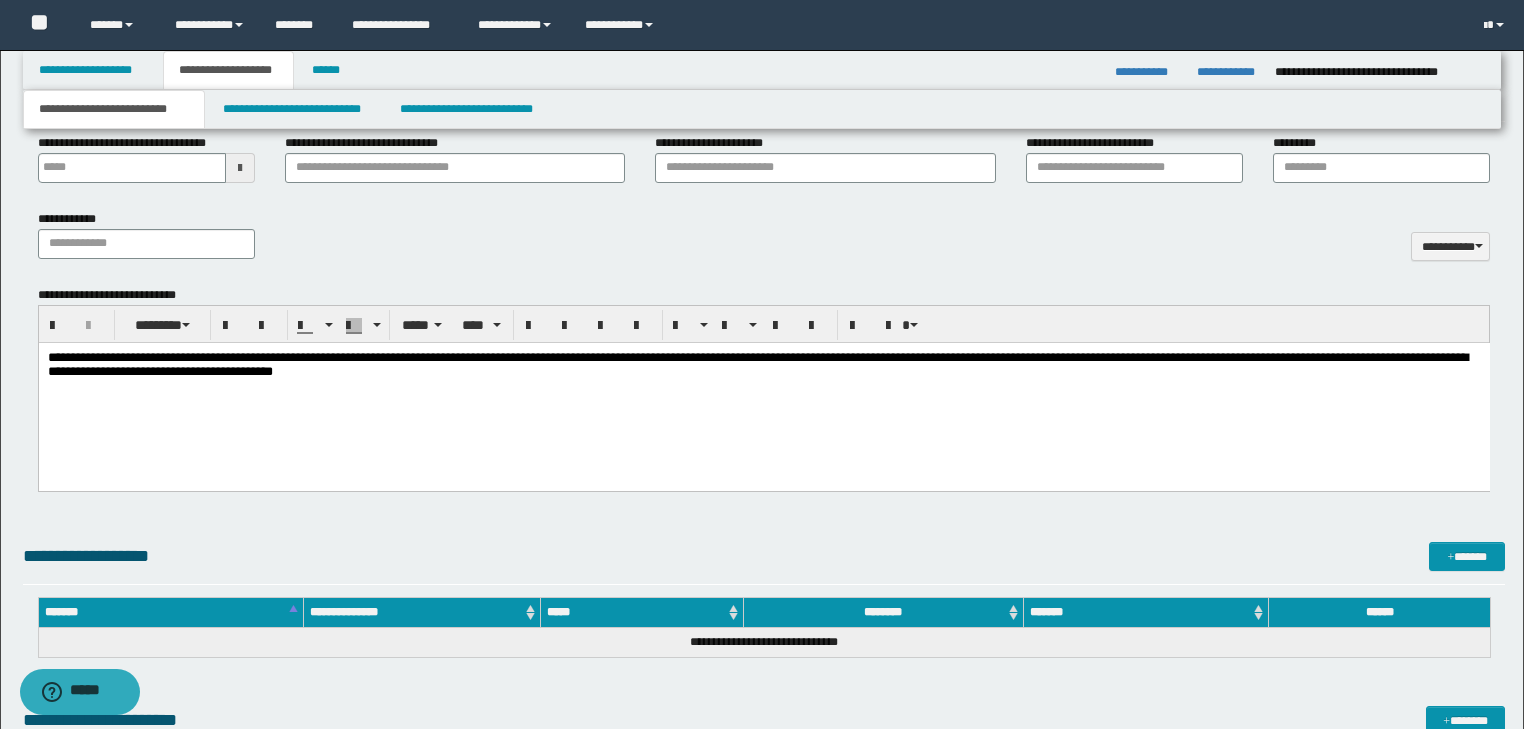 click on "**********" at bounding box center [763, 391] 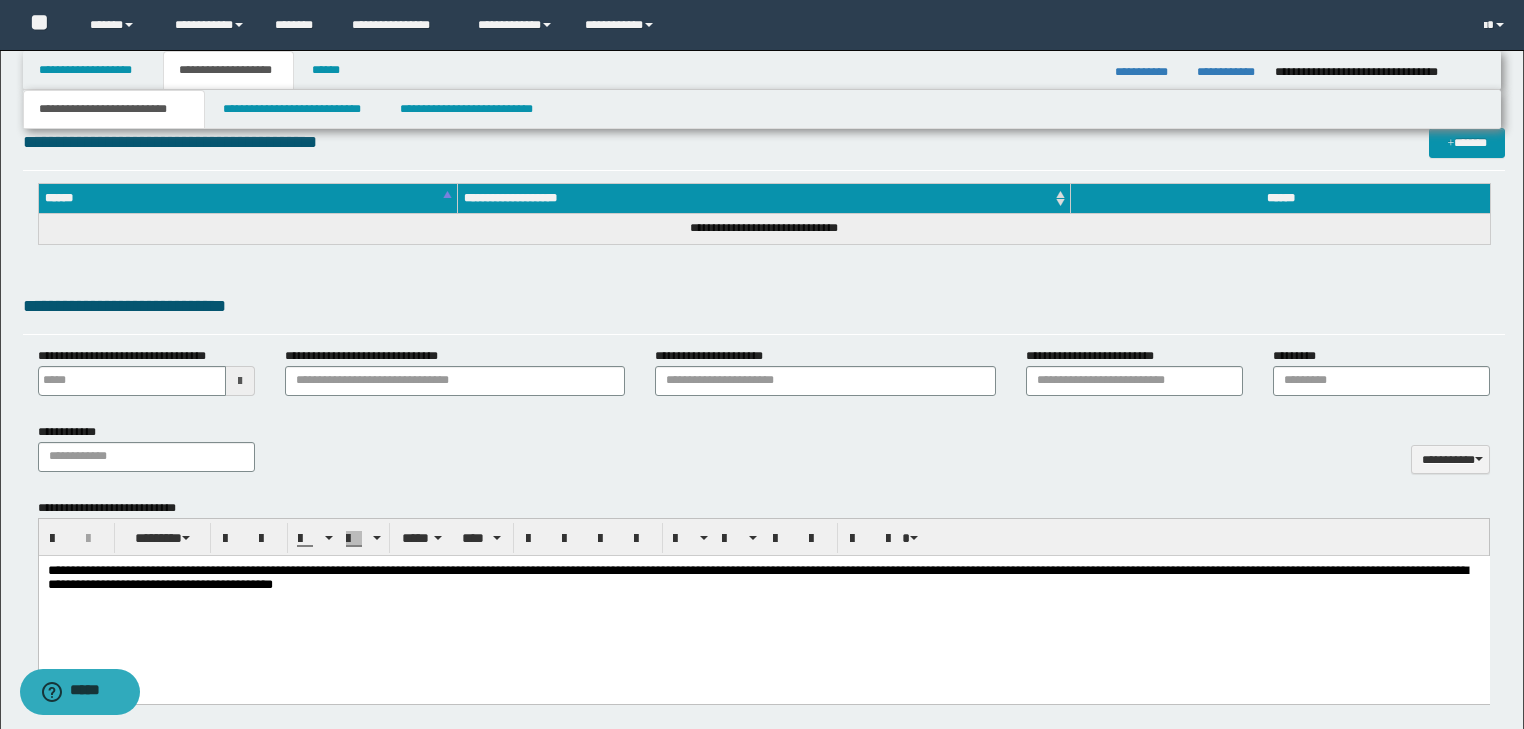 scroll, scrollTop: 720, scrollLeft: 0, axis: vertical 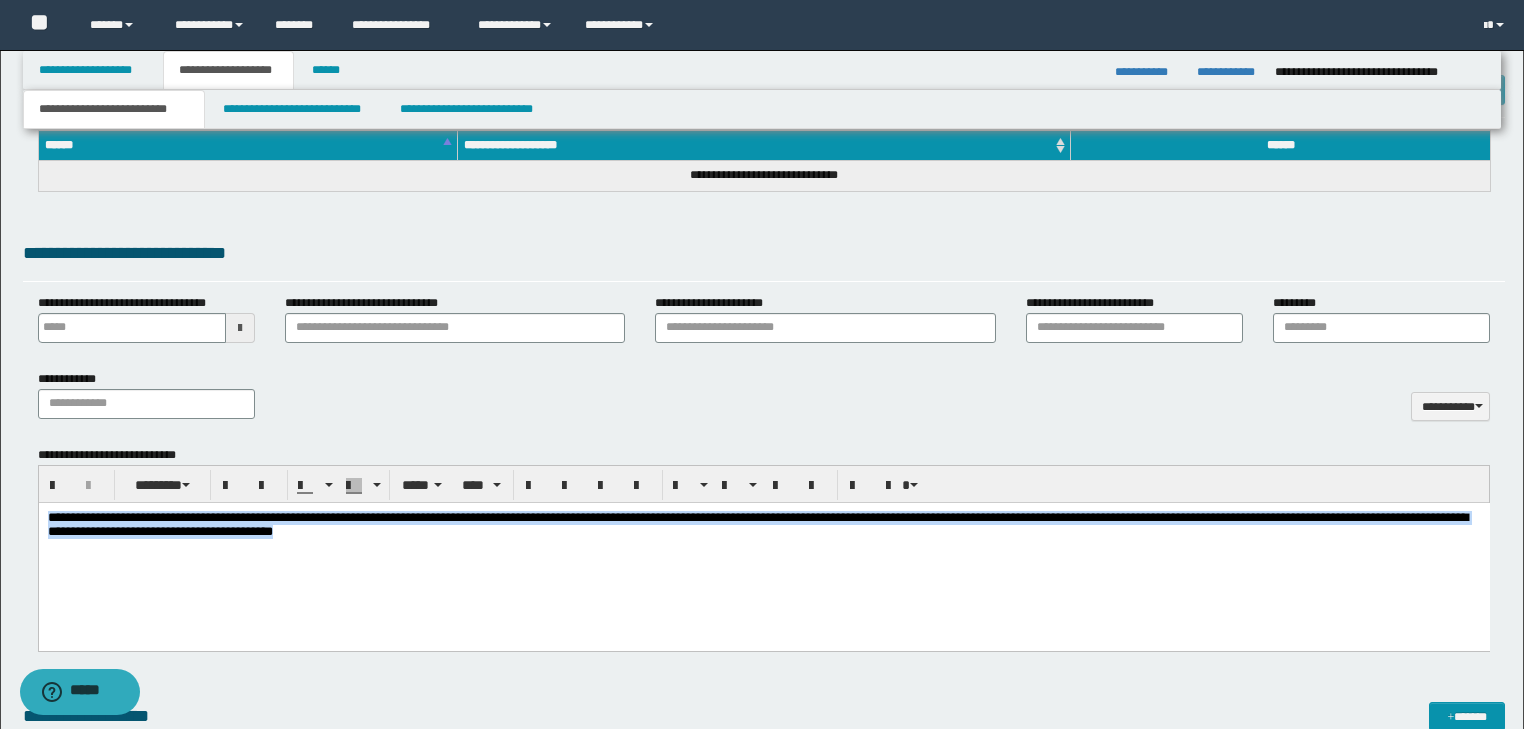 drag, startPoint x: 348, startPoint y: 539, endPoint x: 46, endPoint y: 509, distance: 303.48642 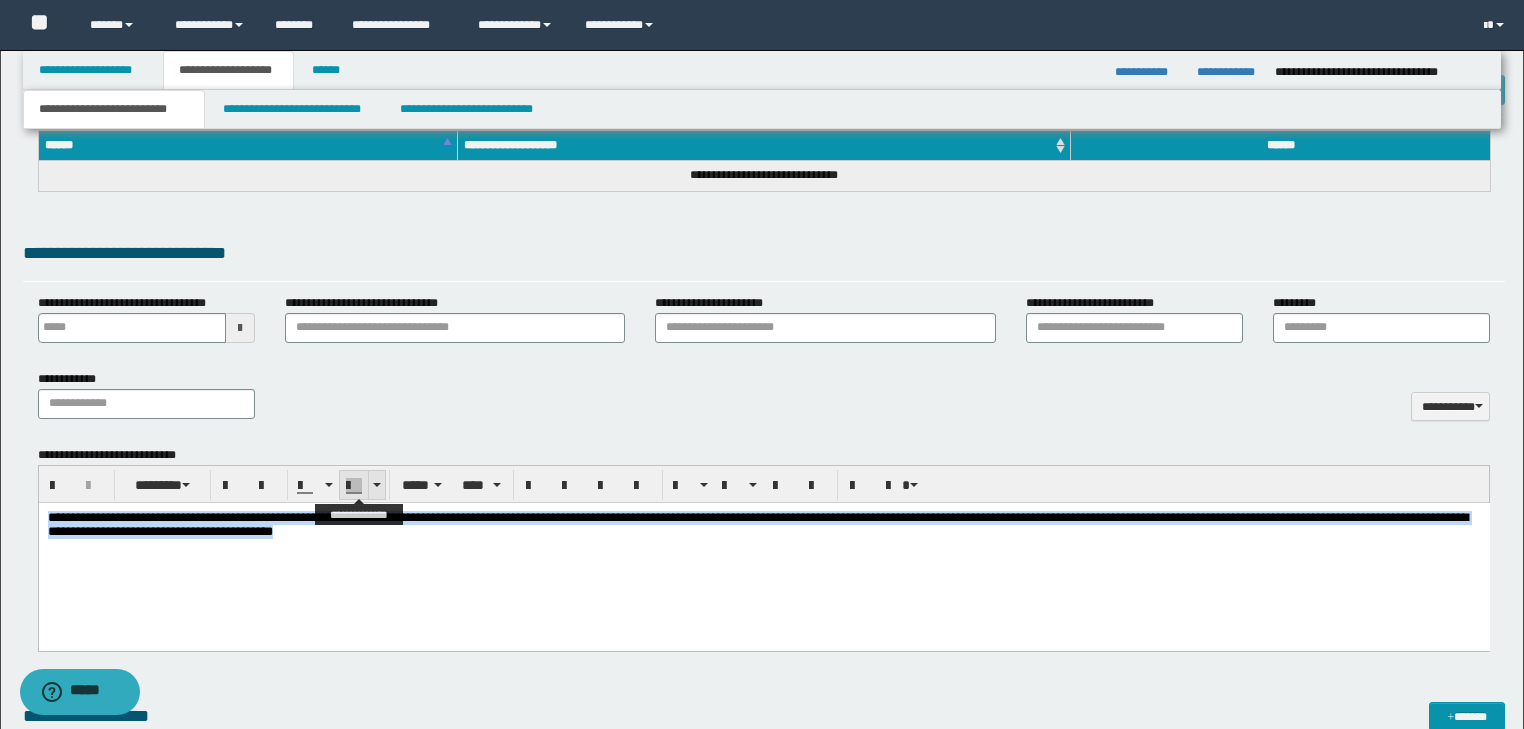 click at bounding box center [376, 485] 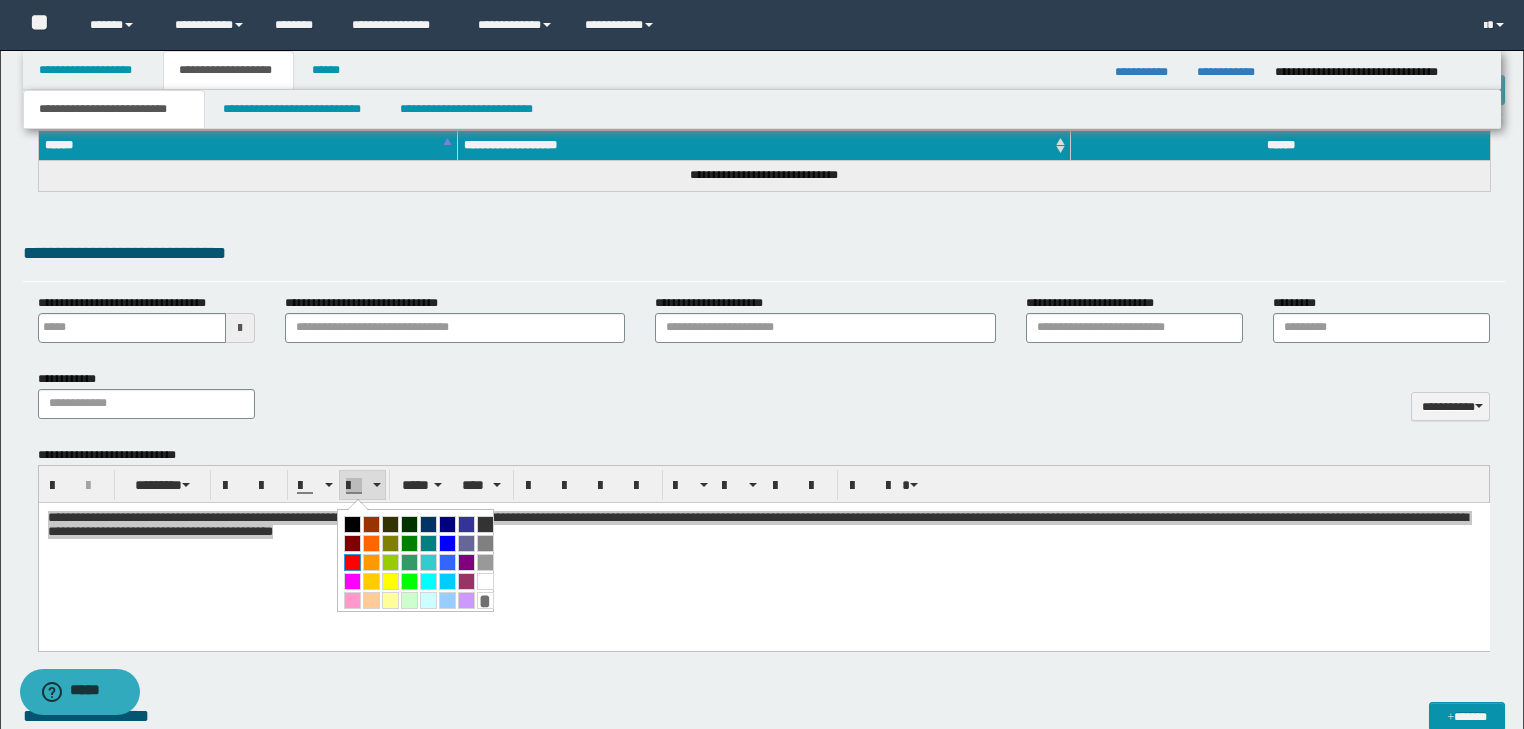 click at bounding box center (352, 562) 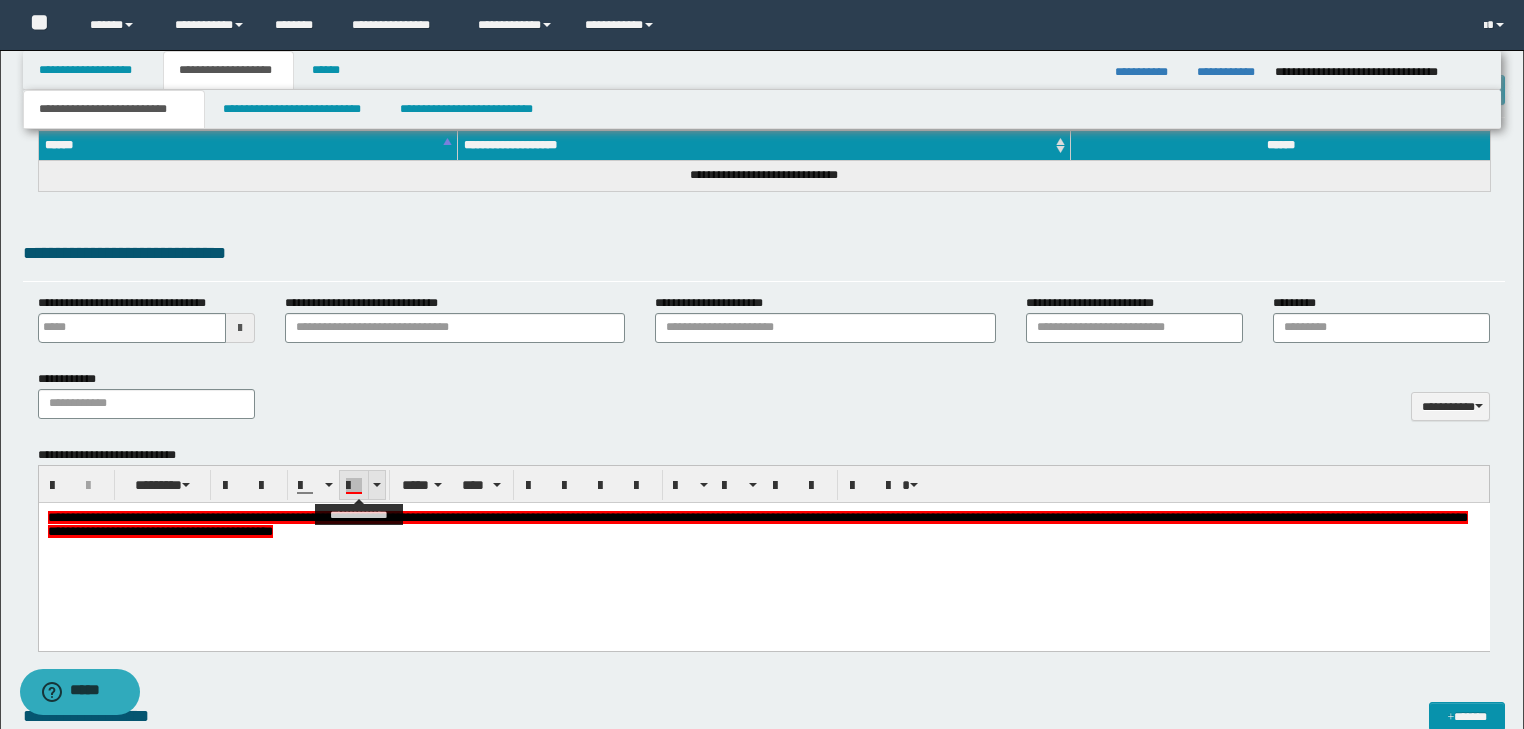 click at bounding box center [377, 485] 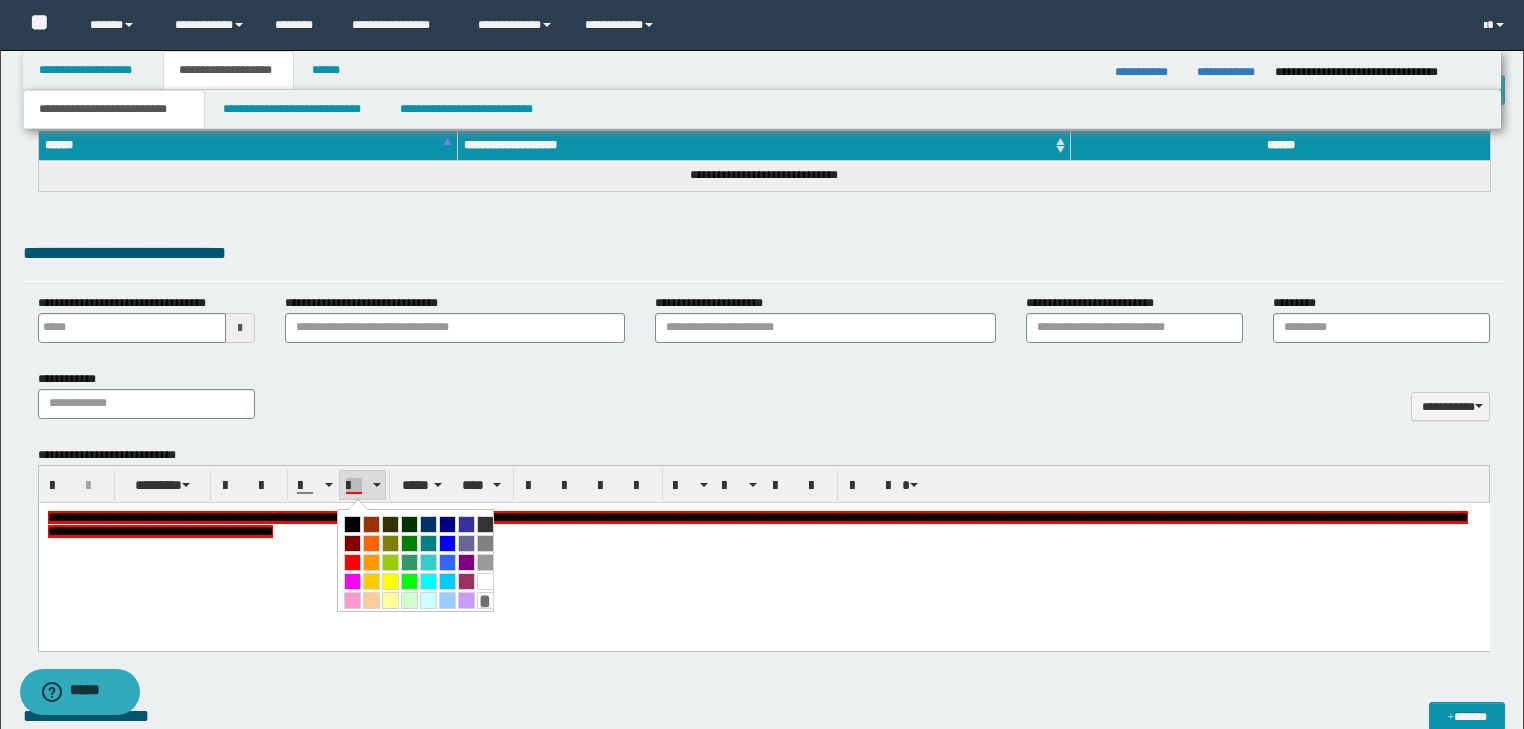 click on "*" at bounding box center [419, 562] 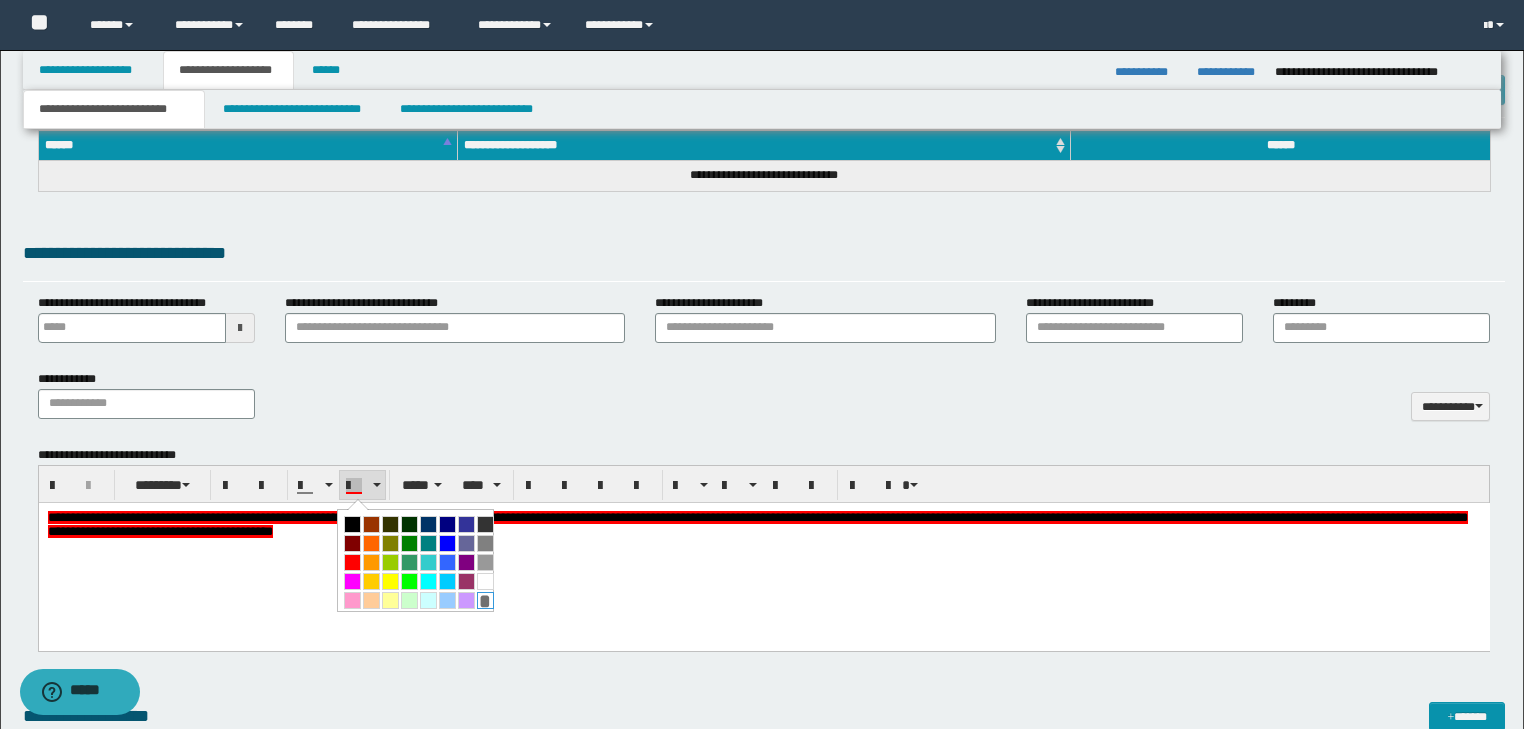 click on "*" at bounding box center (485, 600) 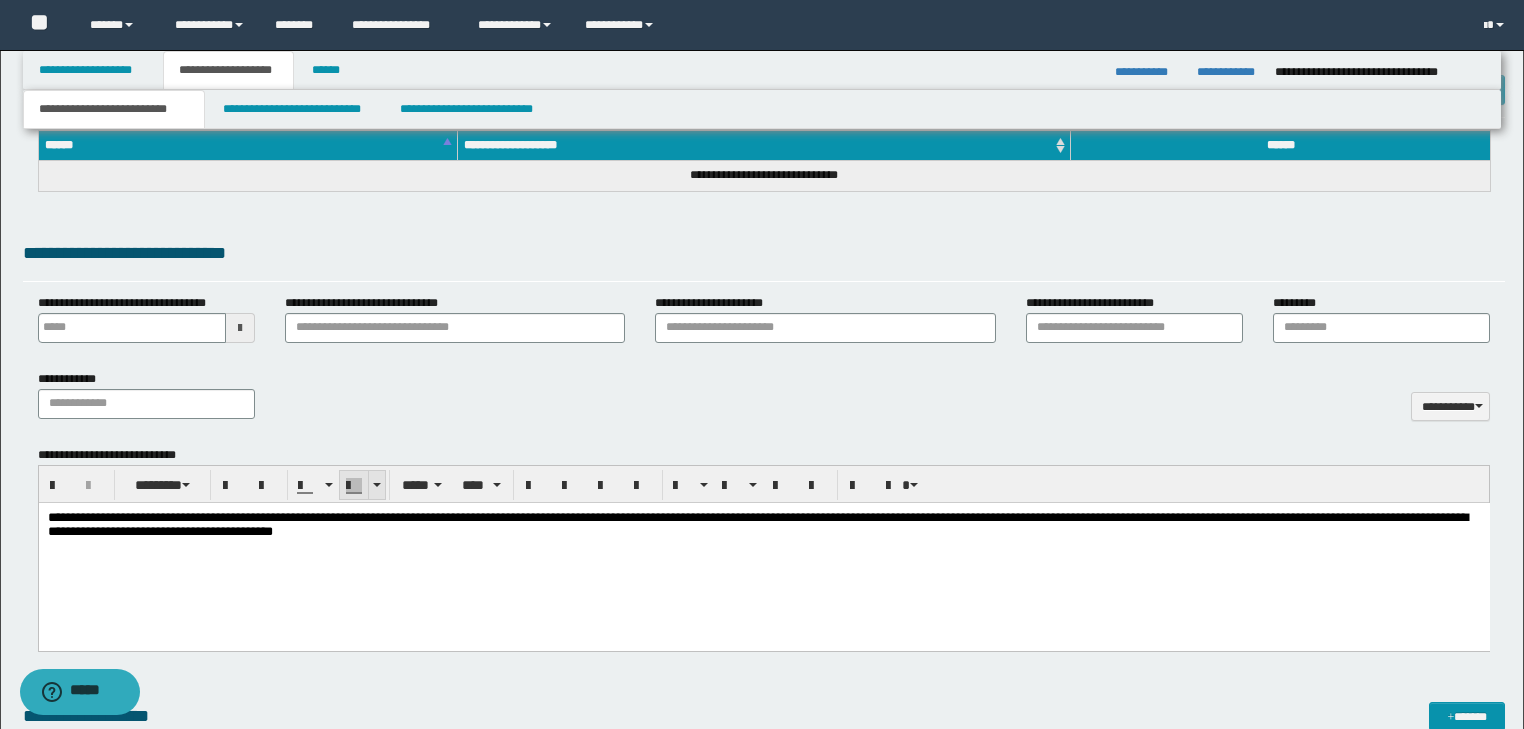 click at bounding box center [354, 485] 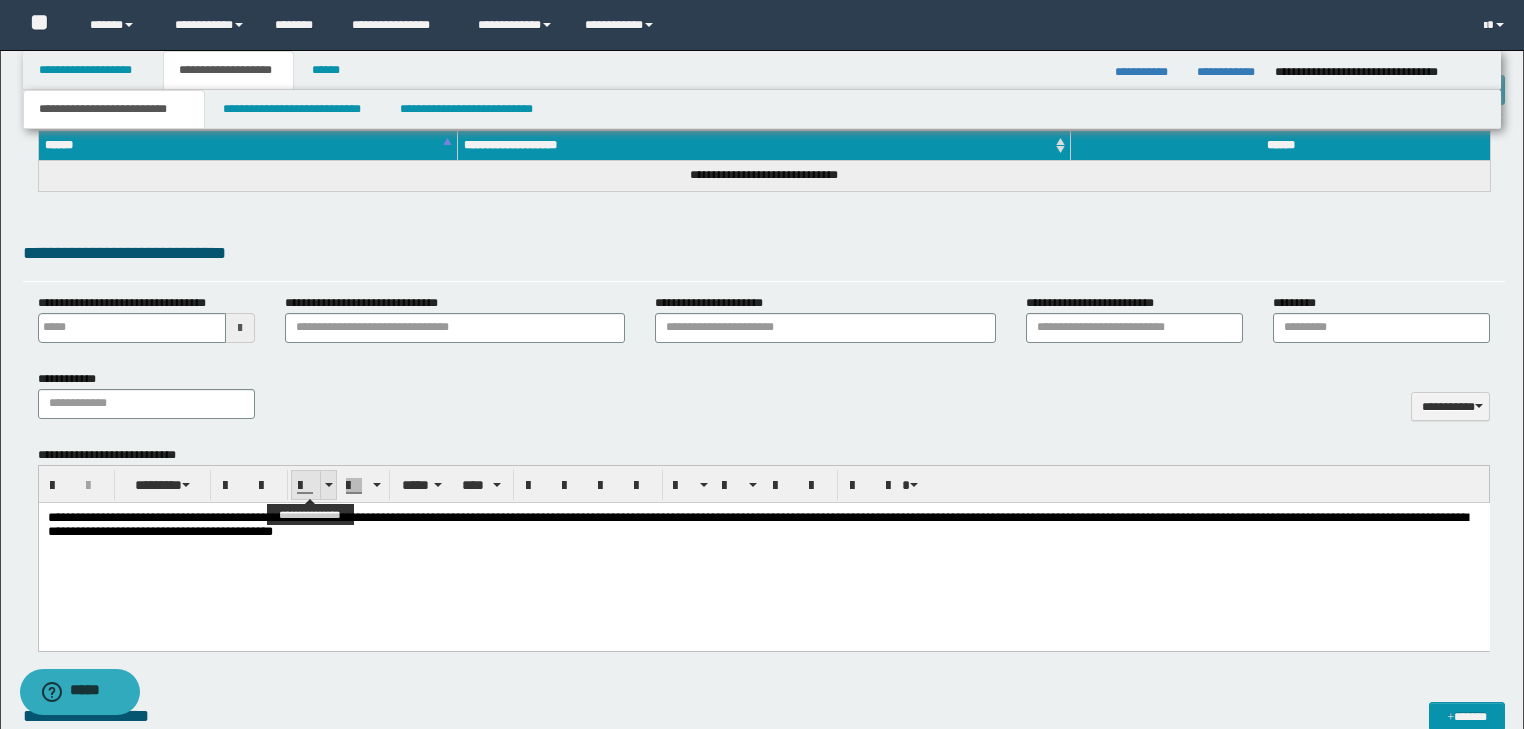 click at bounding box center [328, 485] 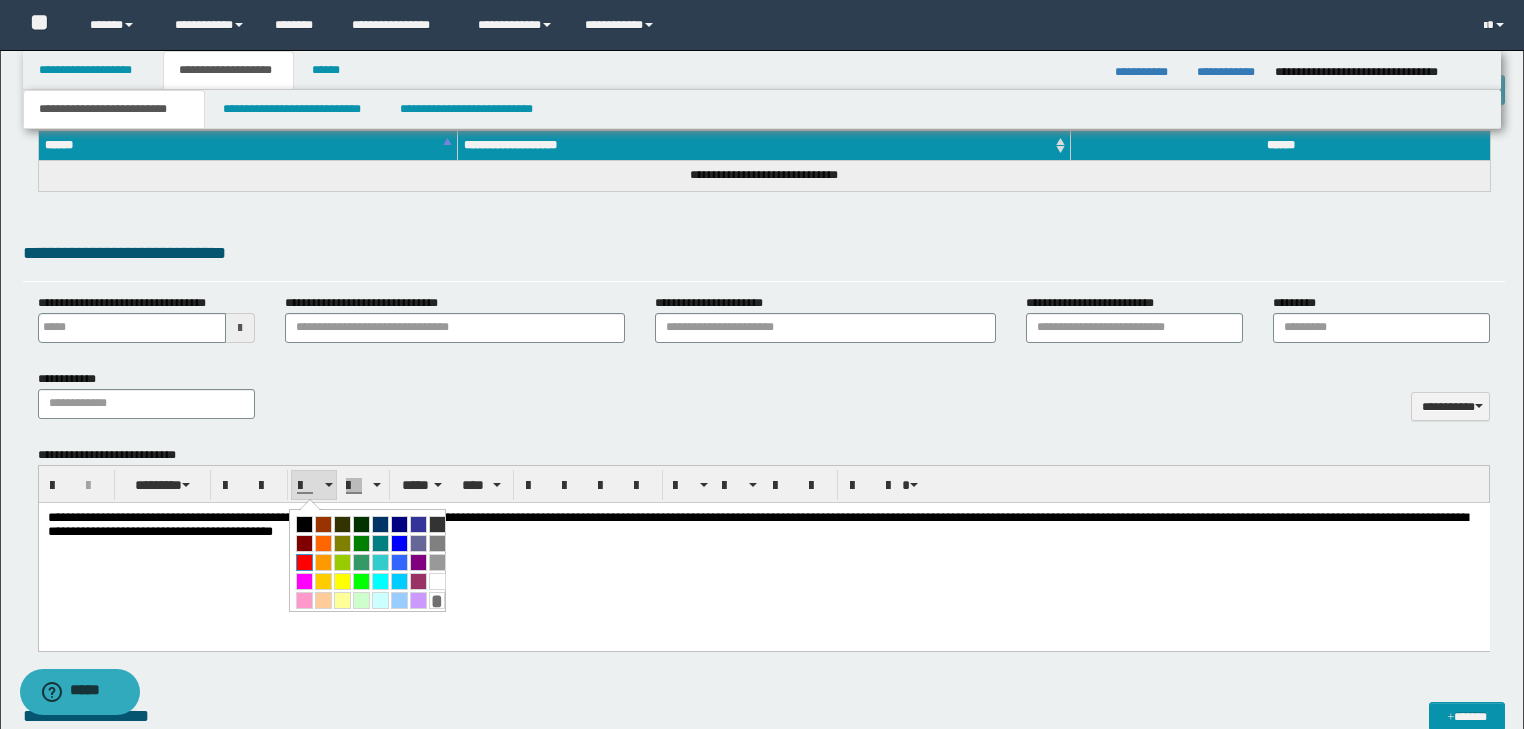 click at bounding box center (304, 562) 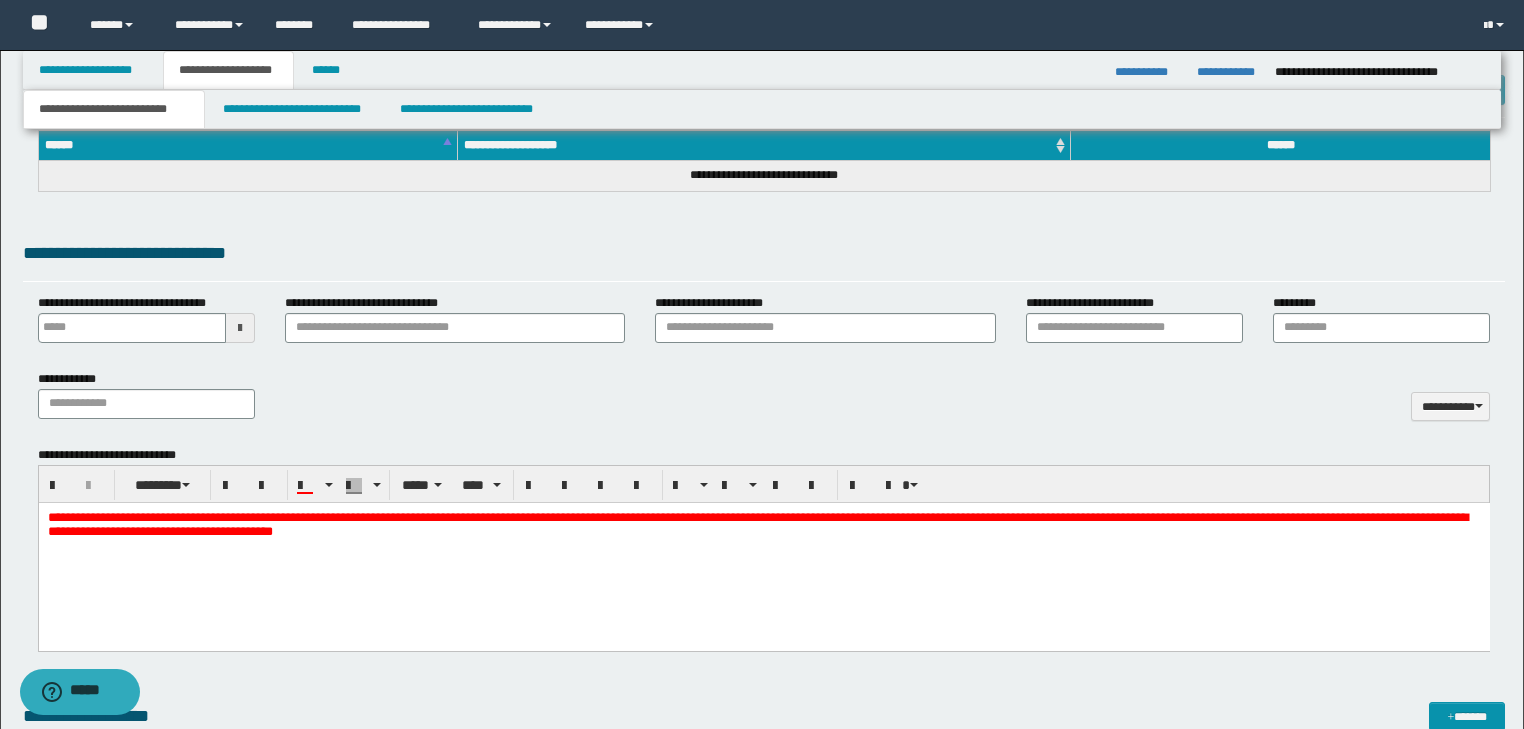 click on "**********" at bounding box center (763, 549) 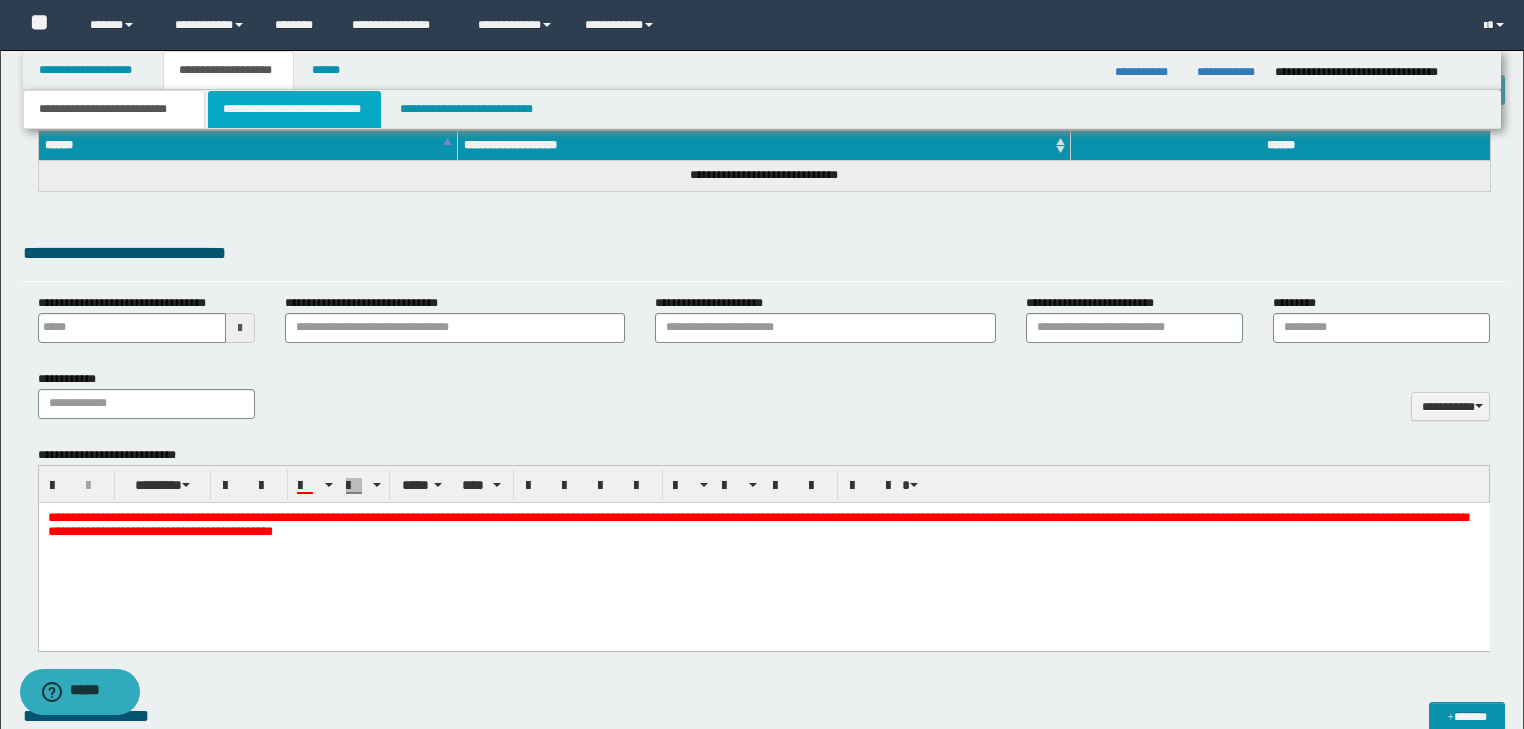 click on "**********" at bounding box center (294, 109) 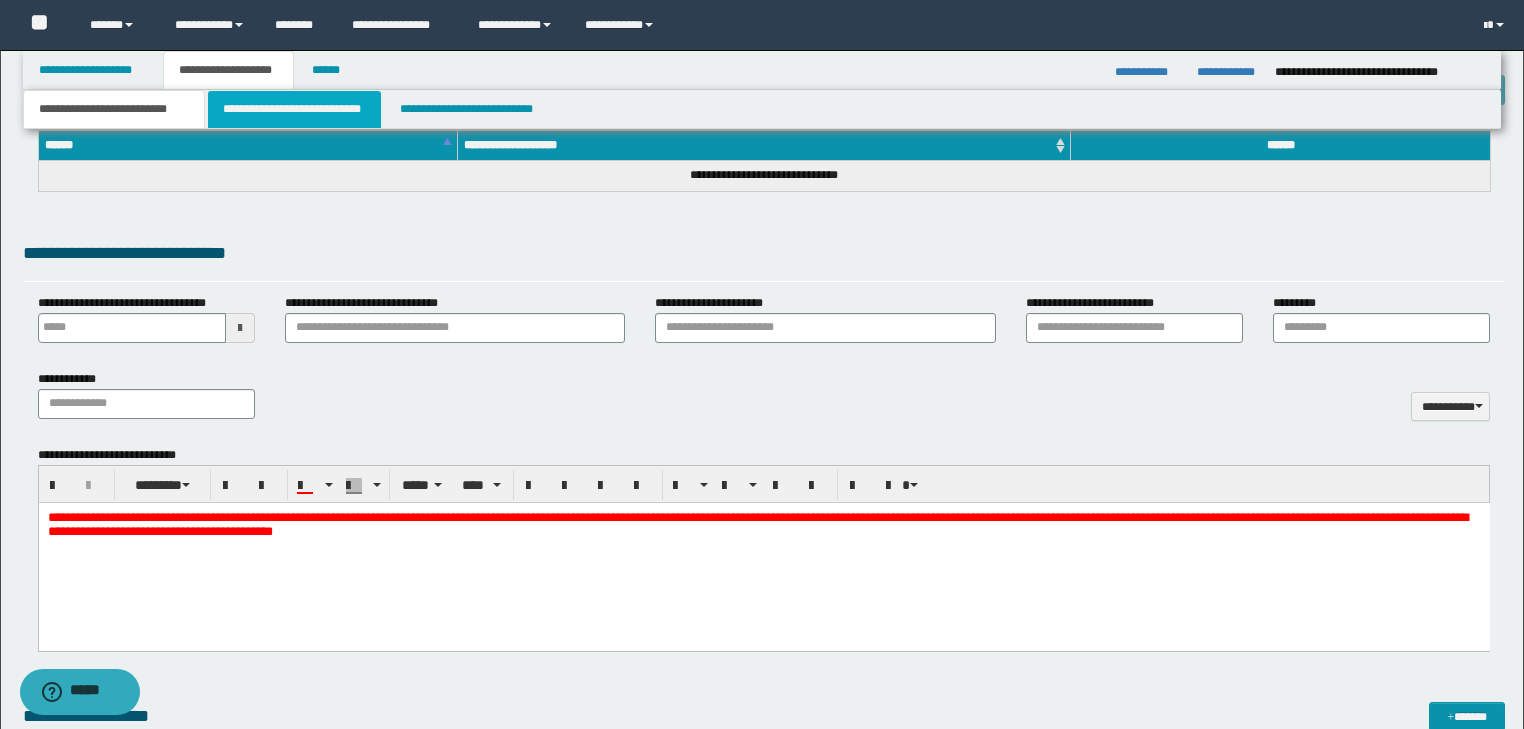 type 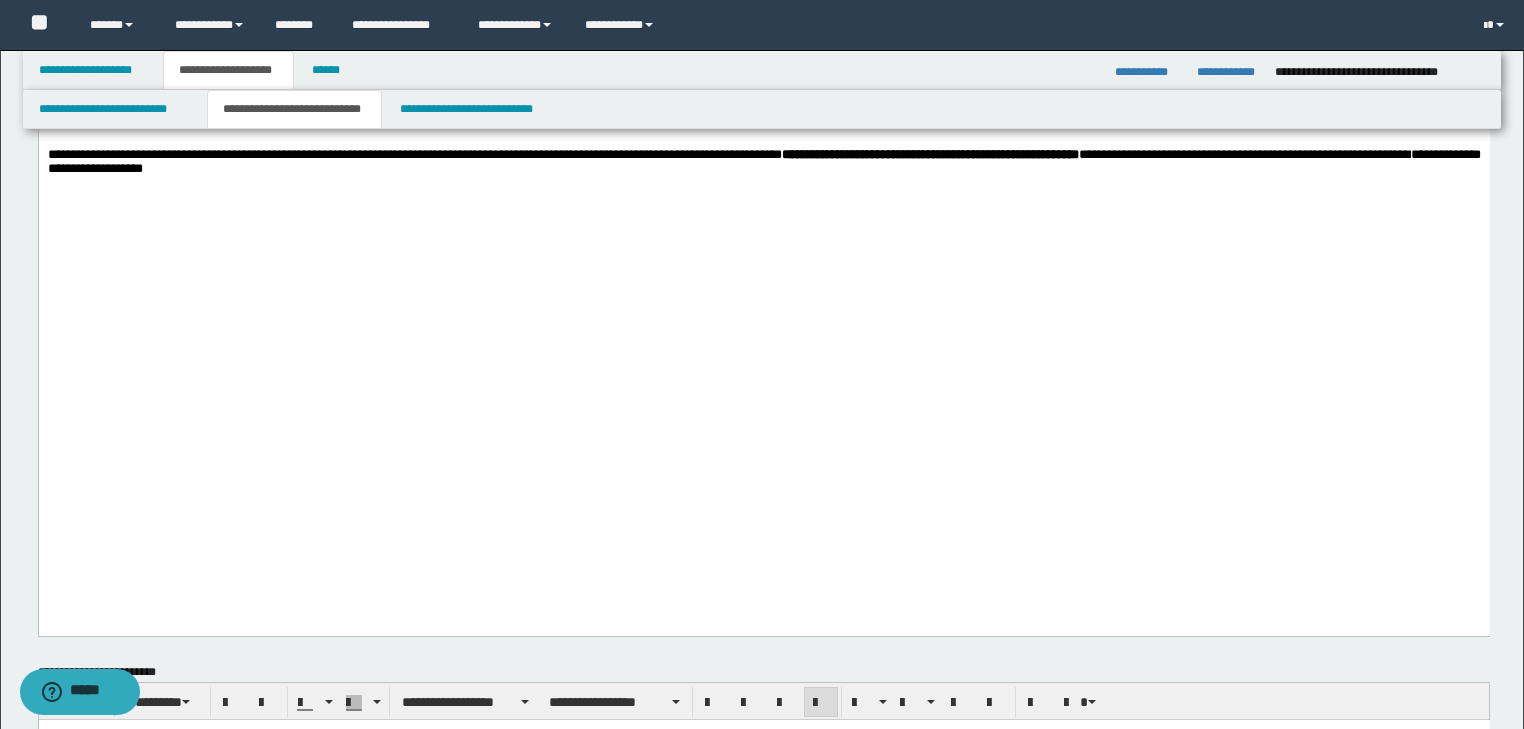scroll, scrollTop: 0, scrollLeft: 0, axis: both 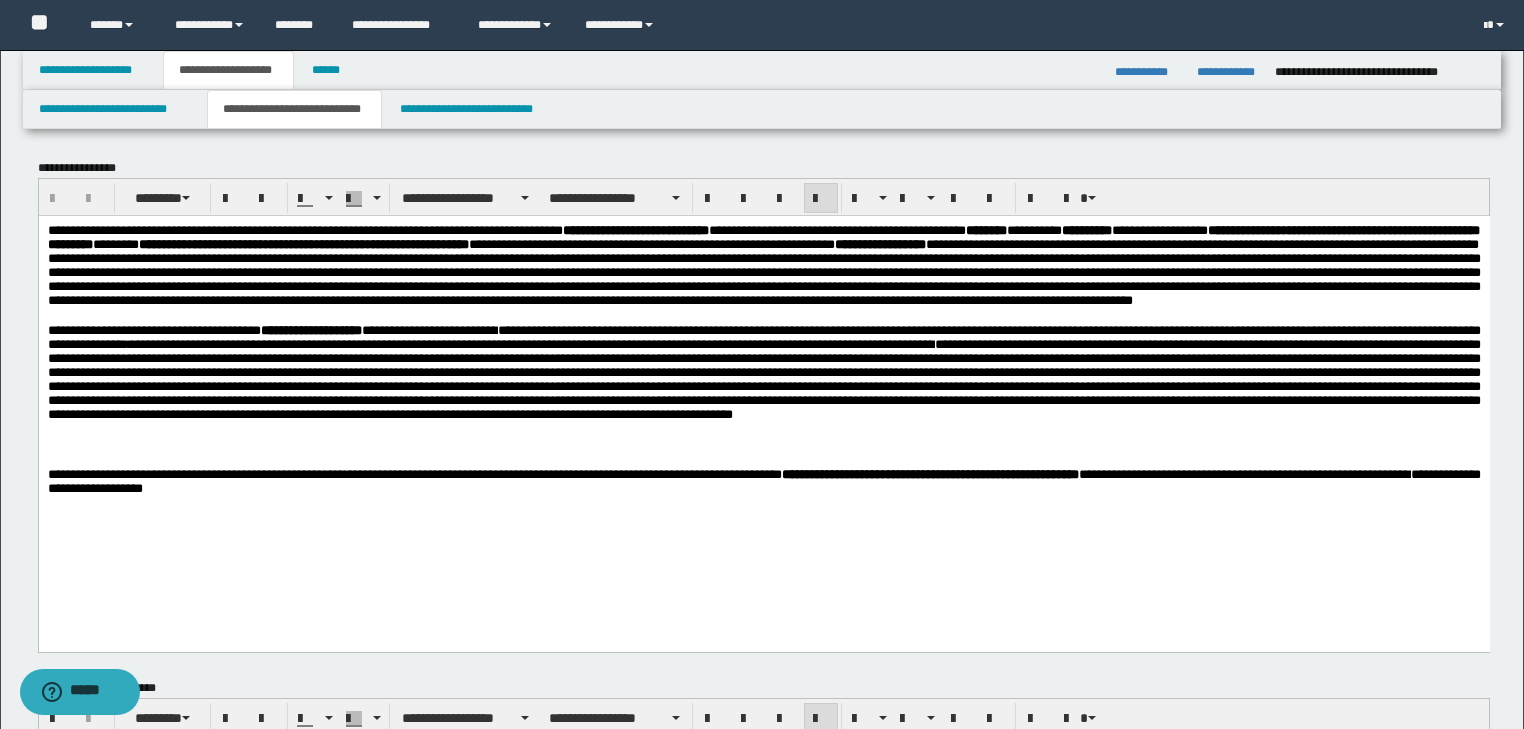 click on "**********" at bounding box center (763, 384) 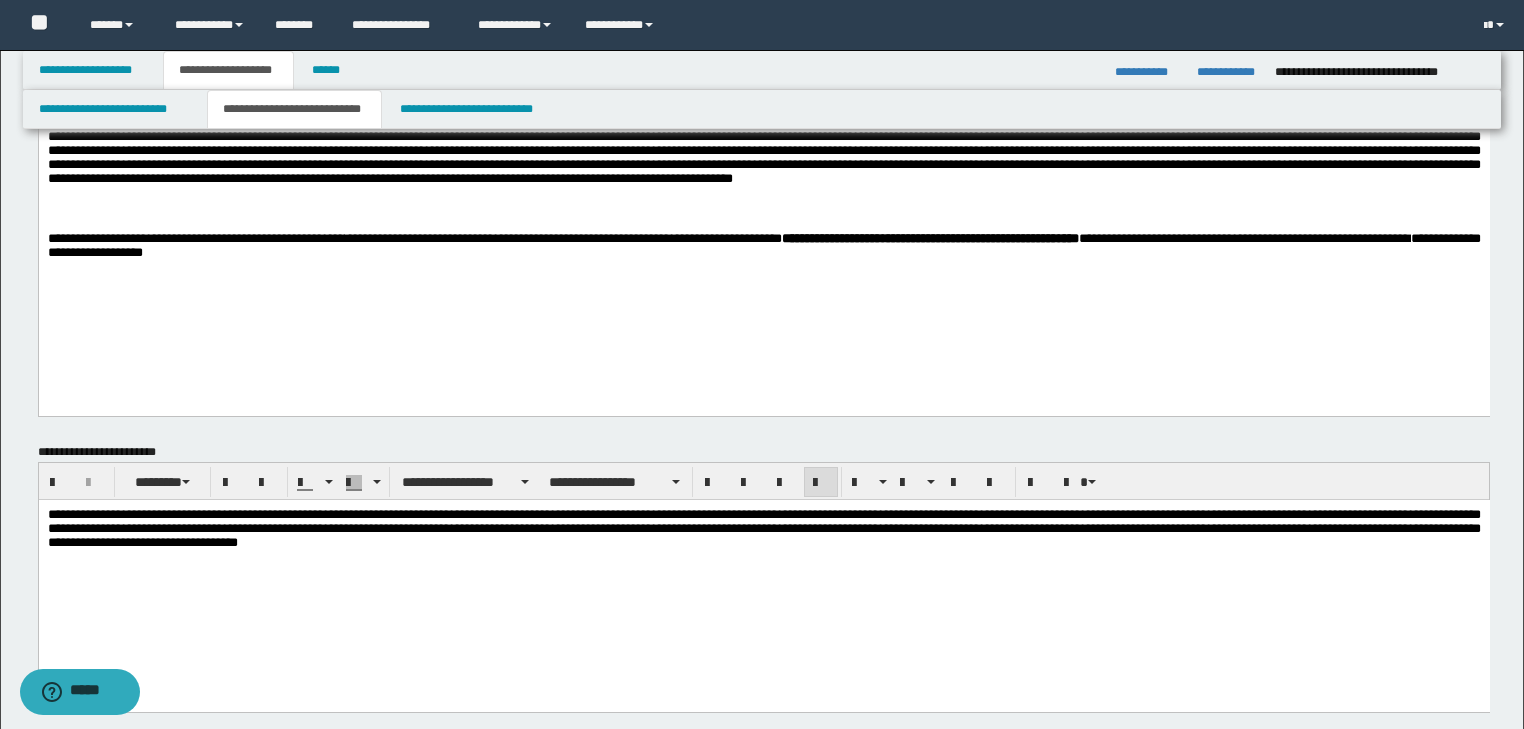 scroll, scrollTop: 320, scrollLeft: 0, axis: vertical 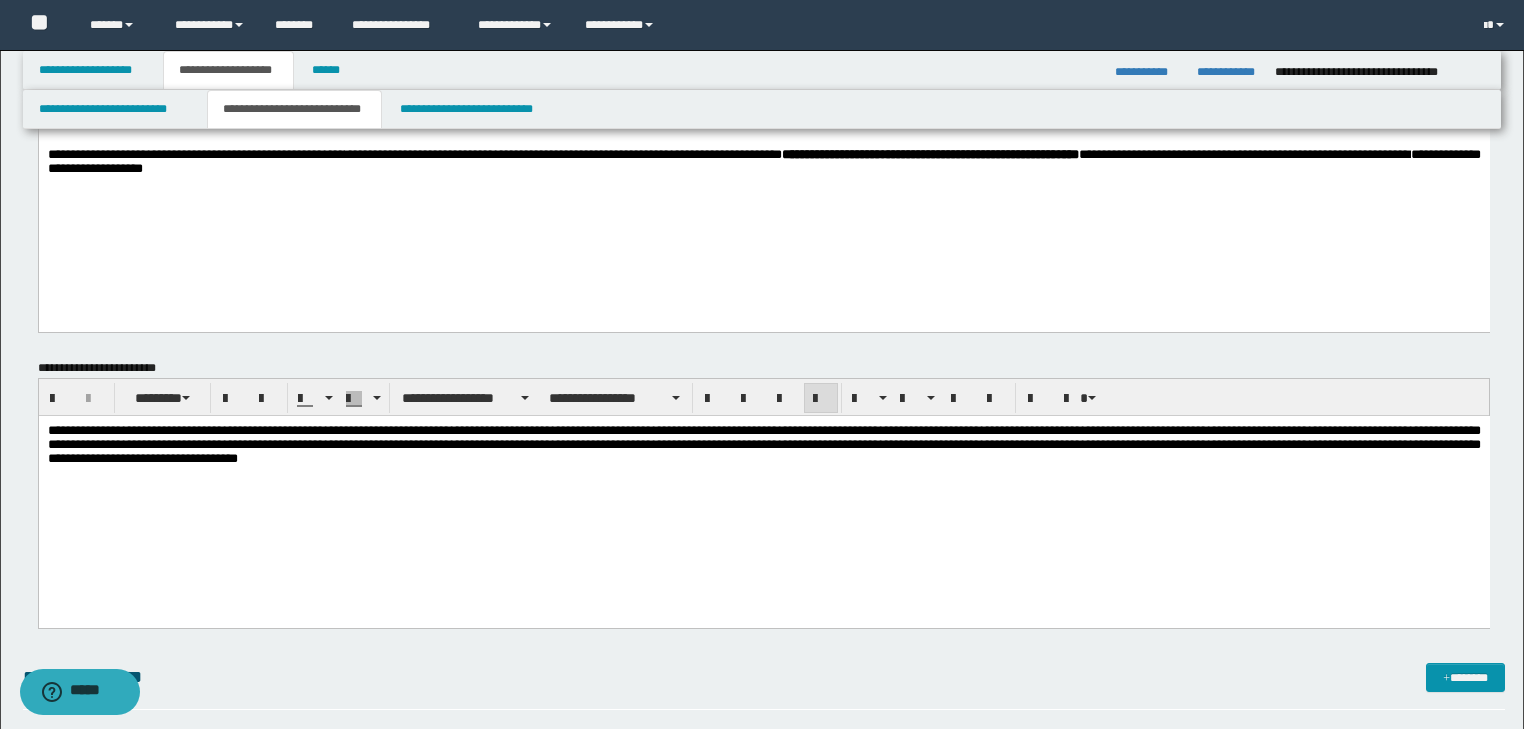 click on "**********" at bounding box center [763, 469] 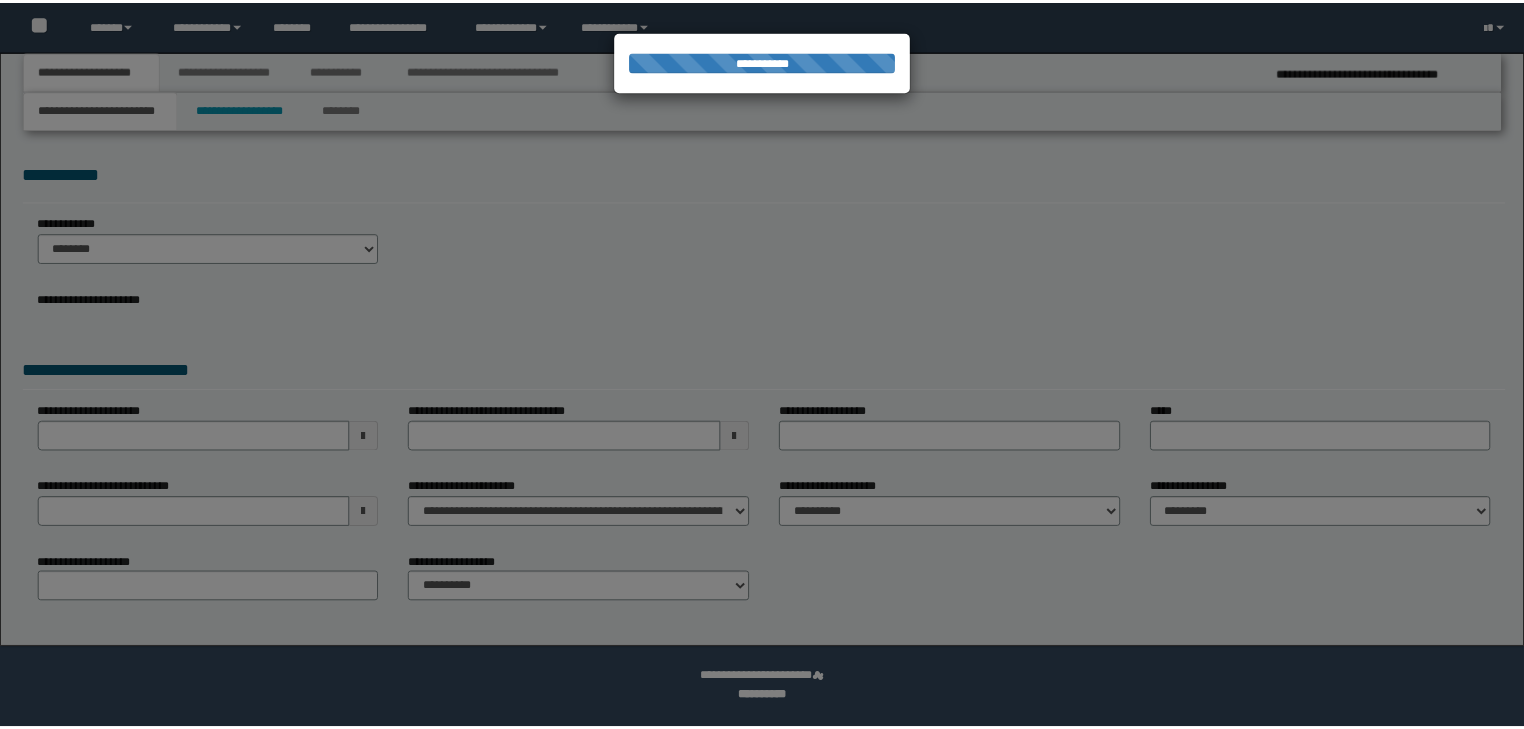 scroll, scrollTop: 0, scrollLeft: 0, axis: both 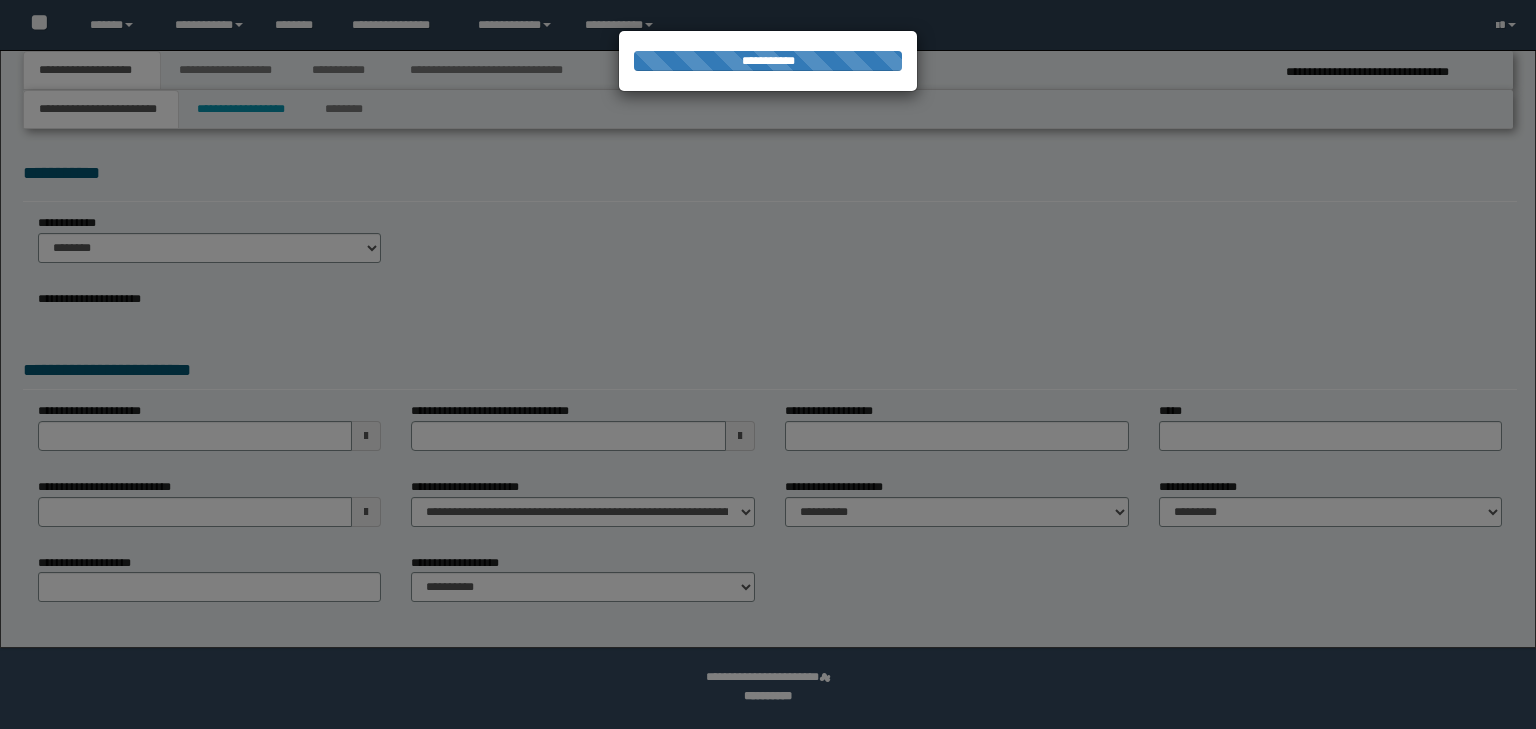 select on "*" 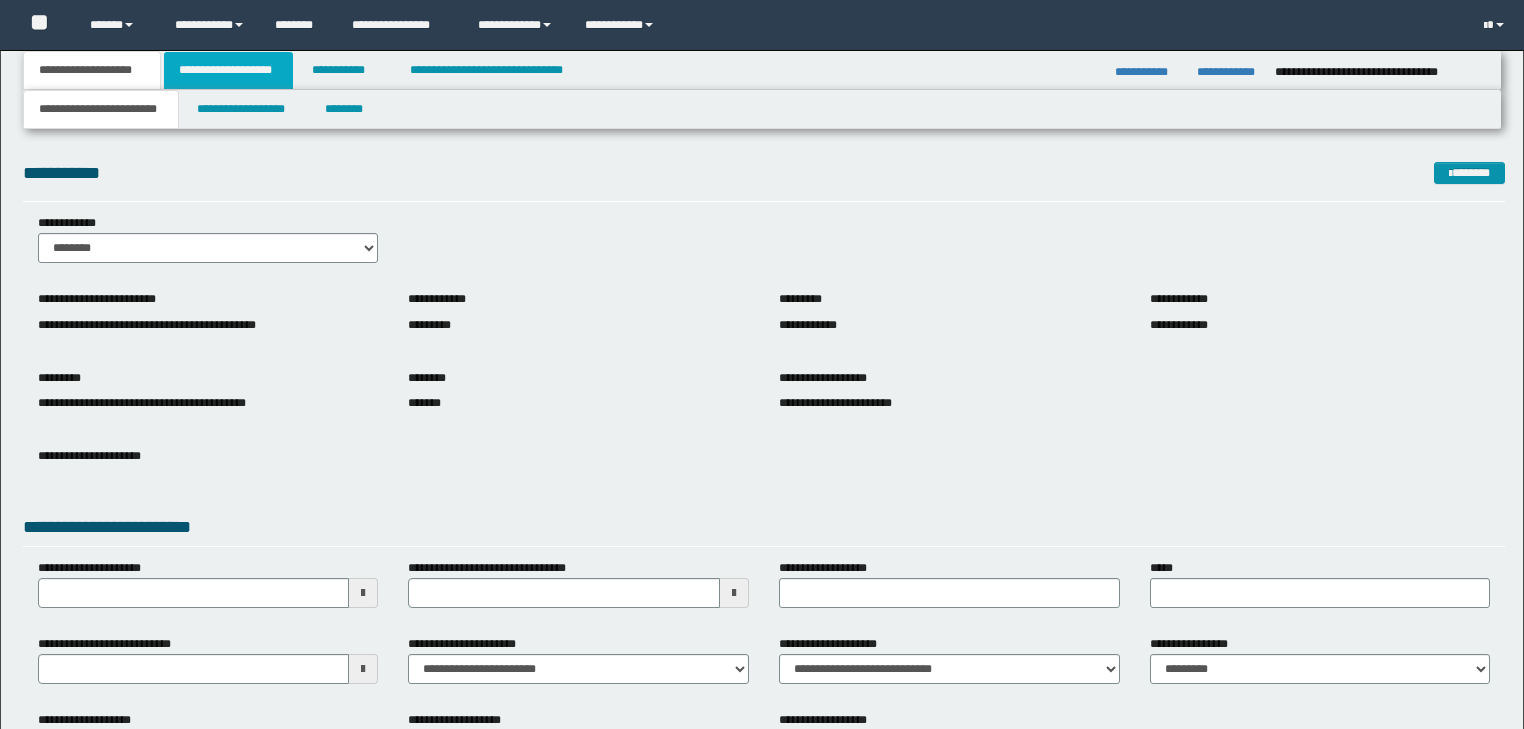 click on "**********" at bounding box center [228, 70] 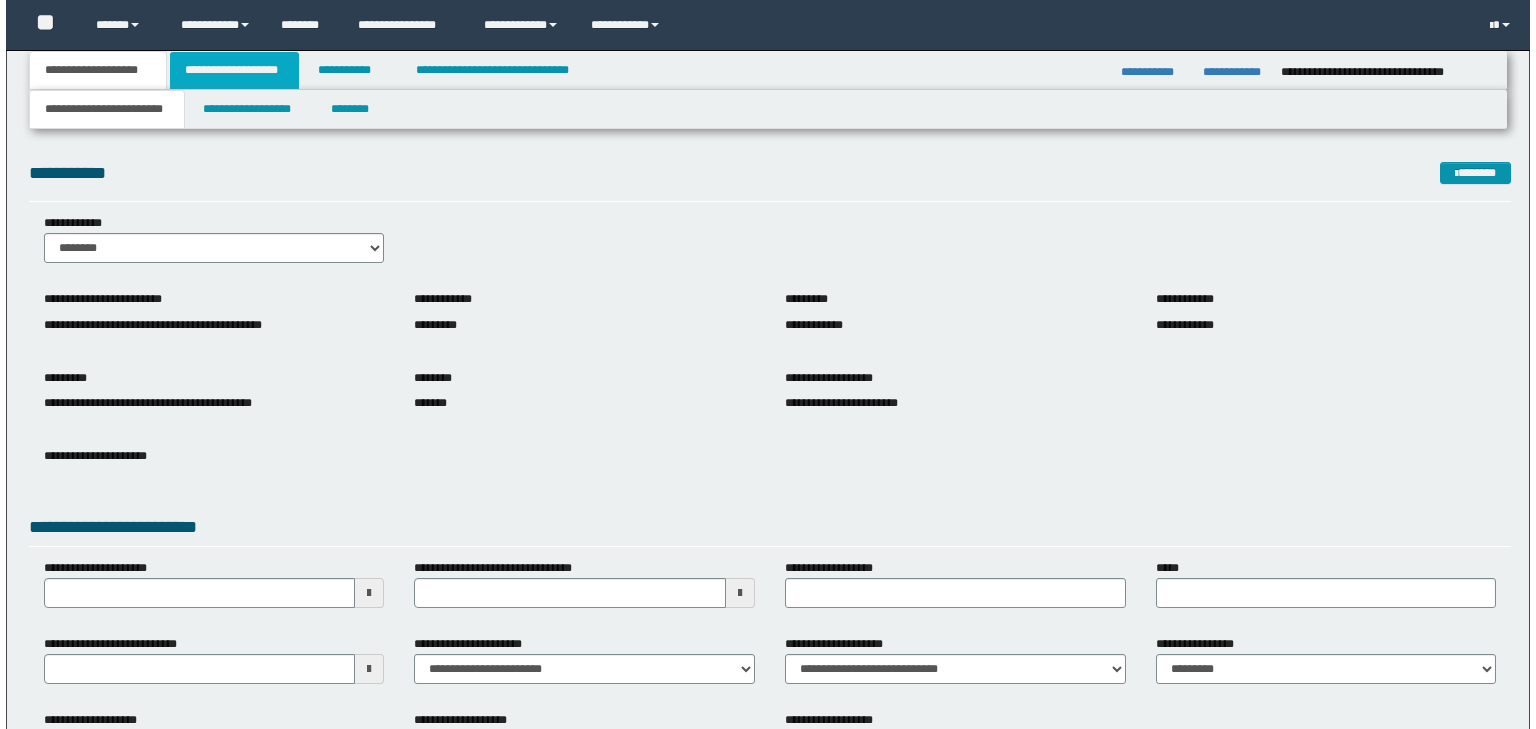 scroll, scrollTop: 0, scrollLeft: 0, axis: both 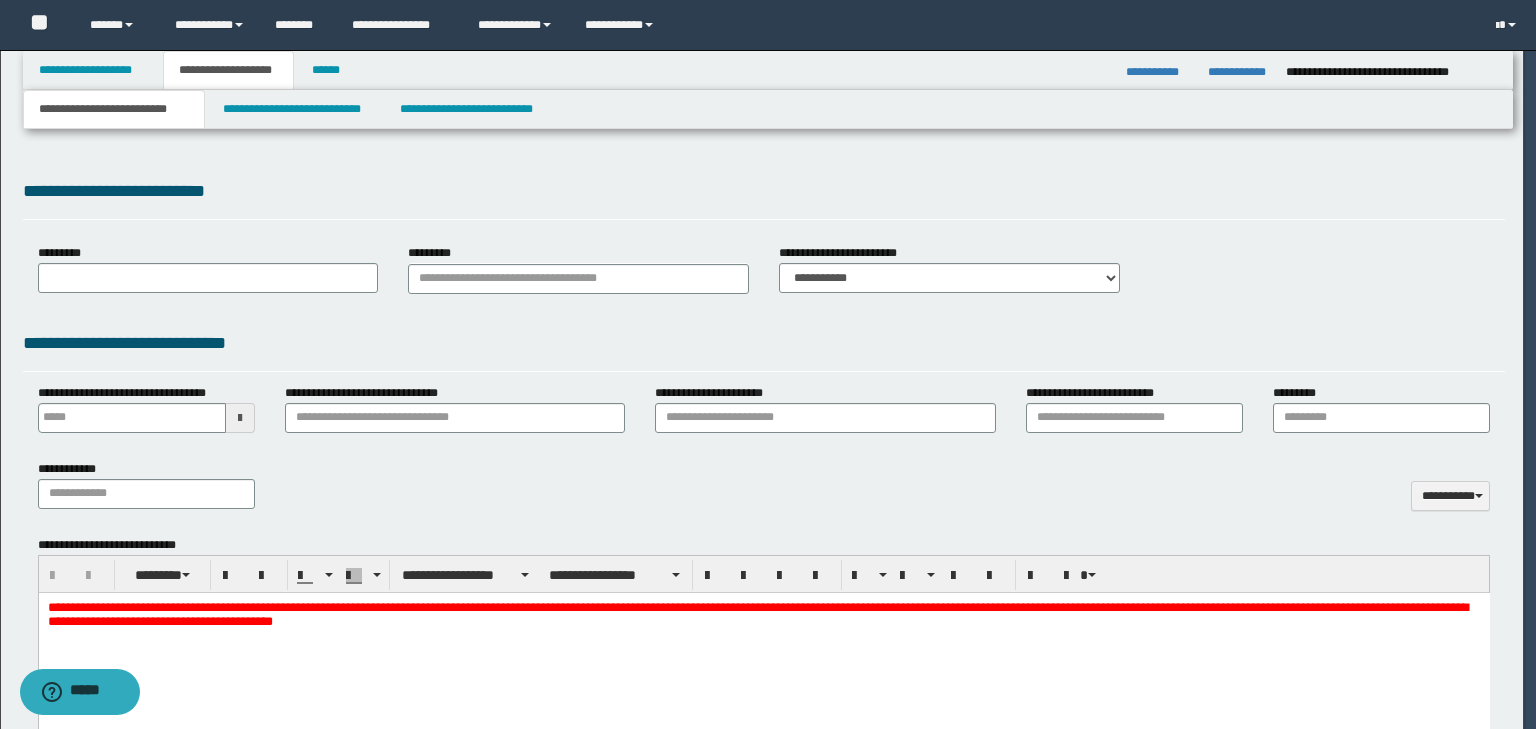 type 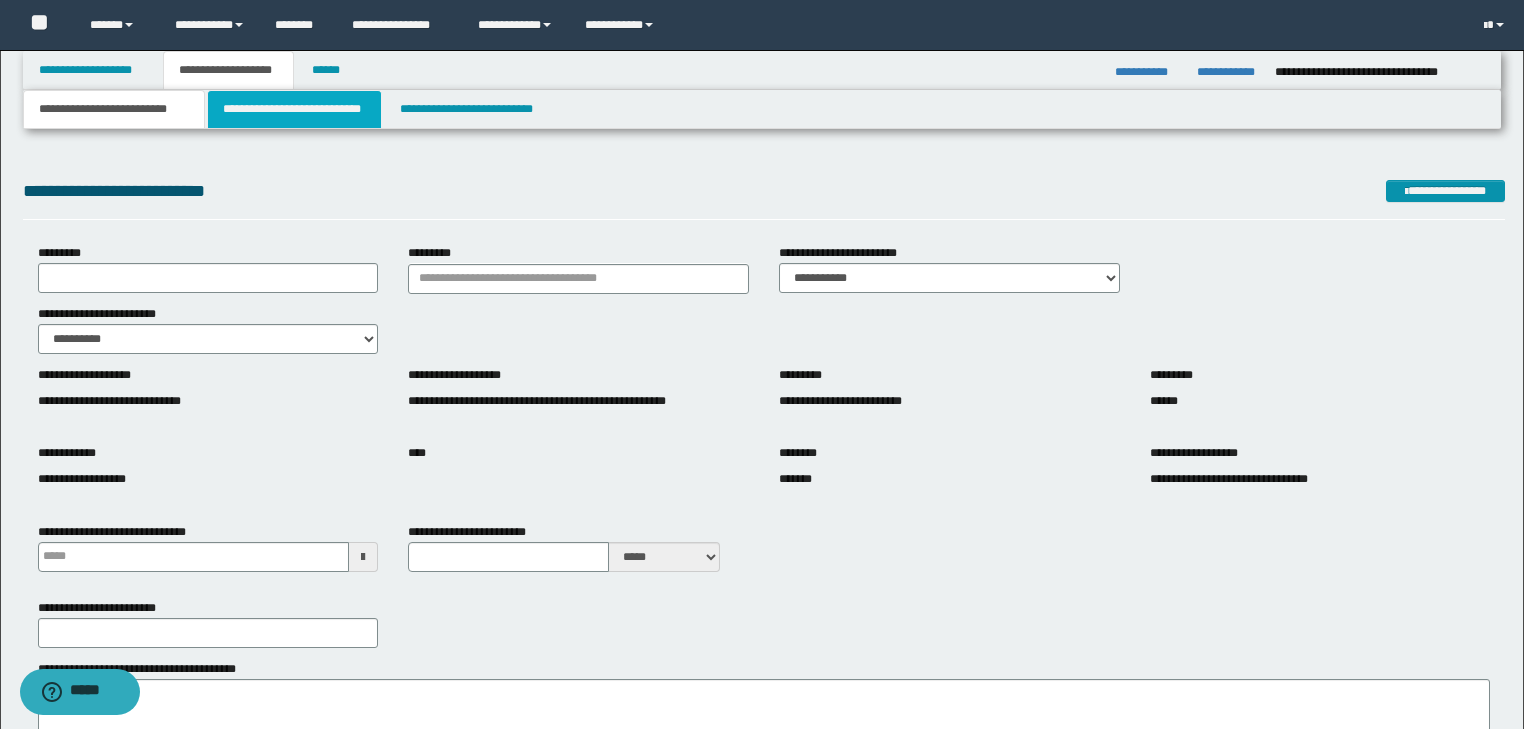 click on "**********" at bounding box center [294, 109] 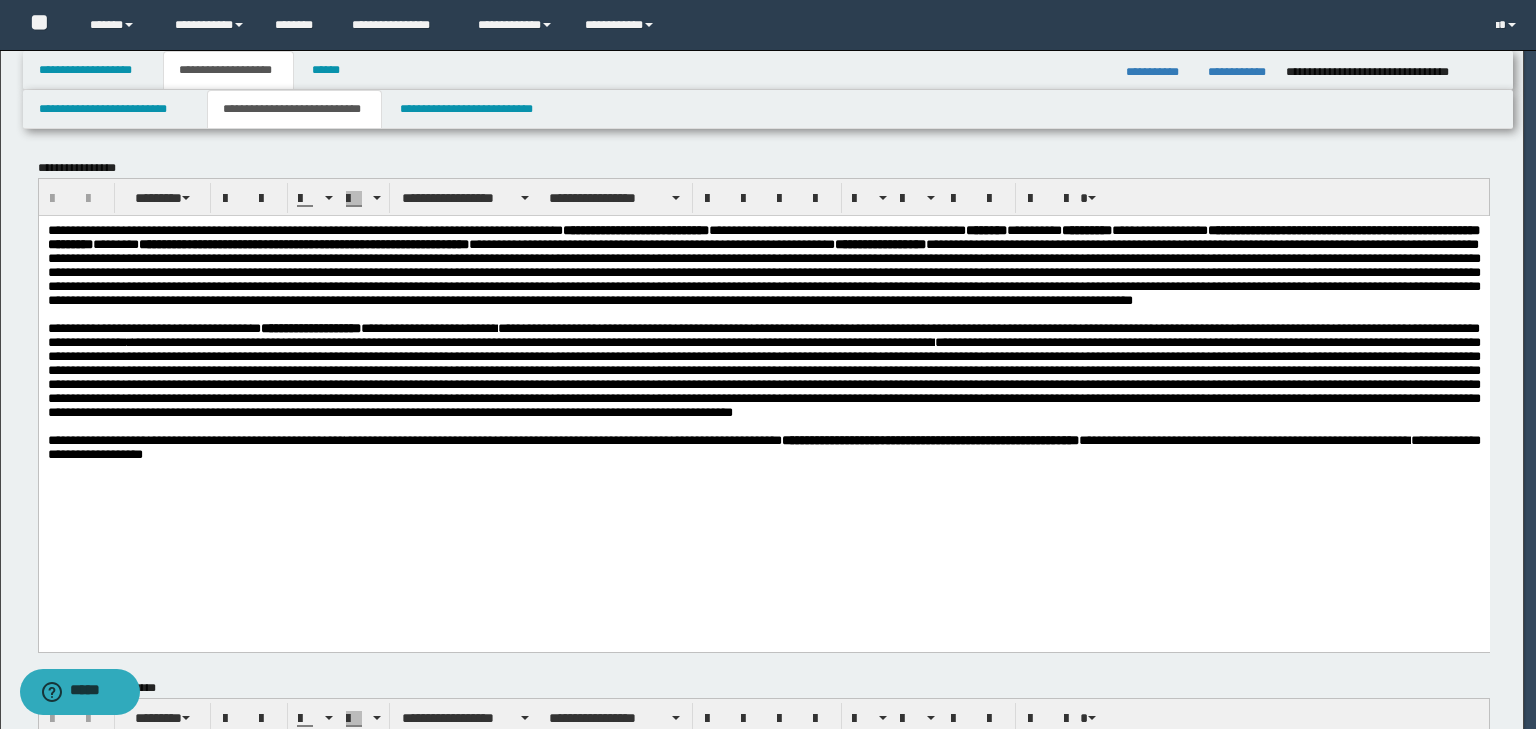scroll, scrollTop: 0, scrollLeft: 0, axis: both 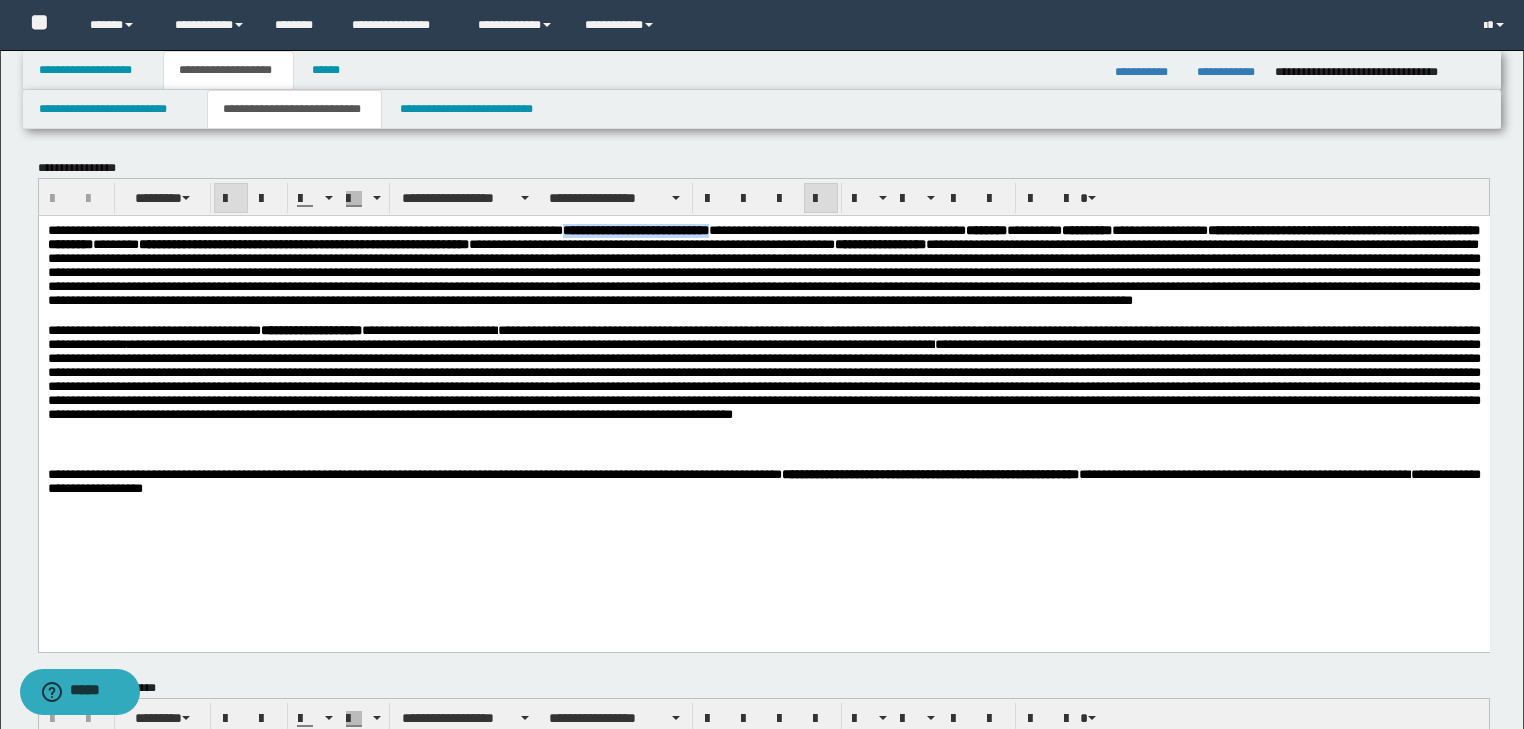 drag, startPoint x: 668, startPoint y: 228, endPoint x: 872, endPoint y: 237, distance: 204.19843 